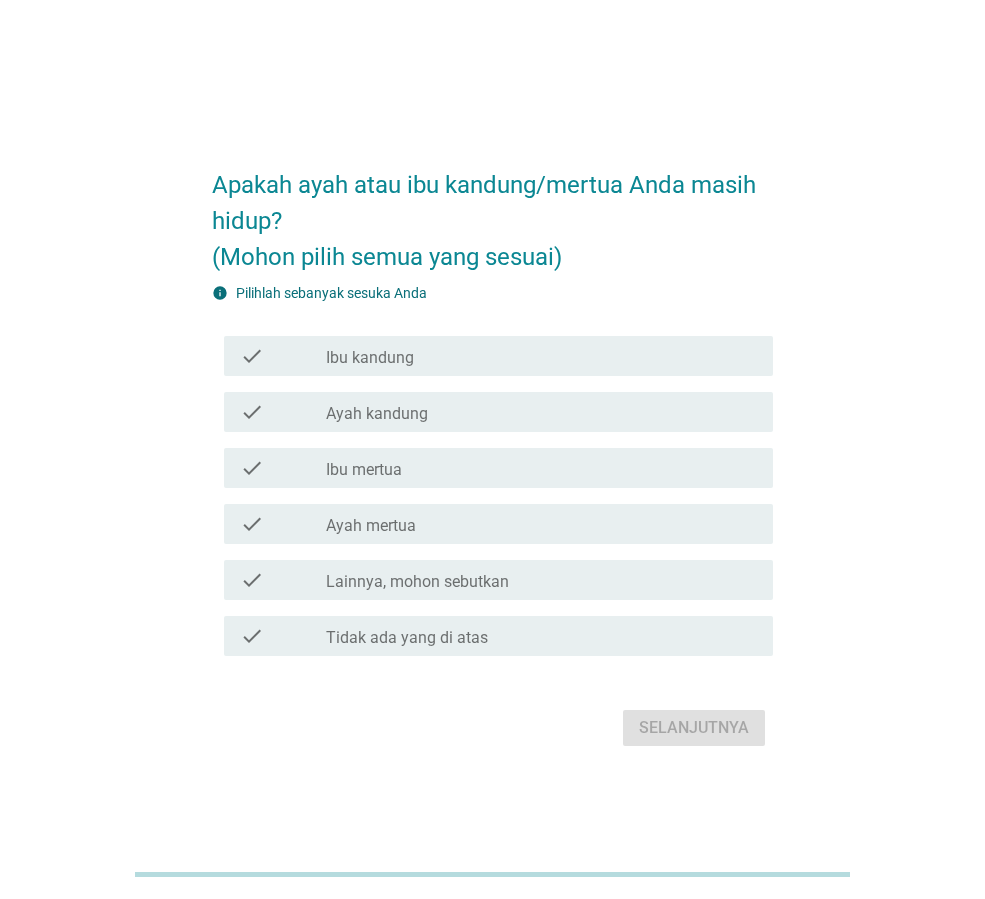 scroll, scrollTop: 0, scrollLeft: 0, axis: both 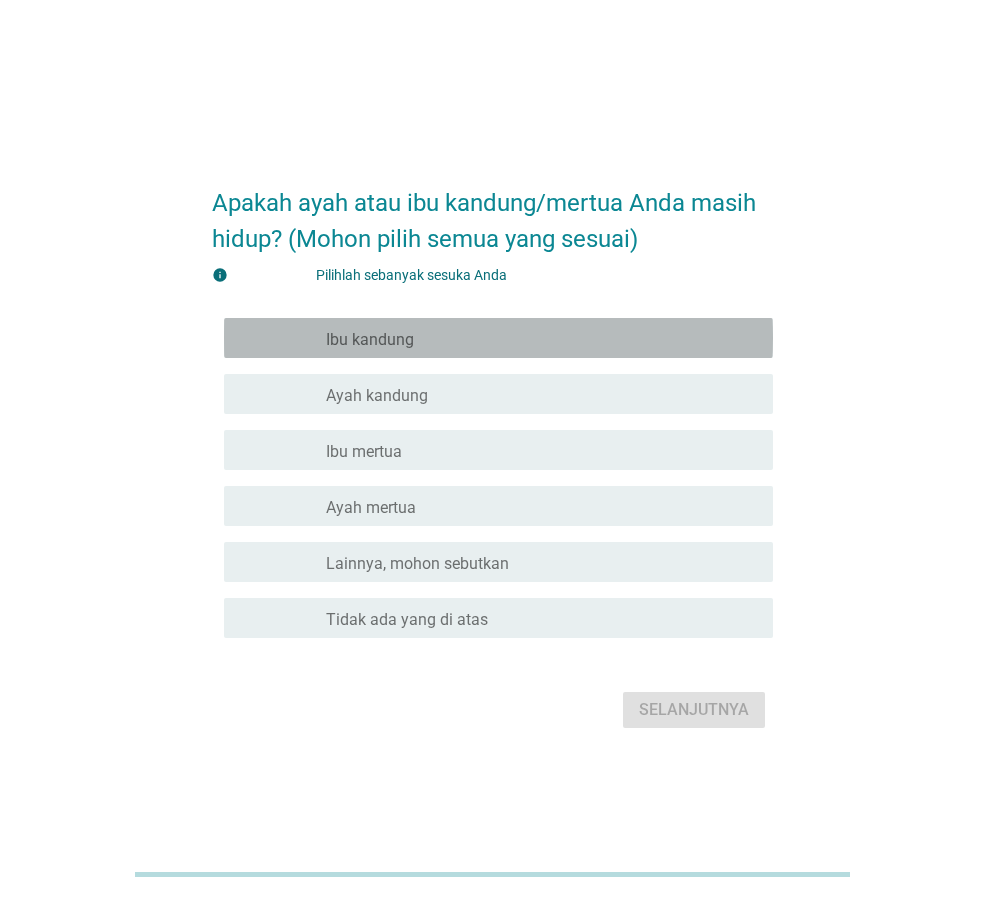click on "garis besar kotak centang kosong Ibu kandung" at bounding box center [541, 338] 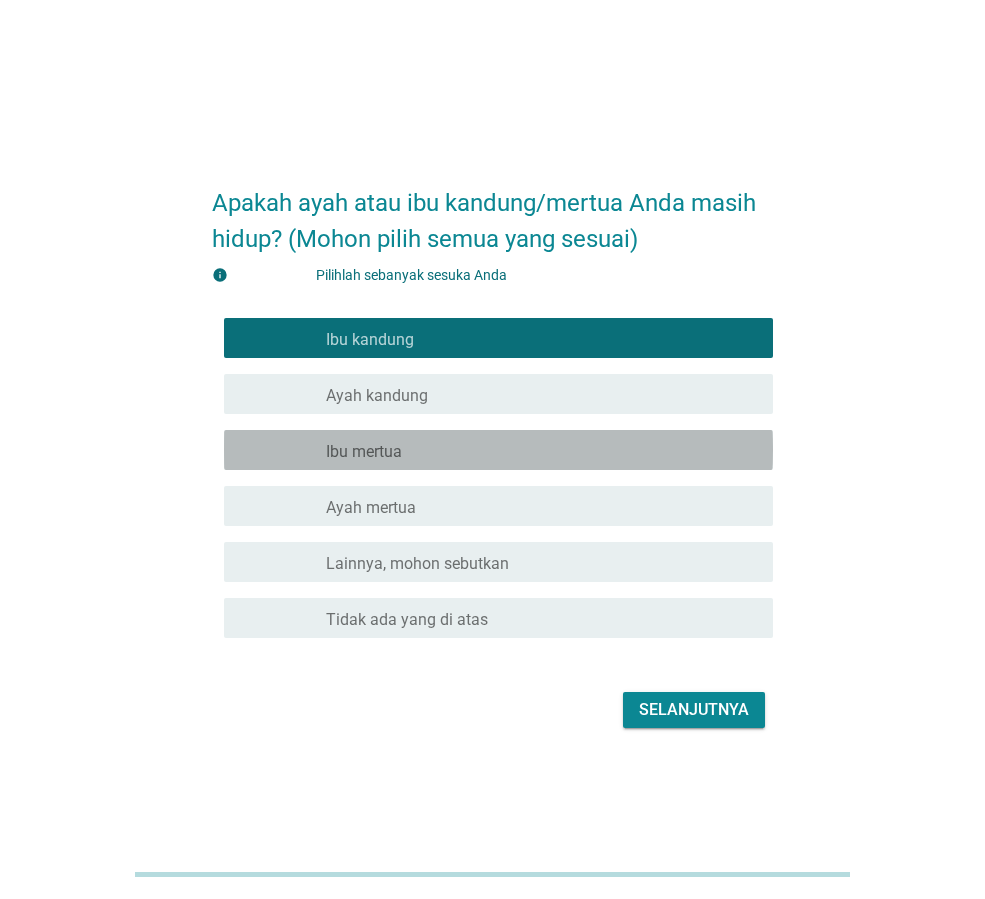 click on "garis besar kotak centang kosong Ibu mertua" at bounding box center (541, 450) 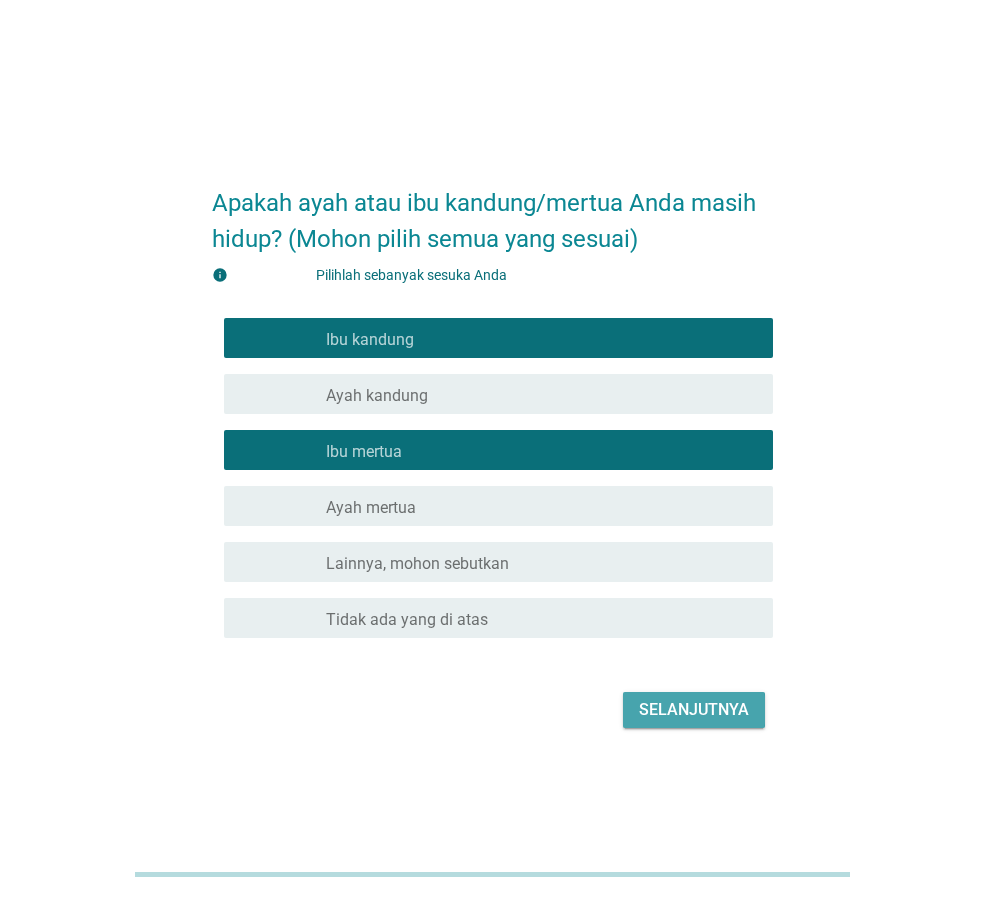 click on "Selanjutnya" at bounding box center (694, 709) 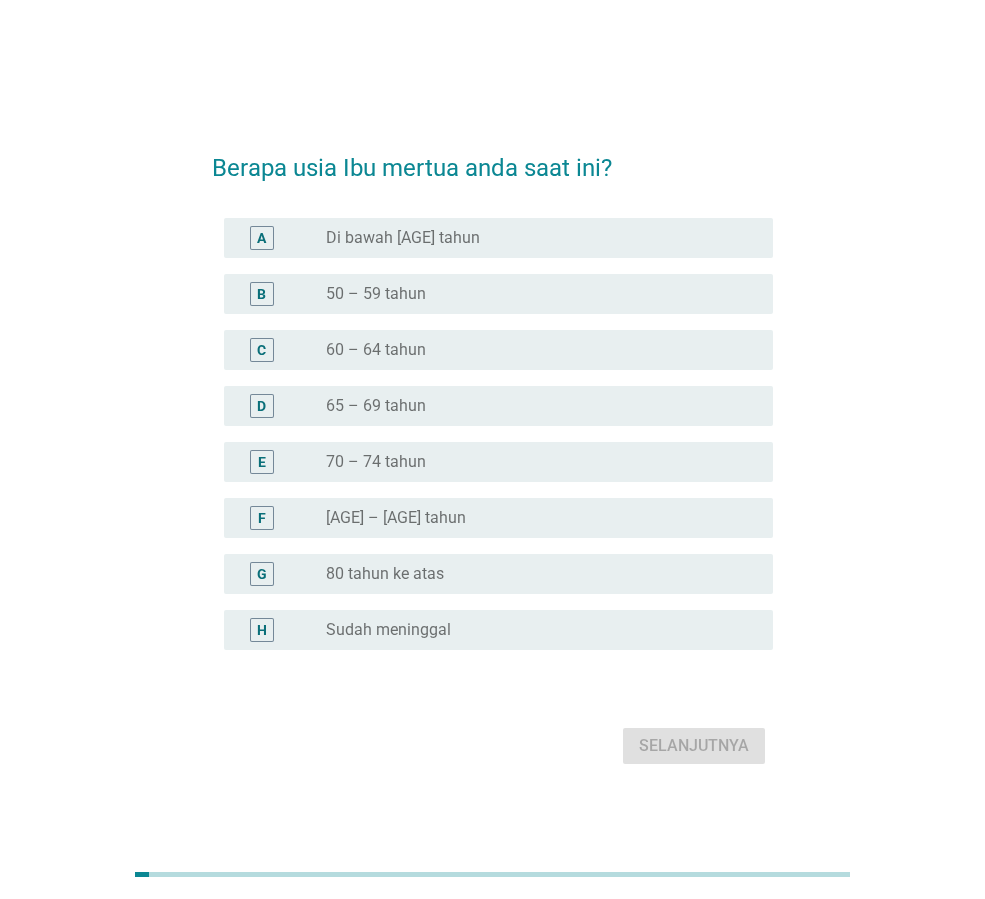 click on "tombol radio tidak dicentang 70 – 74 tahun" at bounding box center (533, 462) 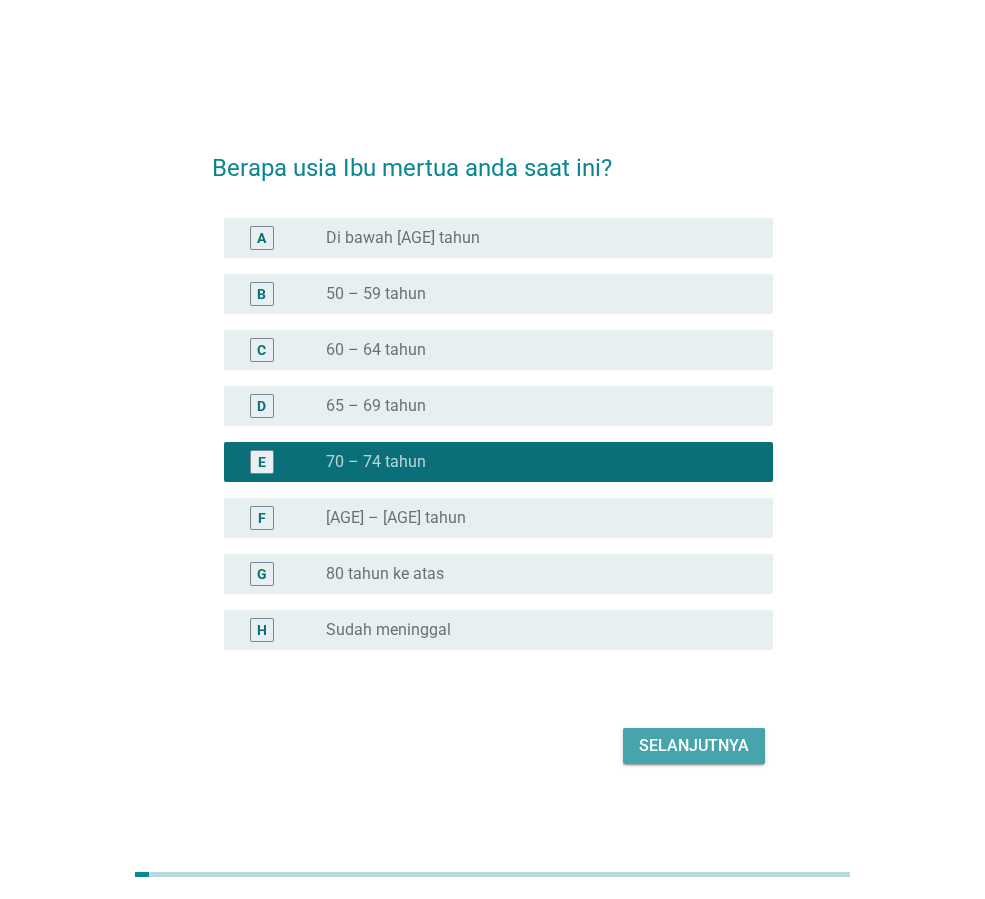 click on "Selanjutnya" at bounding box center (694, 745) 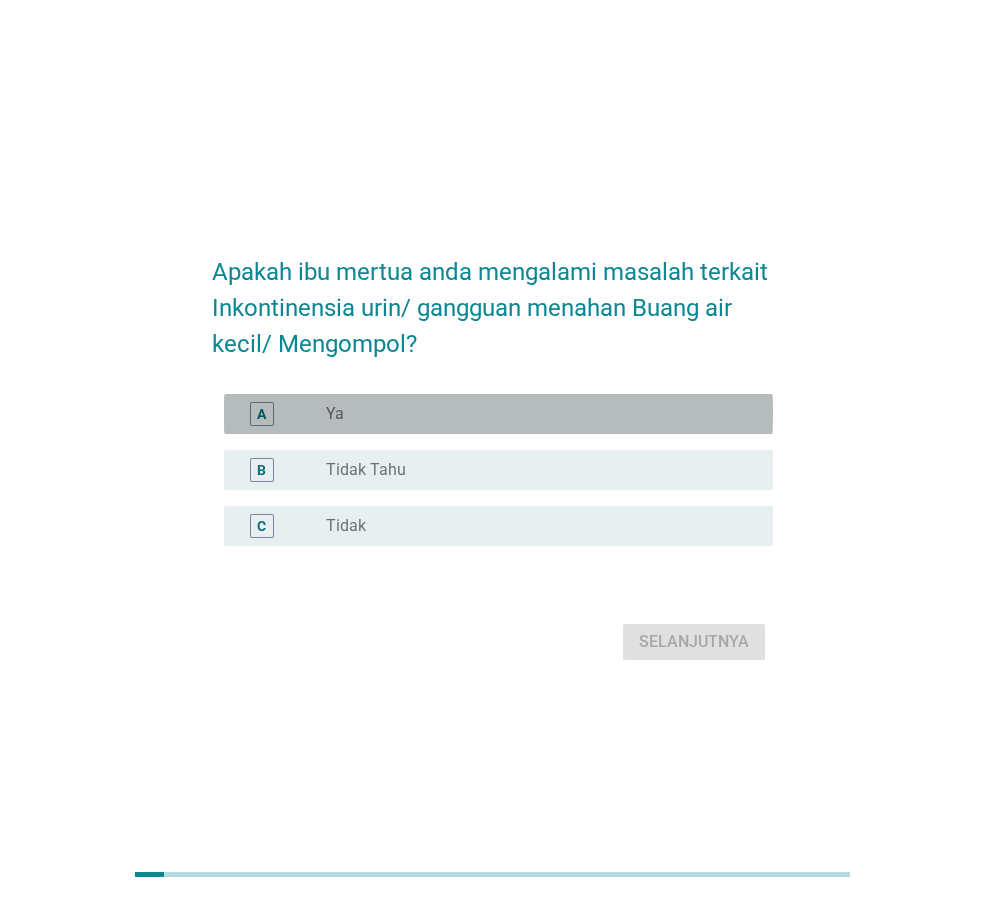 click on "tombol radio tidak dicentang Ya" at bounding box center [533, 414] 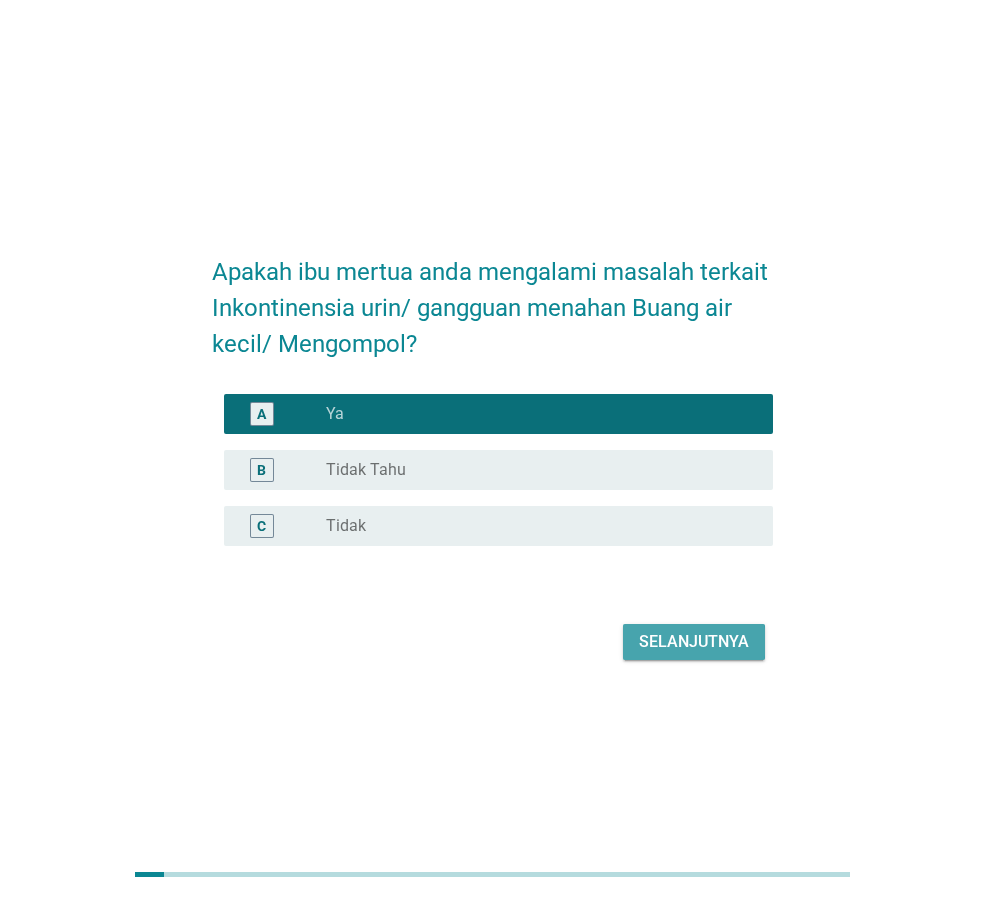 drag, startPoint x: 723, startPoint y: 640, endPoint x: 260, endPoint y: 446, distance: 502.001 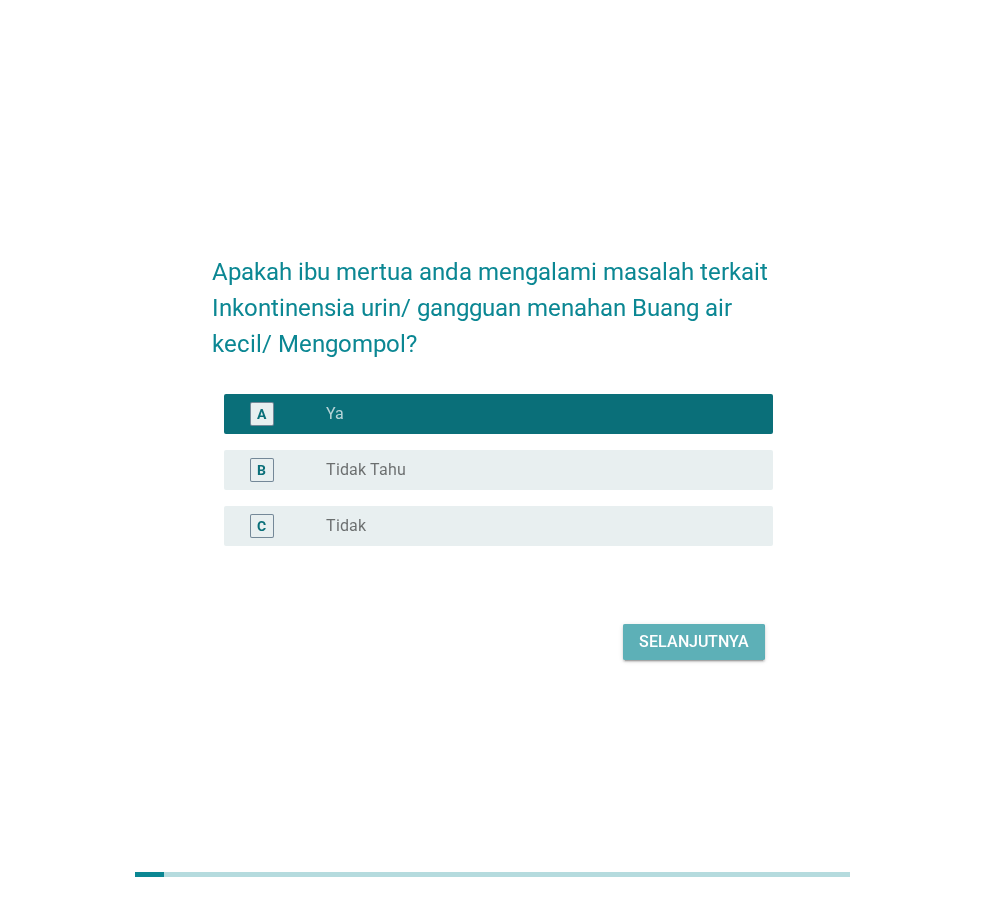 click on "Selanjutnya" at bounding box center (694, 641) 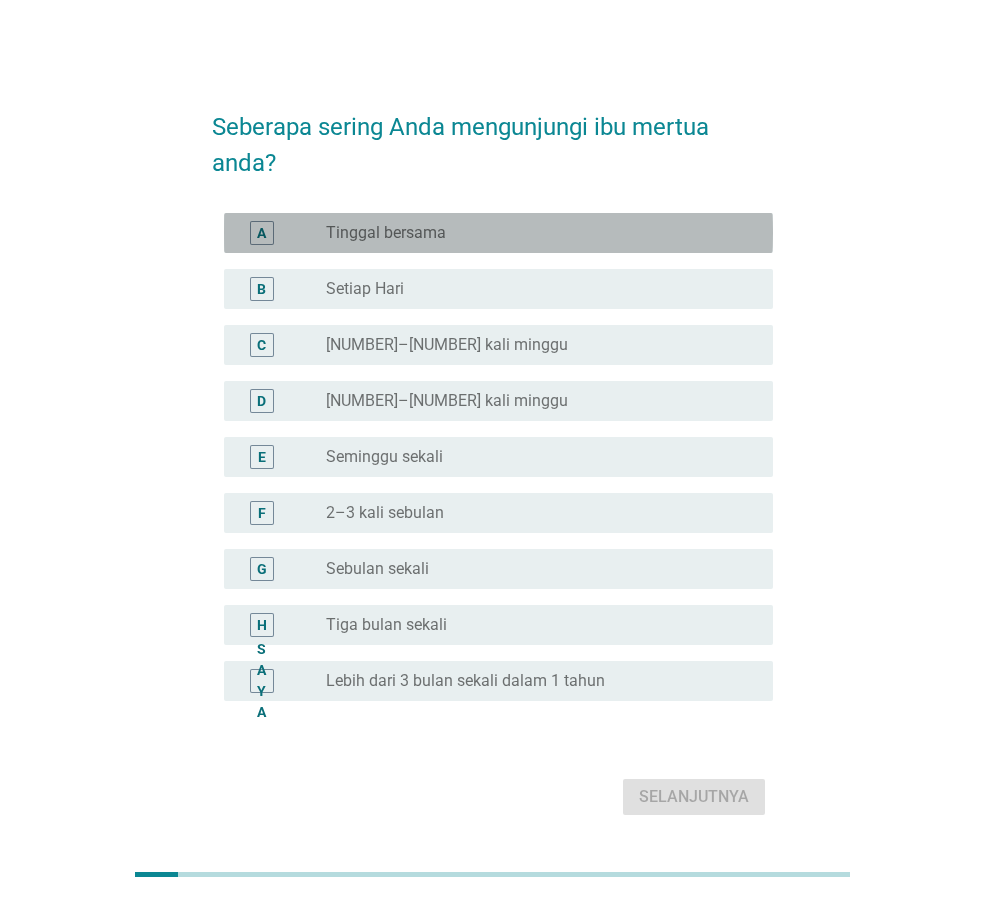 click on "tombol radio tidak dicentang Tinggal bersama" at bounding box center (533, 233) 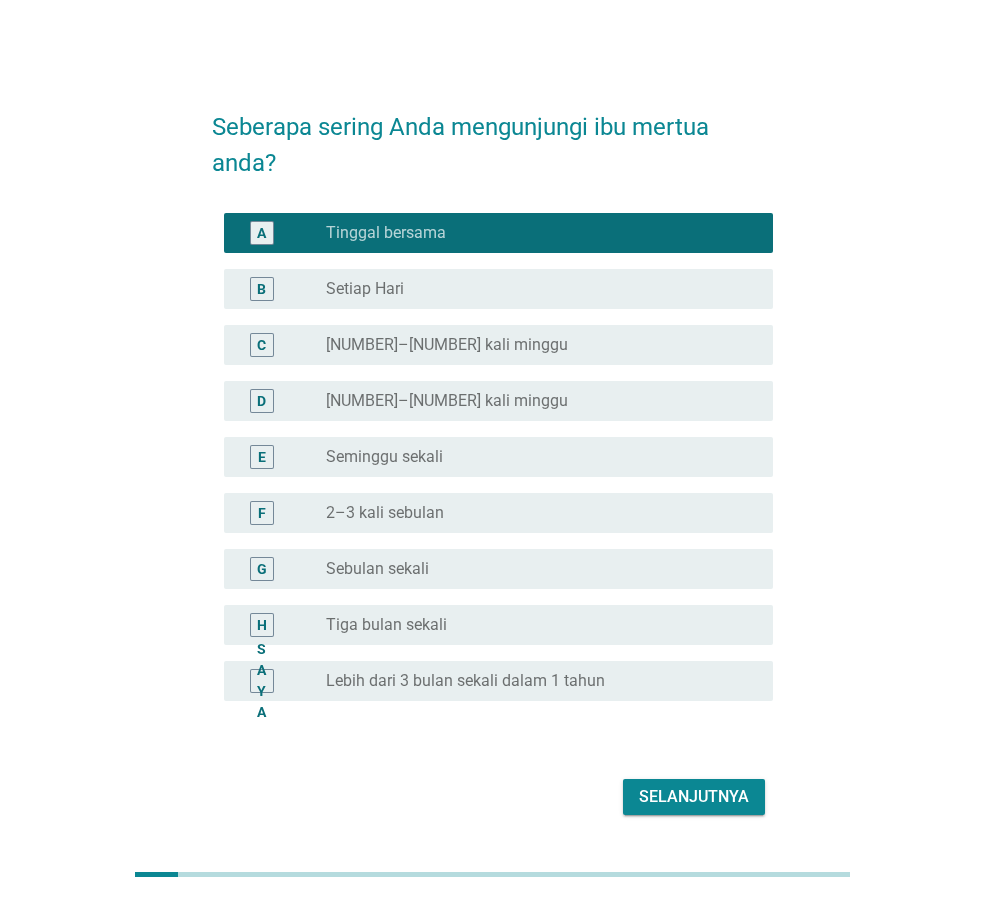 click on "Selanjutnya" at bounding box center [694, 796] 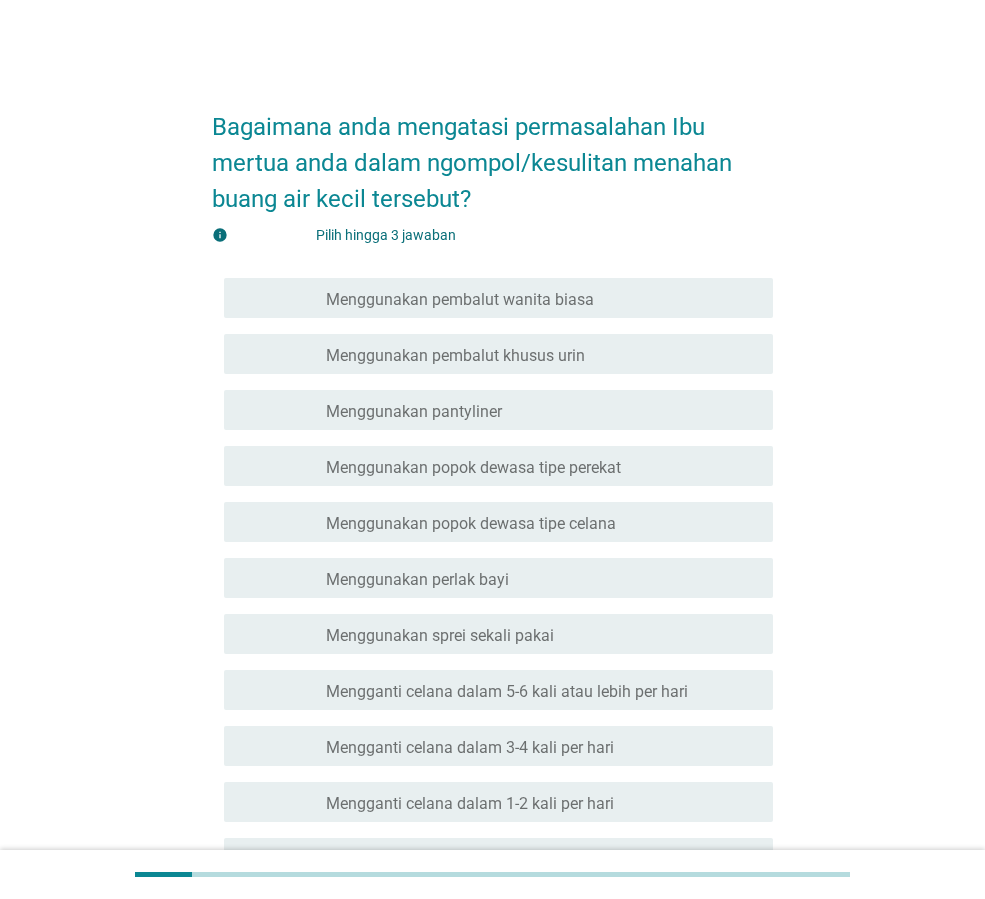 click on "garis besar kotak centang kosong Menggunakan pembalut khusus urin" at bounding box center (541, 354) 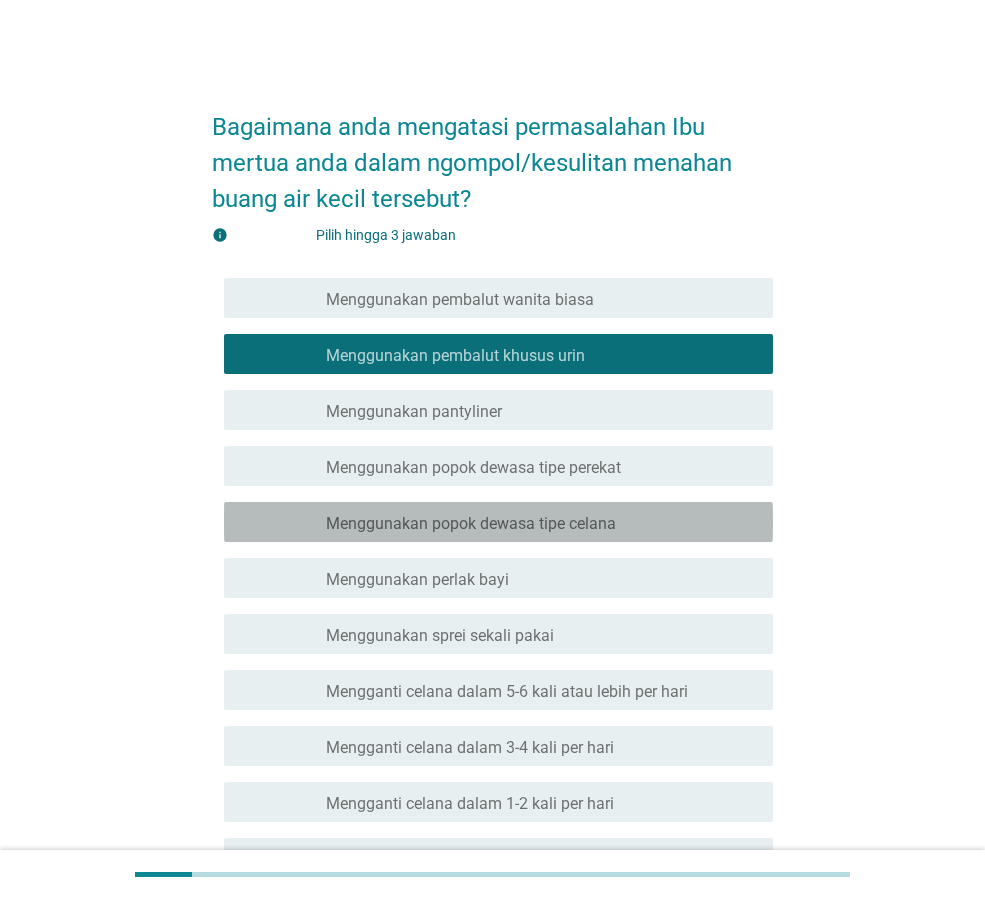 click on "garis besar kotak centang kosong Menggunakan popok dewasa tipe celana" at bounding box center [541, 522] 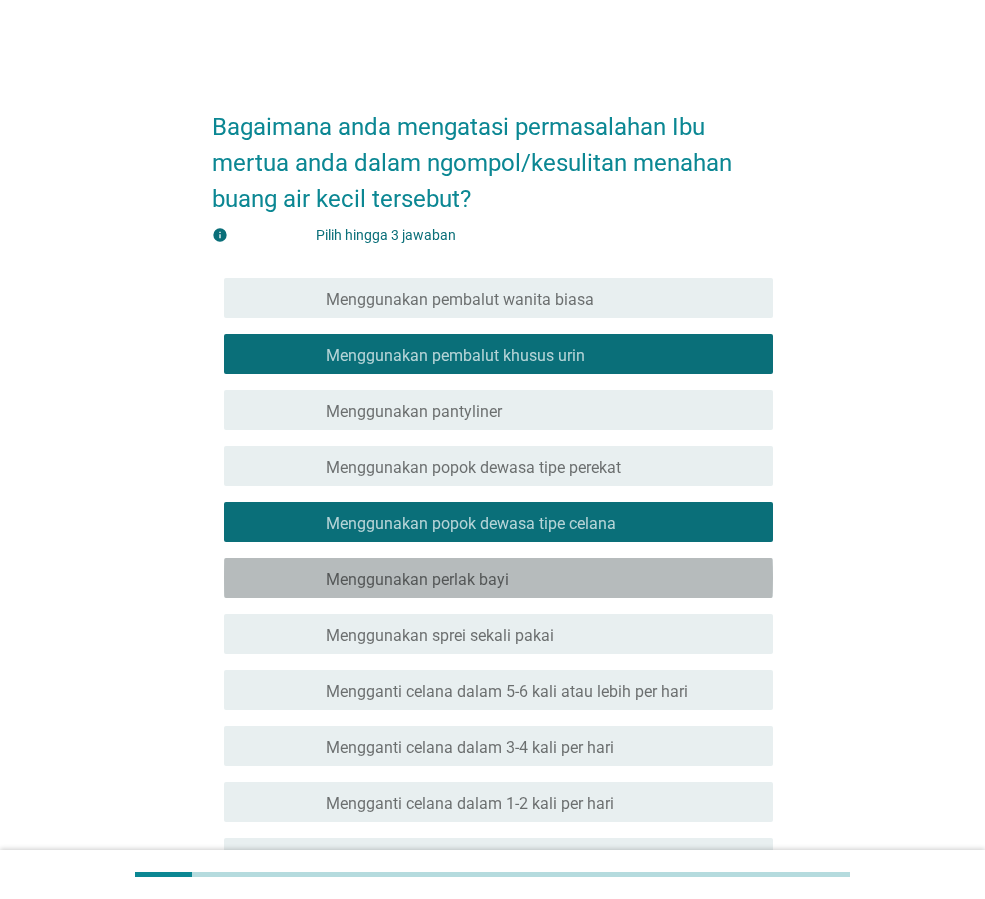 click on "memeriksa     garis besar kotak centang kosong Menggunakan perlak bayi" at bounding box center (498, 578) 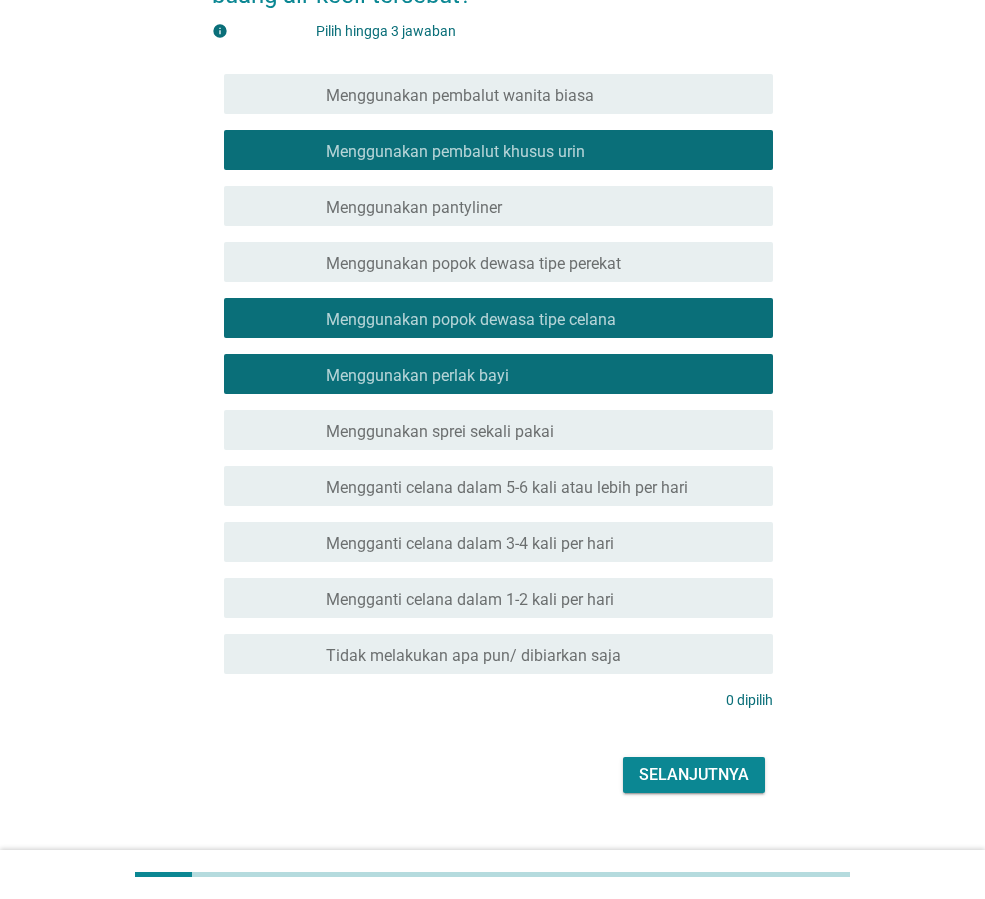 scroll, scrollTop: 141, scrollLeft: 0, axis: vertical 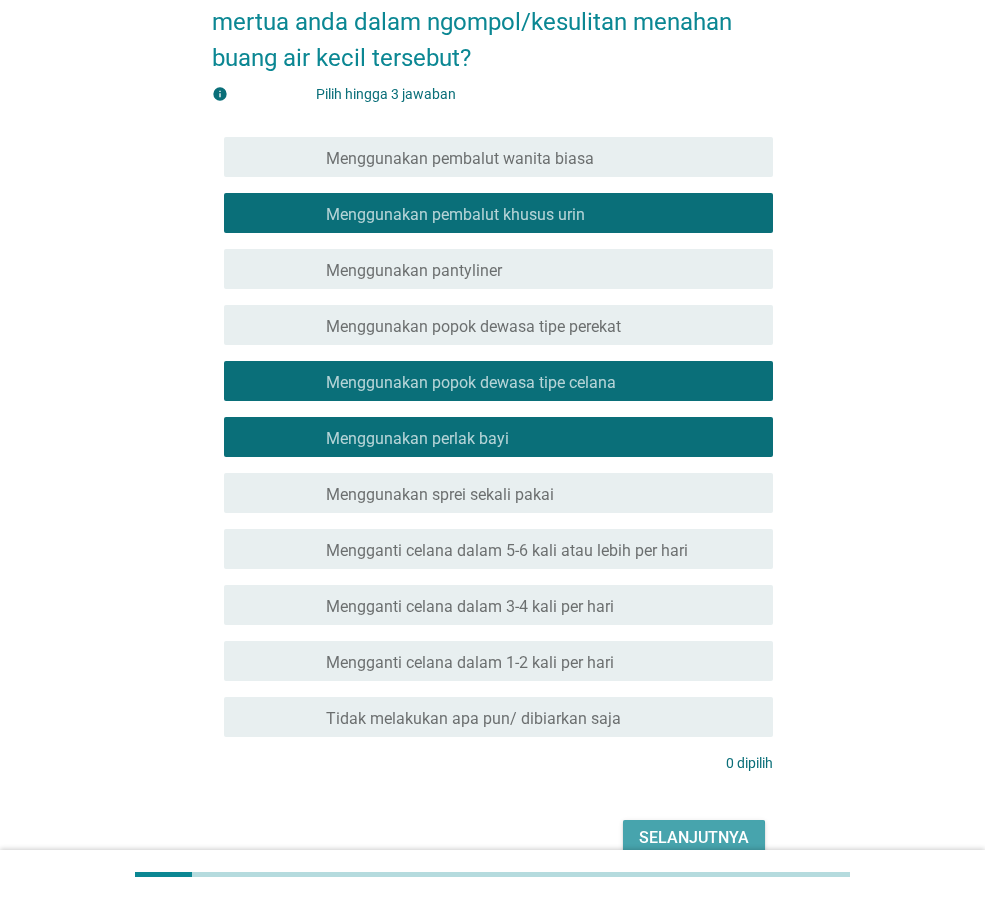 click on "Selanjutnya" at bounding box center (694, 837) 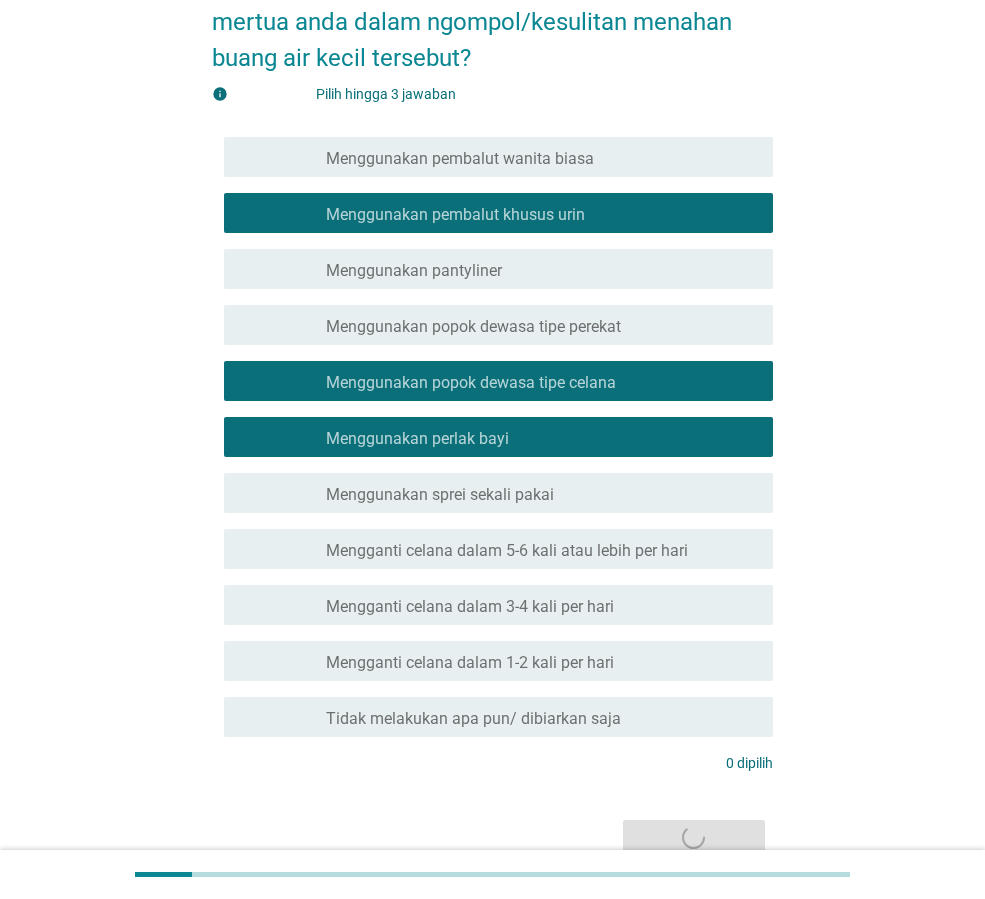 scroll, scrollTop: 0, scrollLeft: 0, axis: both 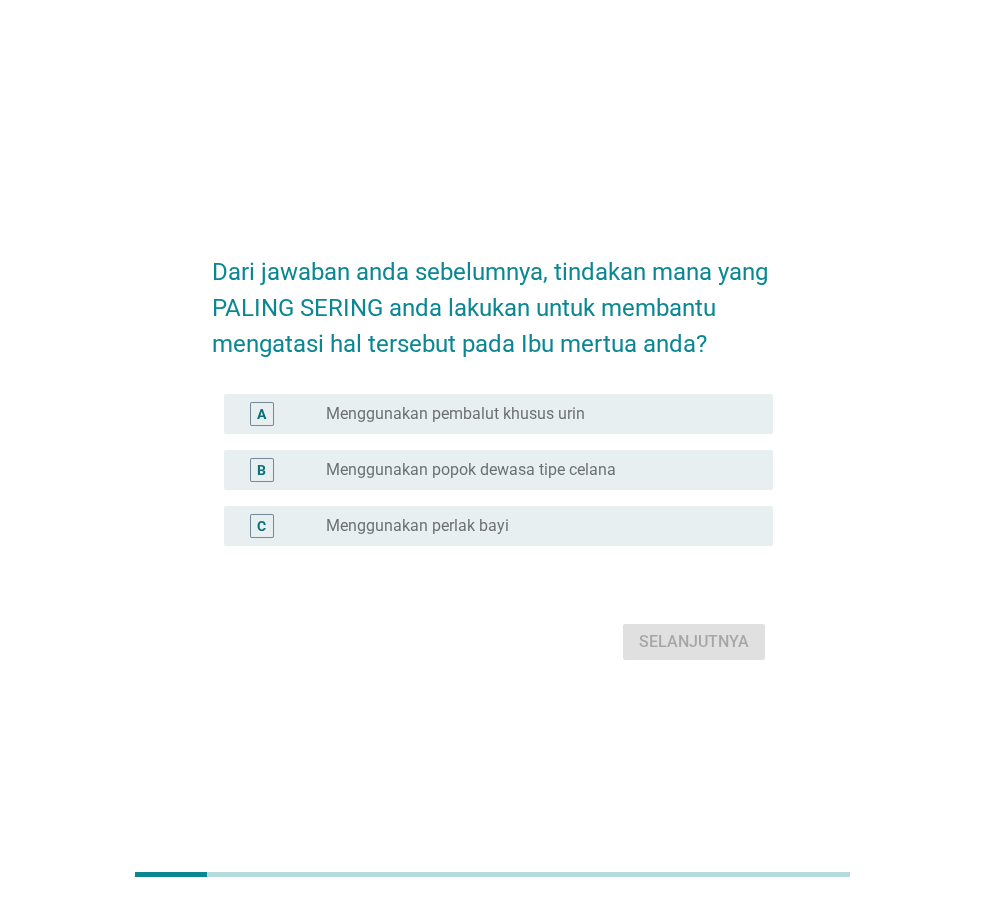 click on "Dari jawaban anda sebelumnya, tindakan mana yang PALING SERING anda lakukan untuk membantu mengatasi hal tersebut pada Ibu mertua anda?     A     tombol radio tidak dicentang Menggunakan pembalut khusus urin   B     tombol radio tidak dicentang Menggunakan popok dewasa tipe celana   C     tombol radio tidak dicentang Menggunakan perlak bayi     Selanjutnya" at bounding box center [492, 449] 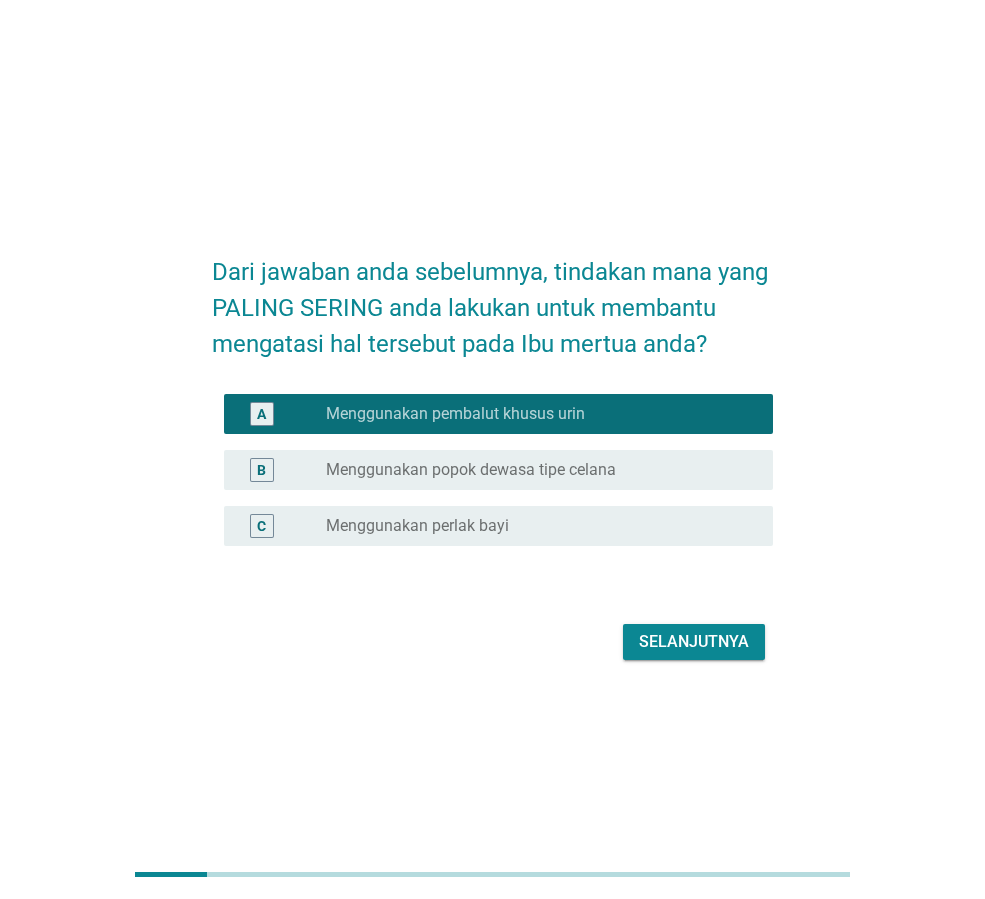 click on "Selanjutnya" at bounding box center [694, 641] 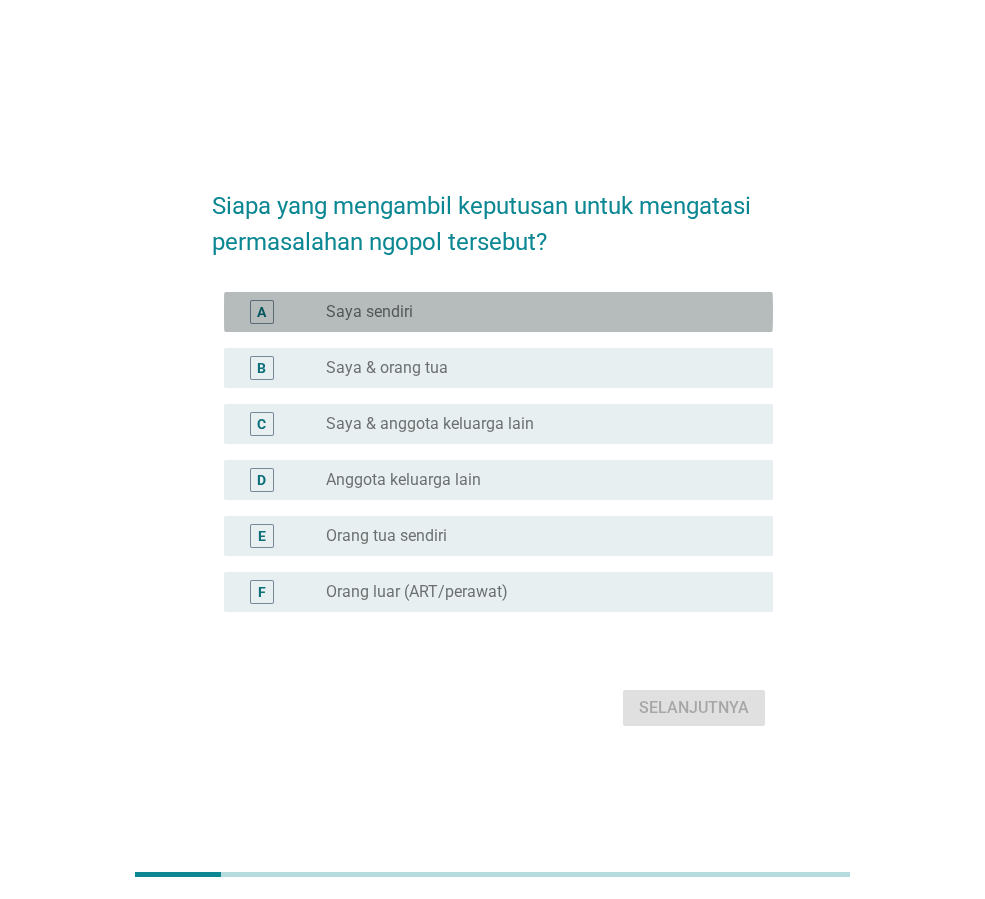 click on "tombol radio tidak dicentang Saya sendiri" at bounding box center [533, 312] 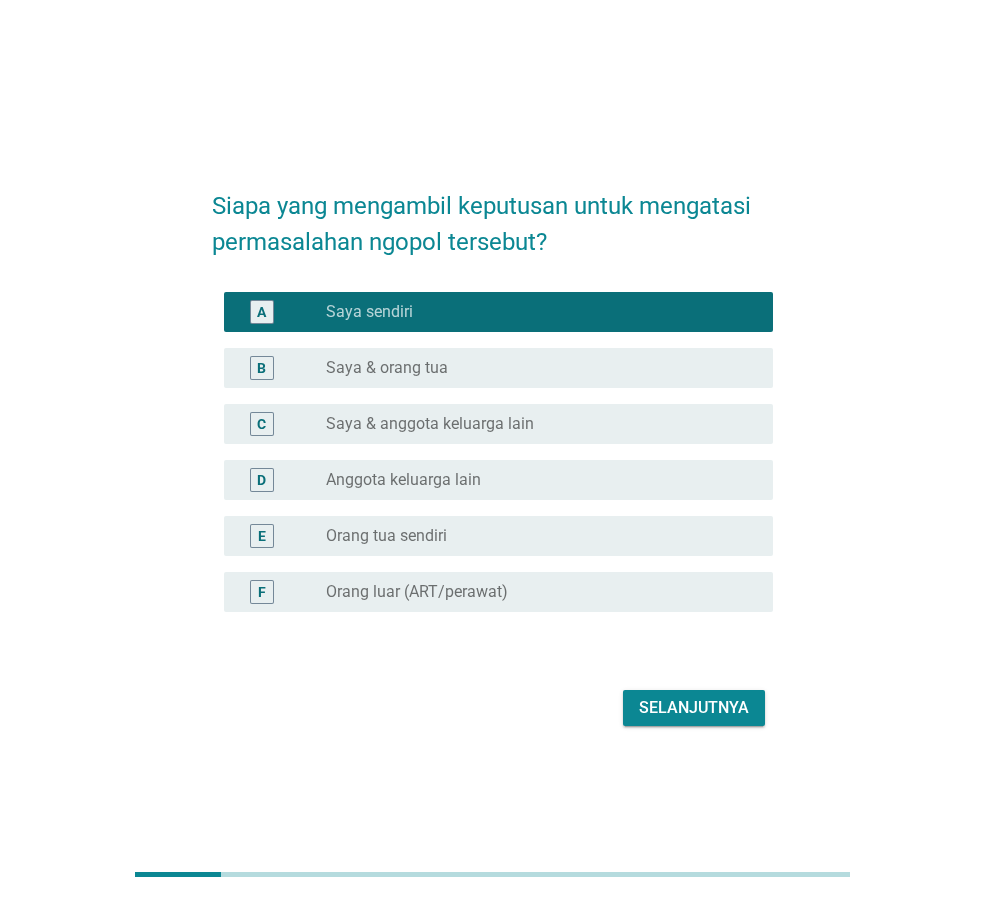 click on "Selanjutnya" at bounding box center [694, 707] 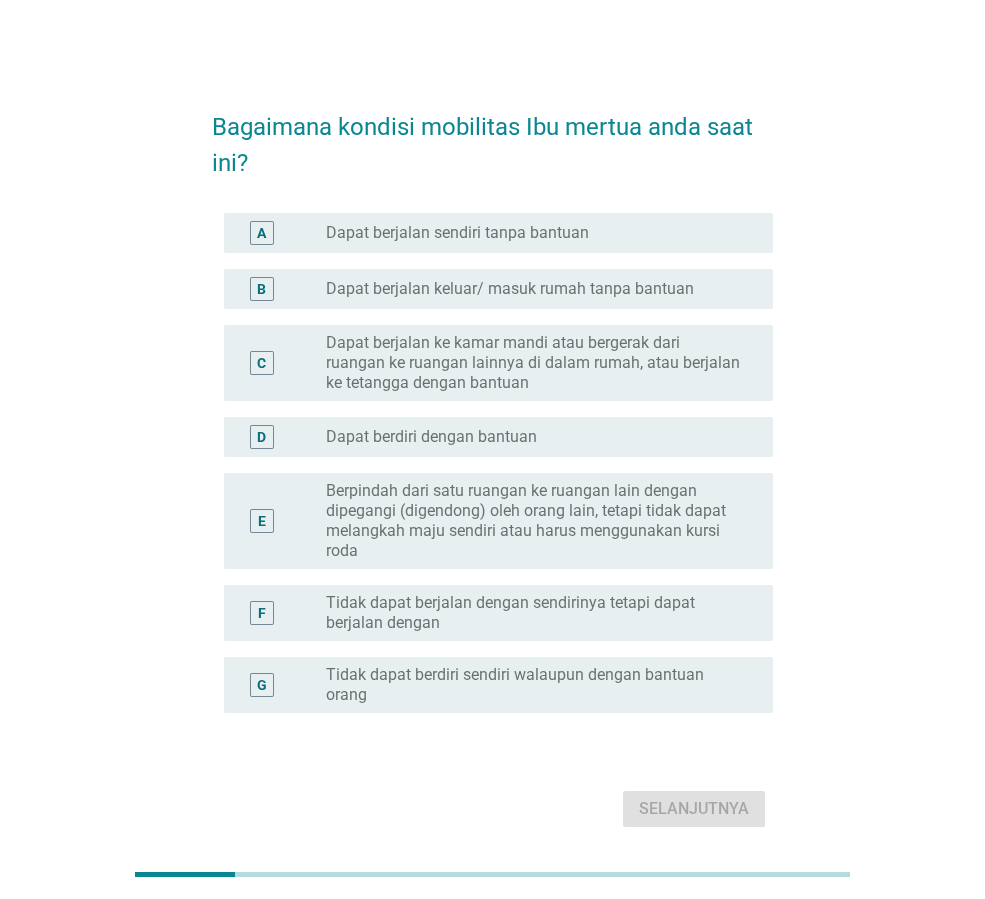 click on "Dapat berjalan ke kamar mandi atau bergerak dari ruangan ke ruangan lainnya di dalam rumah, atau berjalan ke tetangga dengan bantuan" at bounding box center [533, 363] 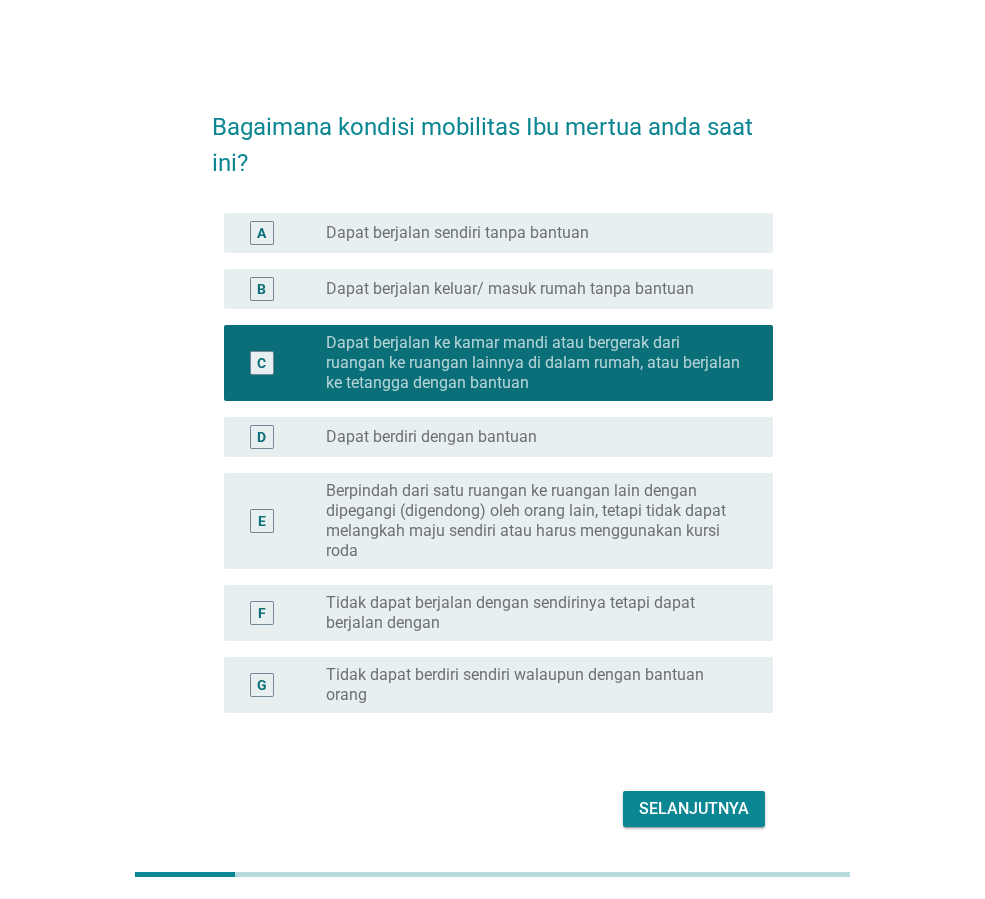 click on "Selanjutnya" at bounding box center [694, 808] 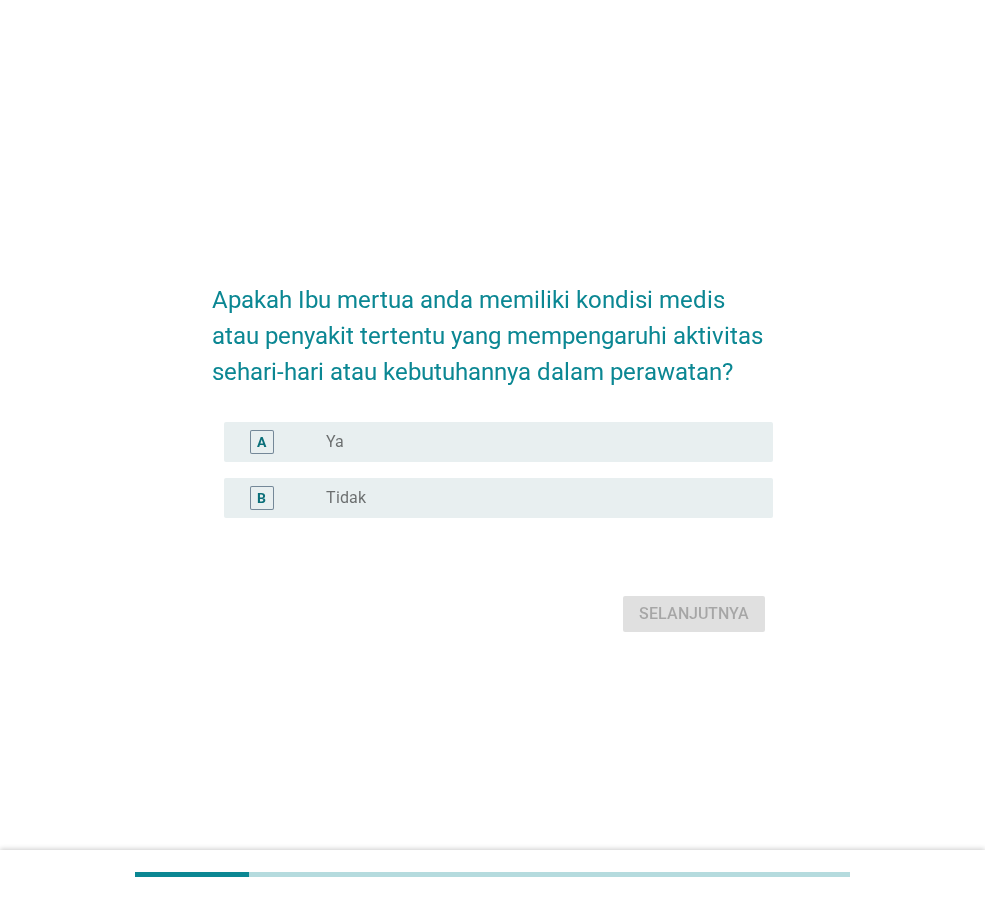 click on "Apakah Ibu mertua anda memiliki kondisi medis atau penyakit tertentu yang mempengaruhi aktivitas sehari-hari atau kebutuhannya dalam perawatan?
A     tombol radio tidak dicentang Ya   B     tombol radio tidak dicentang Tidak     Selanjutnya" at bounding box center [492, 449] 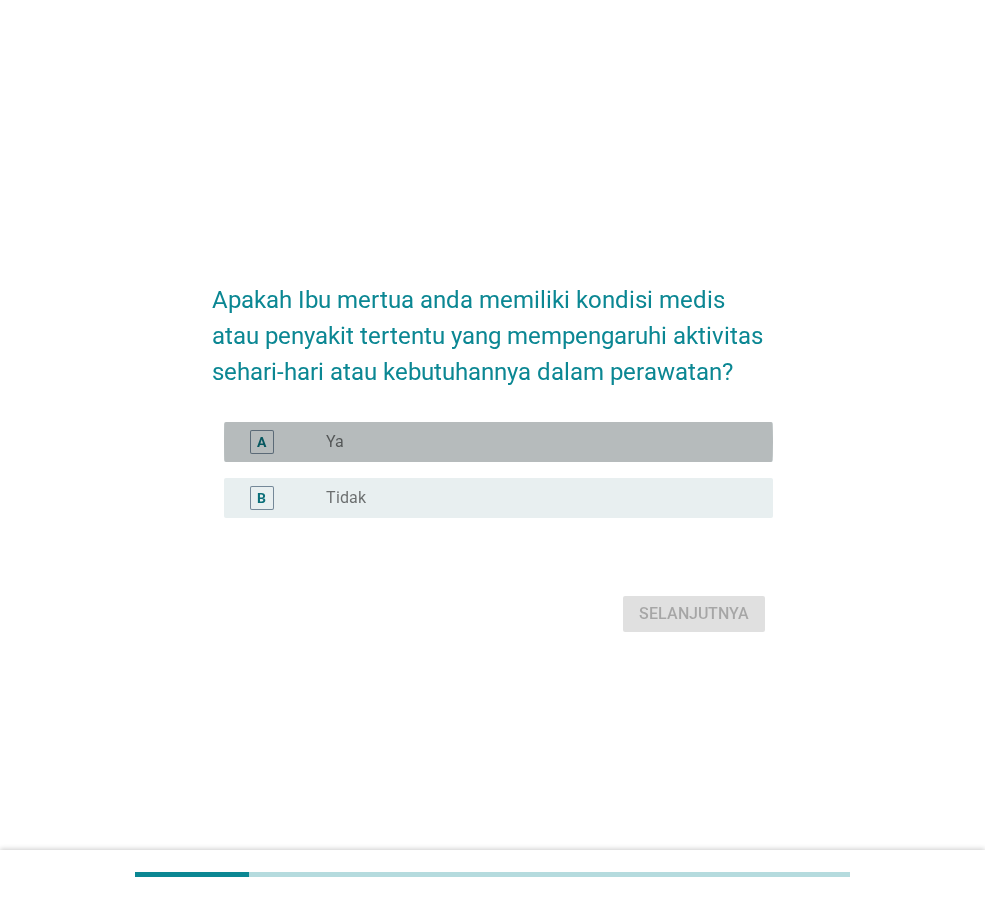 click on "tombol radio tidak dicentang Ya" at bounding box center (533, 442) 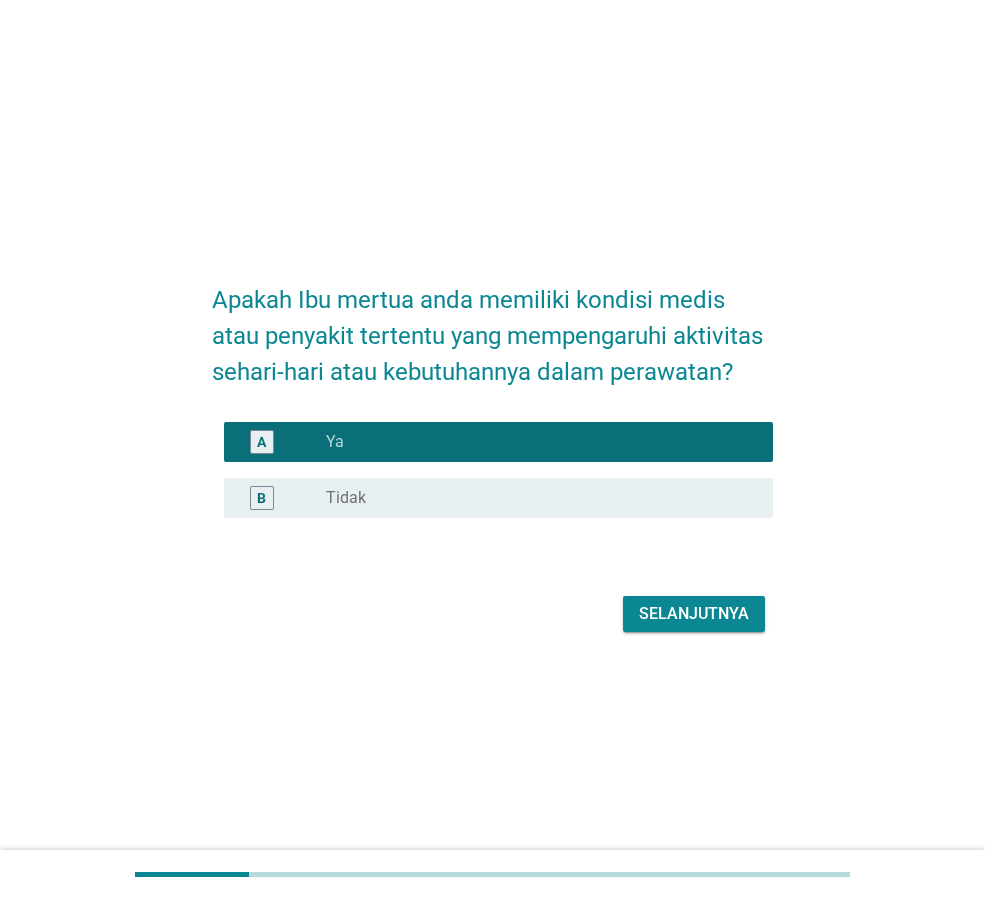 click on "Selanjutnya" at bounding box center [694, 613] 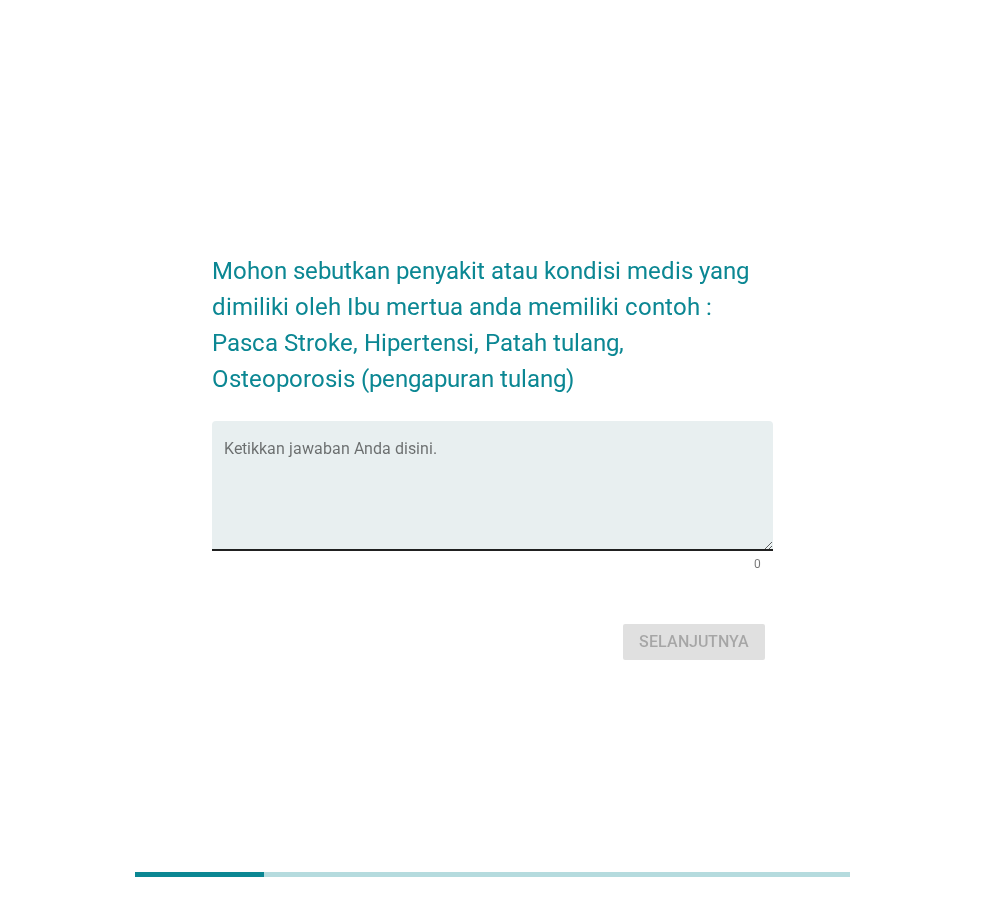 click at bounding box center (498, 497) 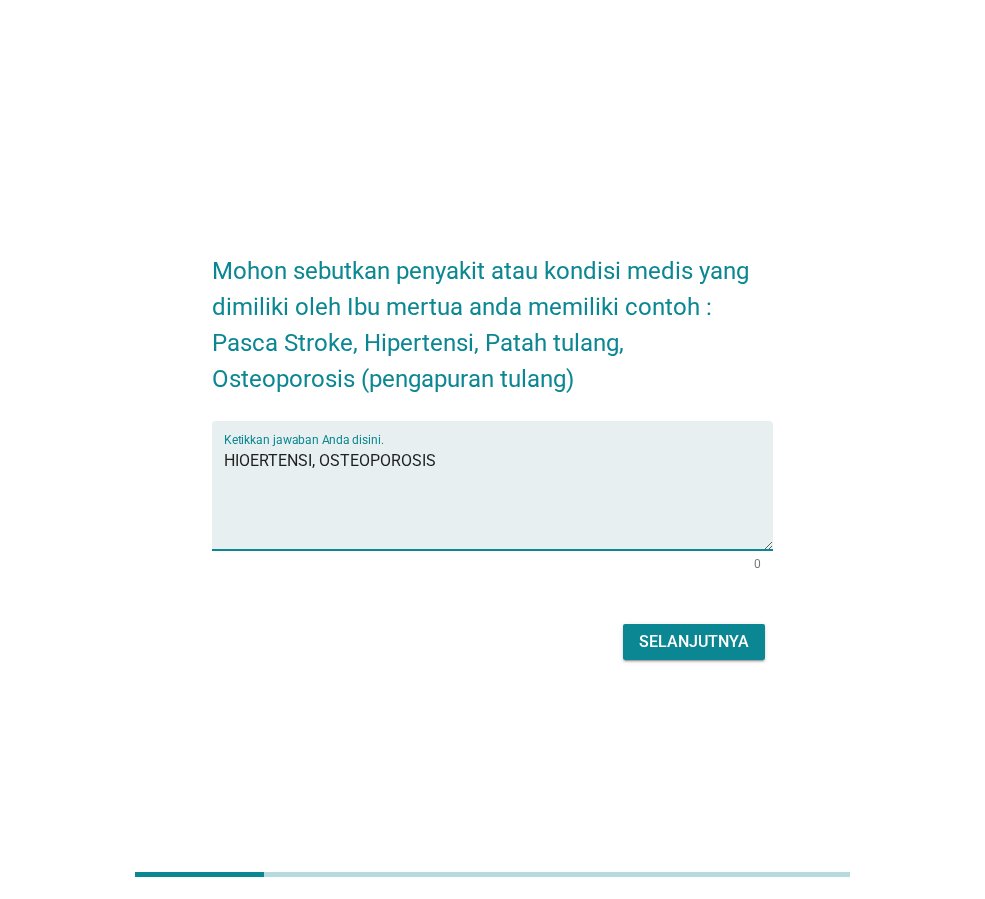 type on "HIOERTENSI, OSTEOPOROSIS" 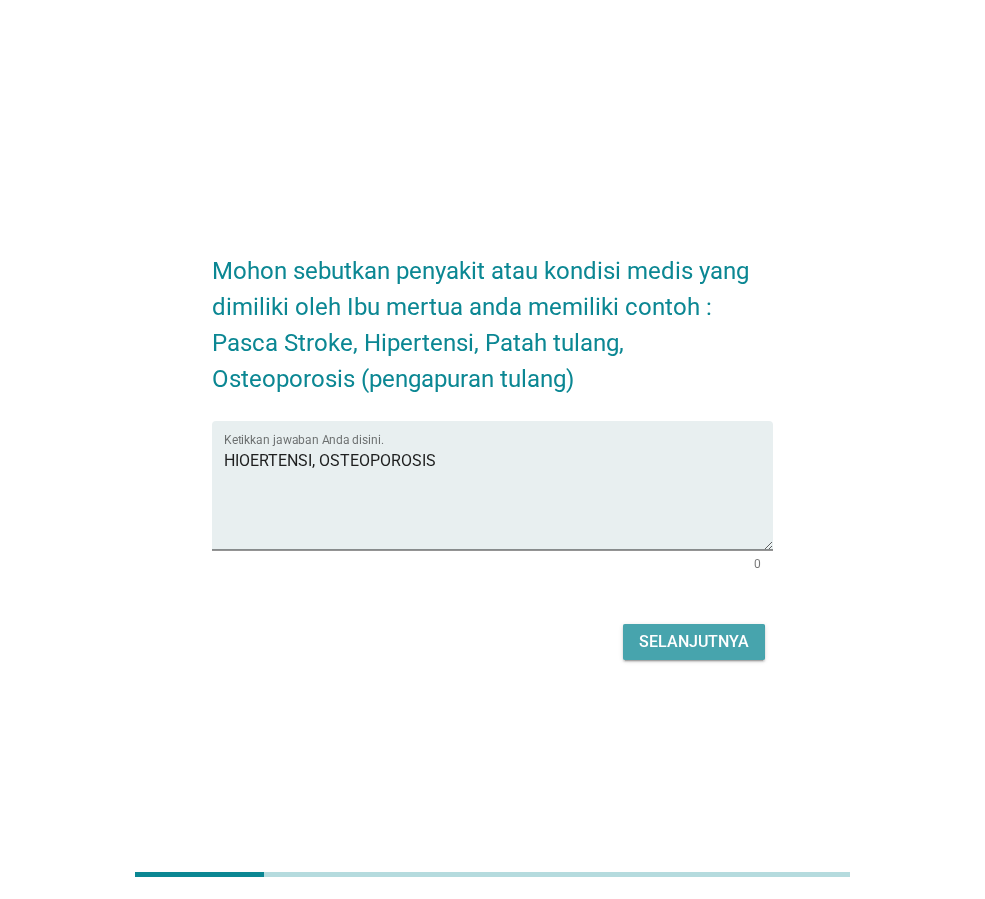 click on "Selanjutnya" at bounding box center (694, 641) 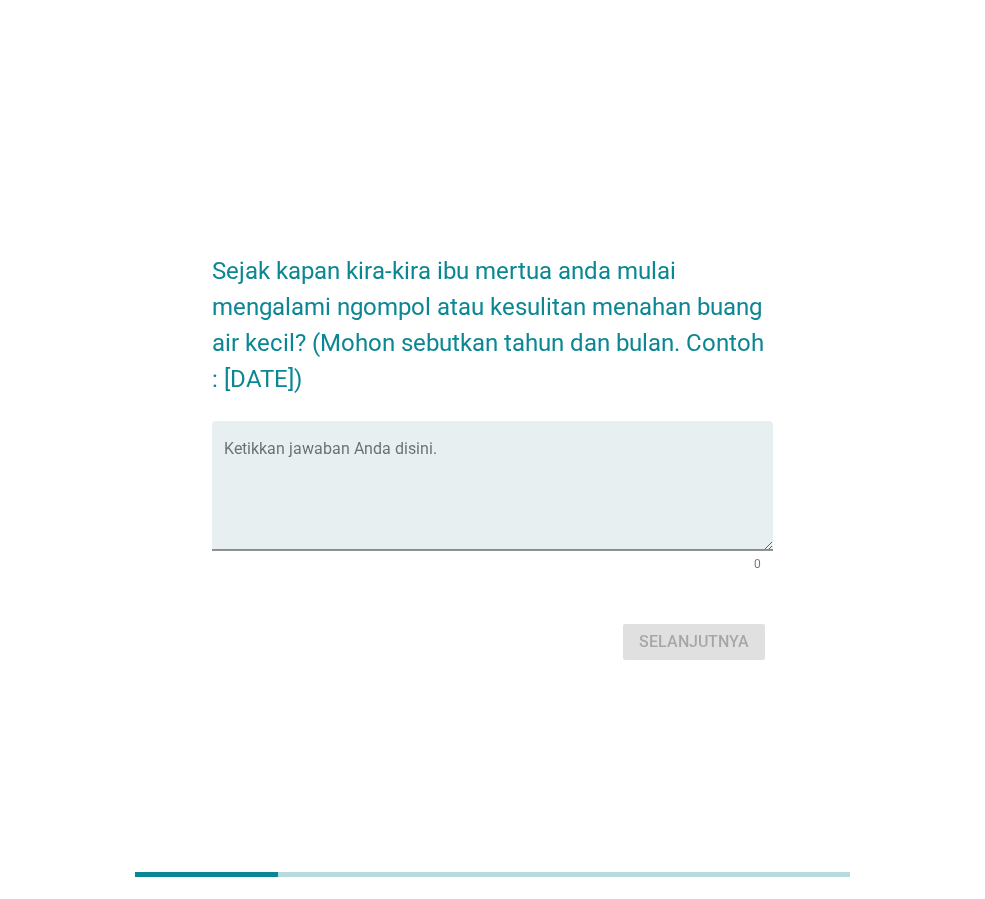 click on "Sejak kapan kira-kira ibu mertua anda mulai mengalami ngompol atau kesulitan menahan buang air kecil? (Mohon sebutkan tahun dan bulan. Contoh : [DATE])     Ketikkan jawaban Anda disini. 0   Selanjutnya" at bounding box center (492, 449) 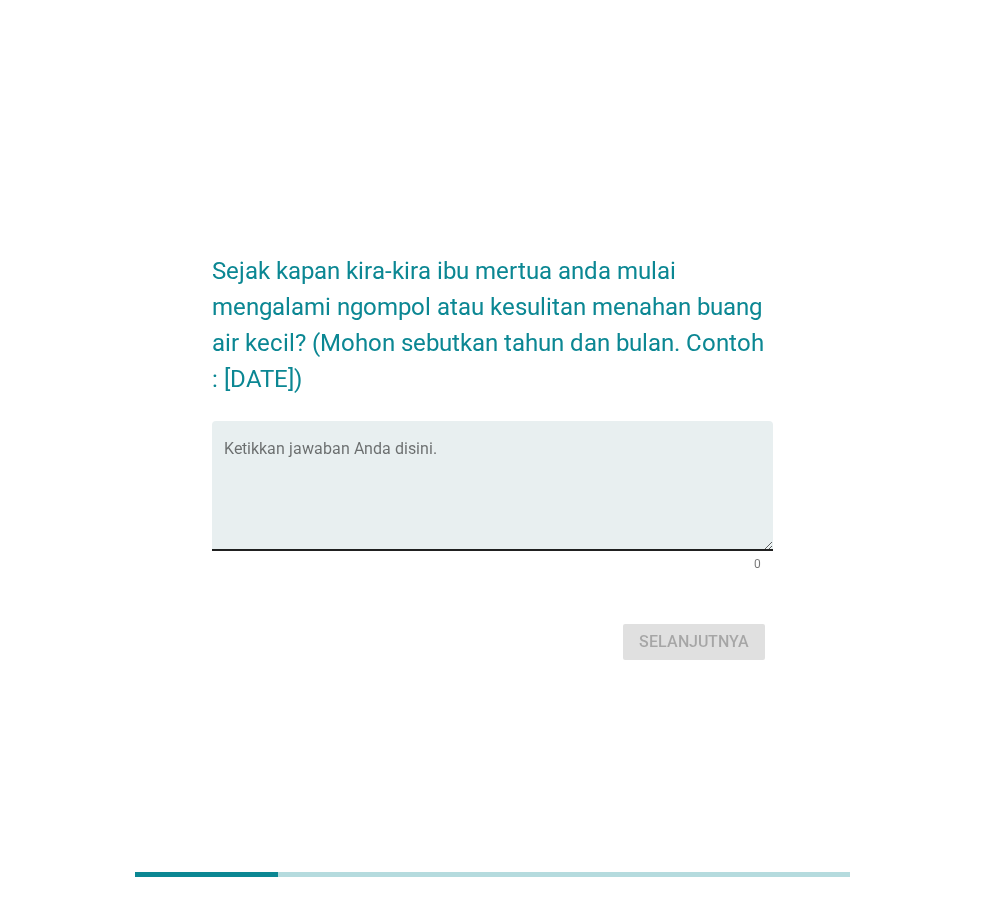 click at bounding box center (498, 497) 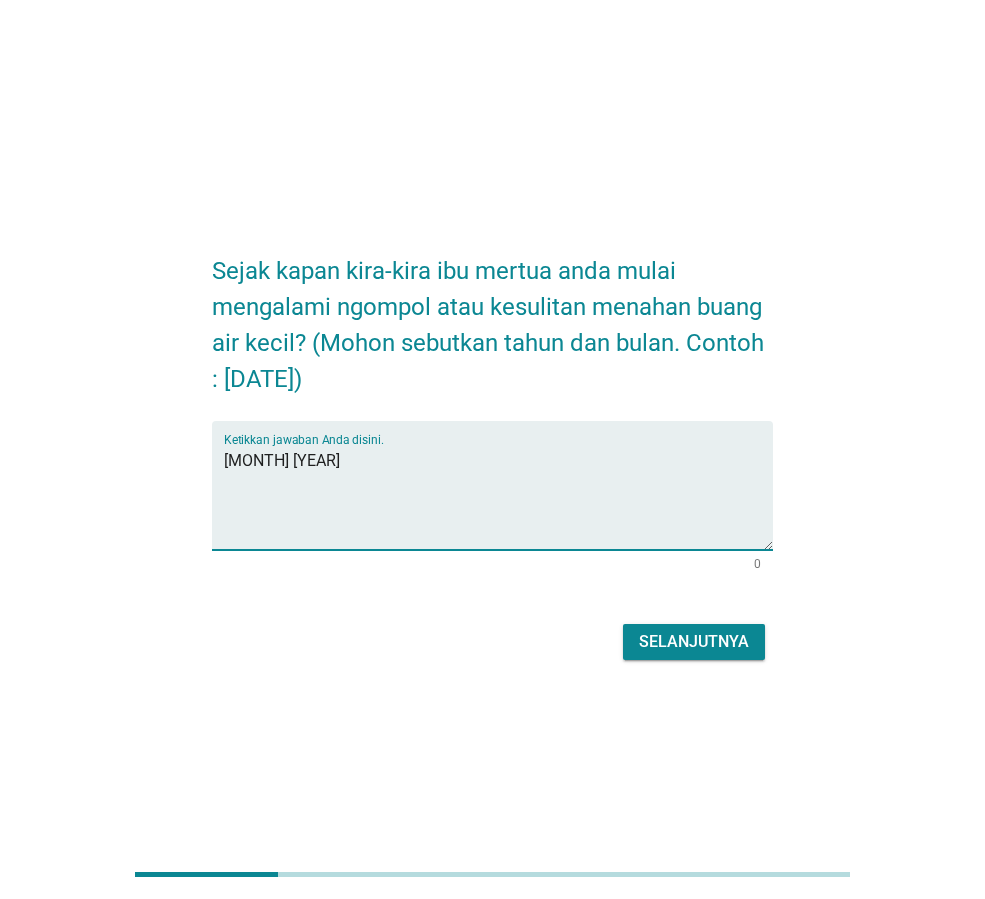 type on "[MONTH] [YEAR]" 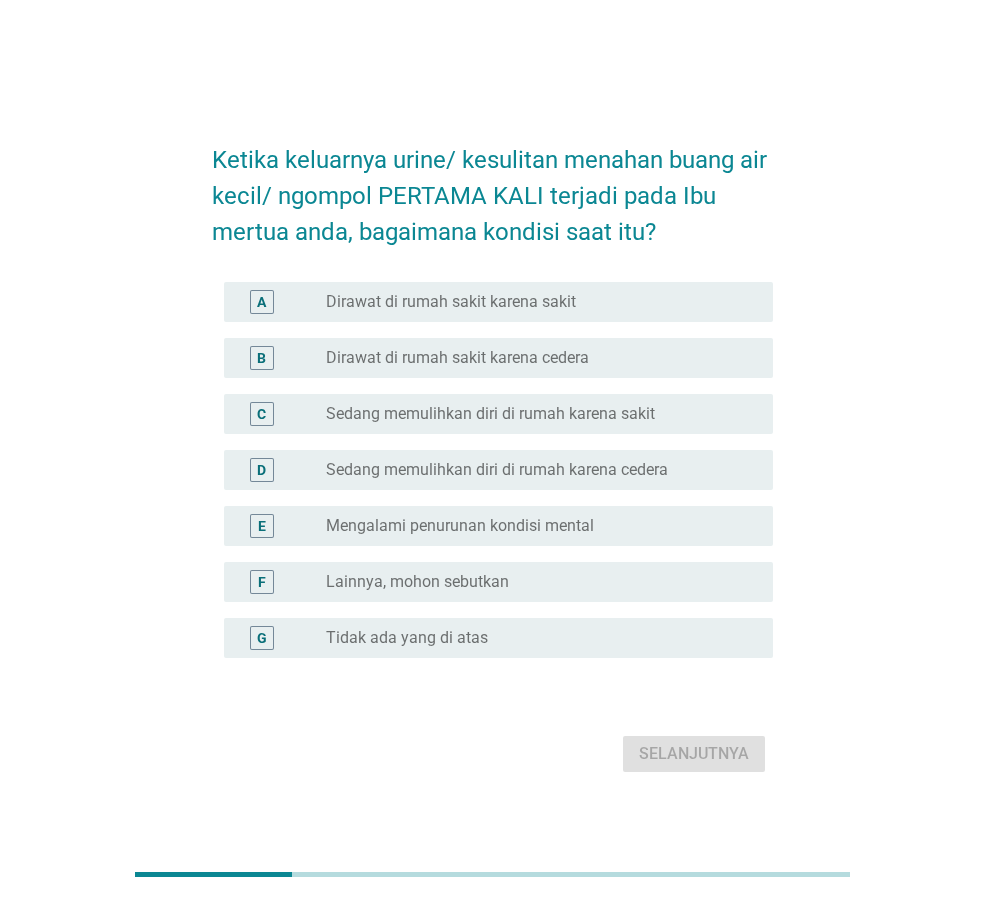 click on "tombol radio tidak dicentang Dirawat di rumah sakit karena sakit" at bounding box center [533, 302] 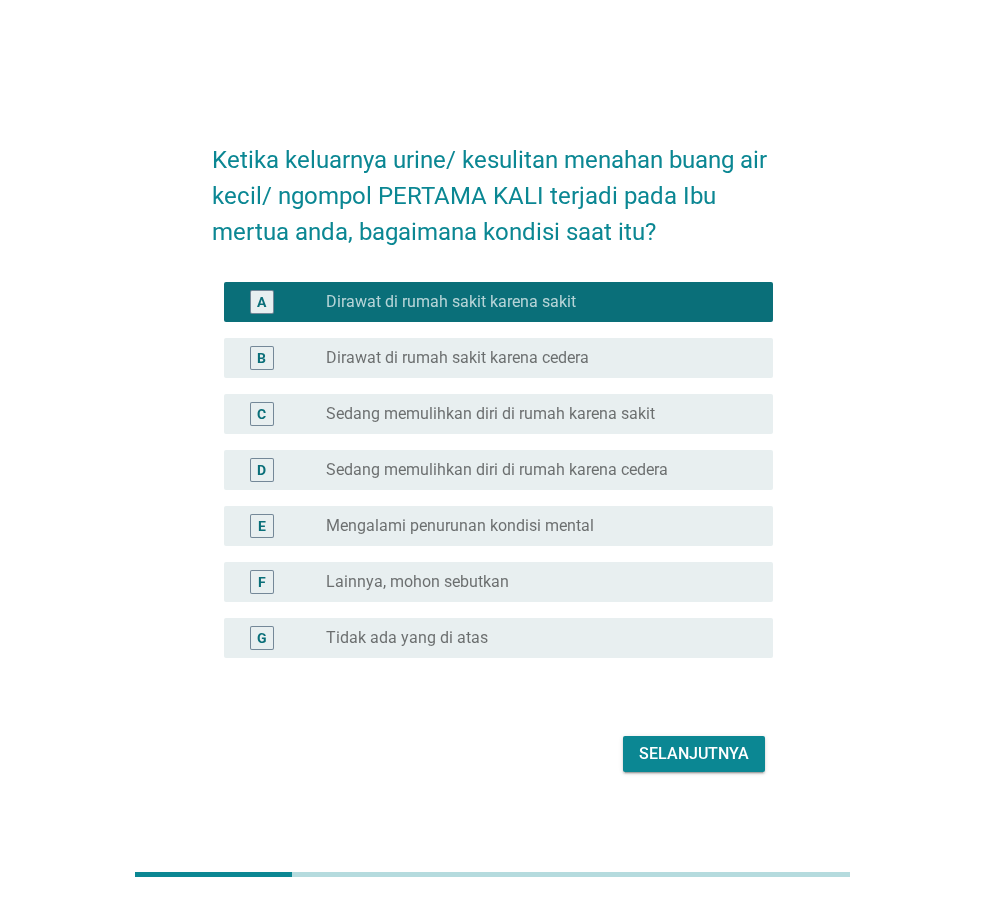 click on "Selanjutnya" at bounding box center (694, 753) 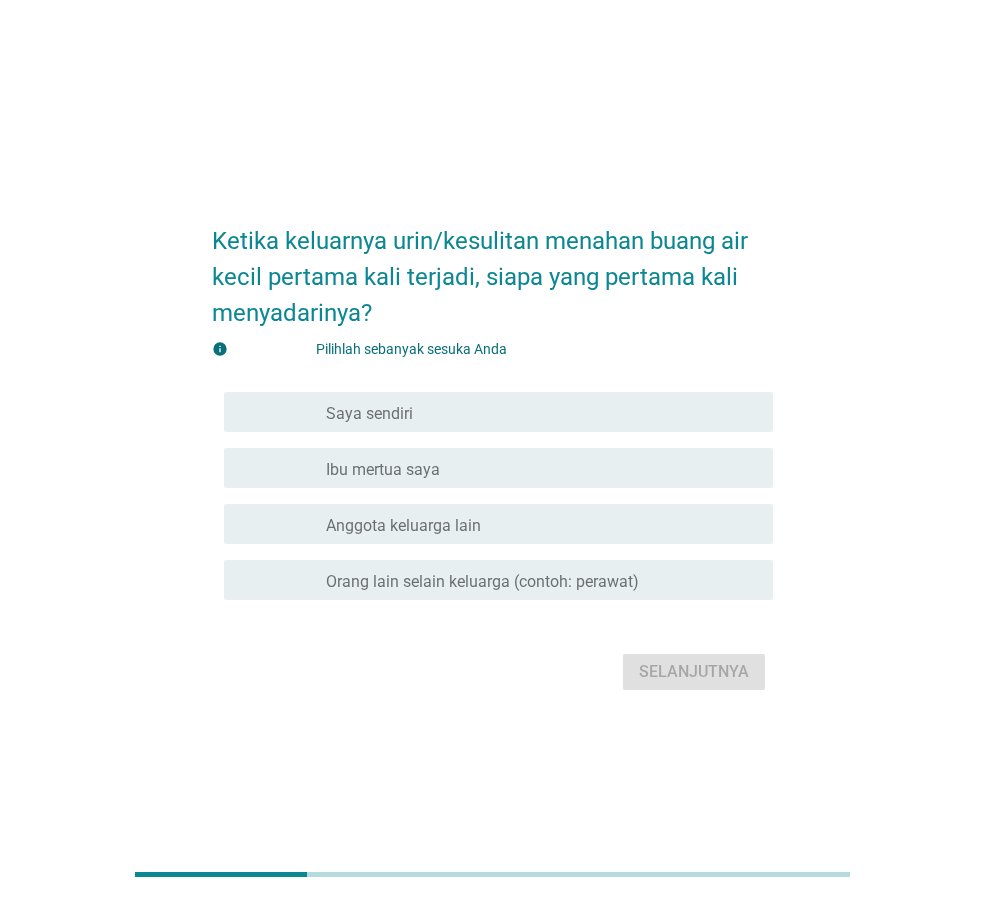 click on "garis besar kotak centang kosong Ibu mertua saya" at bounding box center (541, 468) 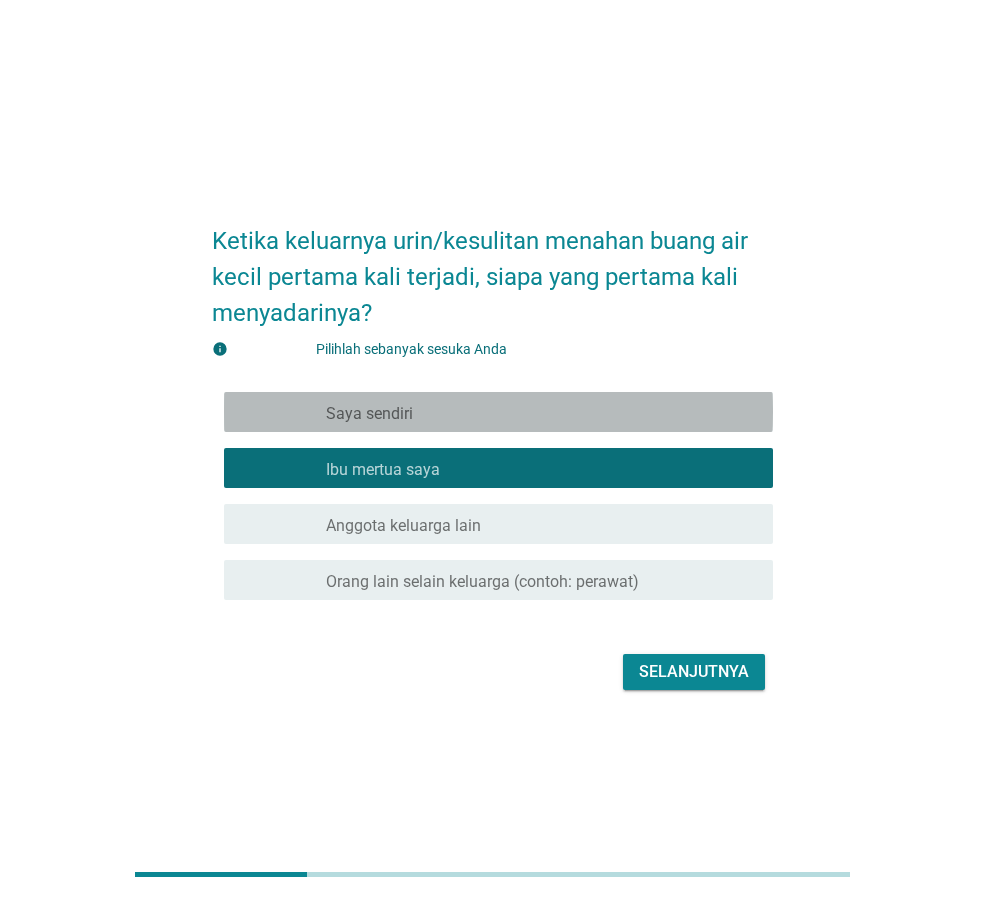 click on "garis besar kotak centang kosong Saya sendiri" at bounding box center [541, 412] 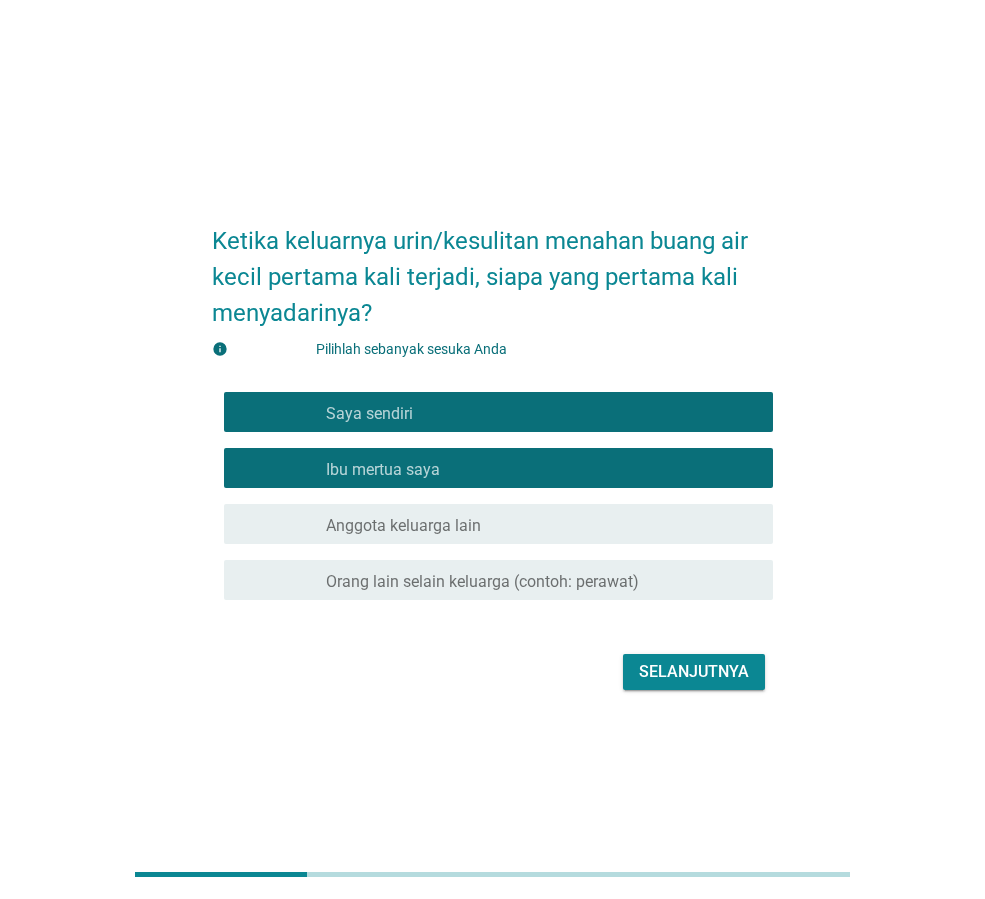 click on "garis besar kotak centang kosong Anggota keluarga lain" at bounding box center (541, 524) 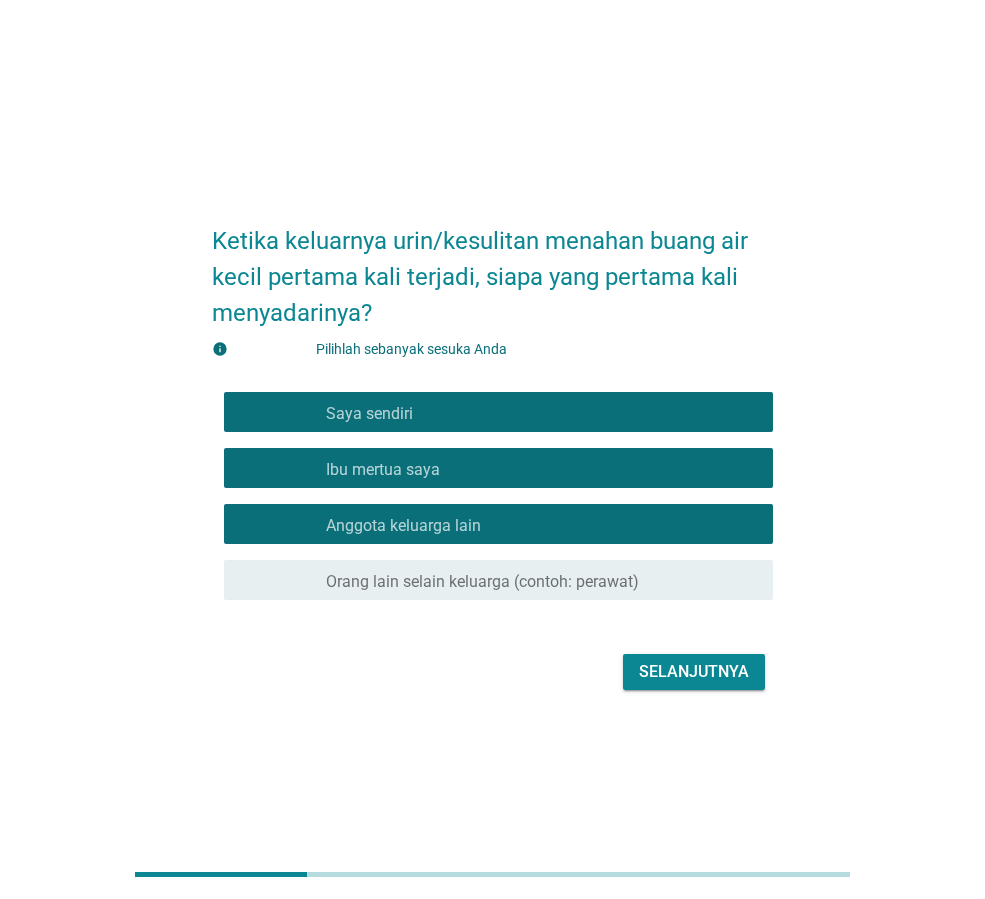 click on "garis besar kotak centang kosong Anggota keluarga lain" at bounding box center (541, 524) 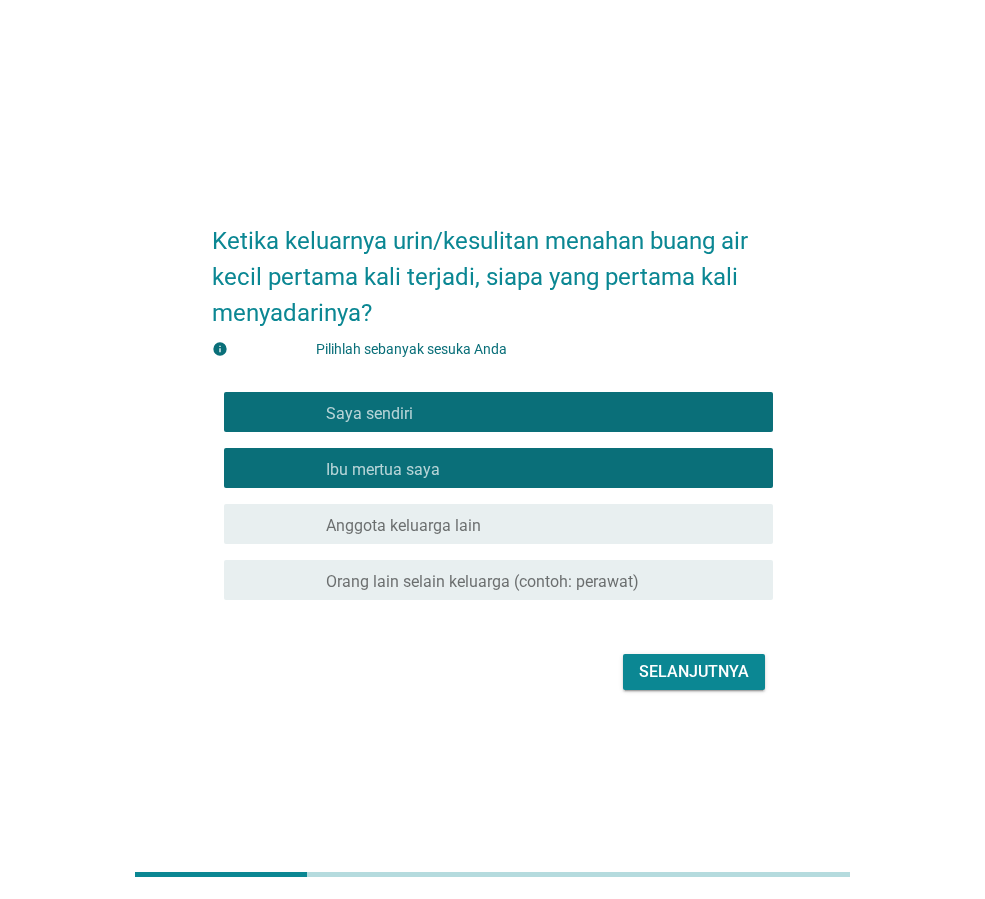 click on "Selanjutnya" at bounding box center (694, 671) 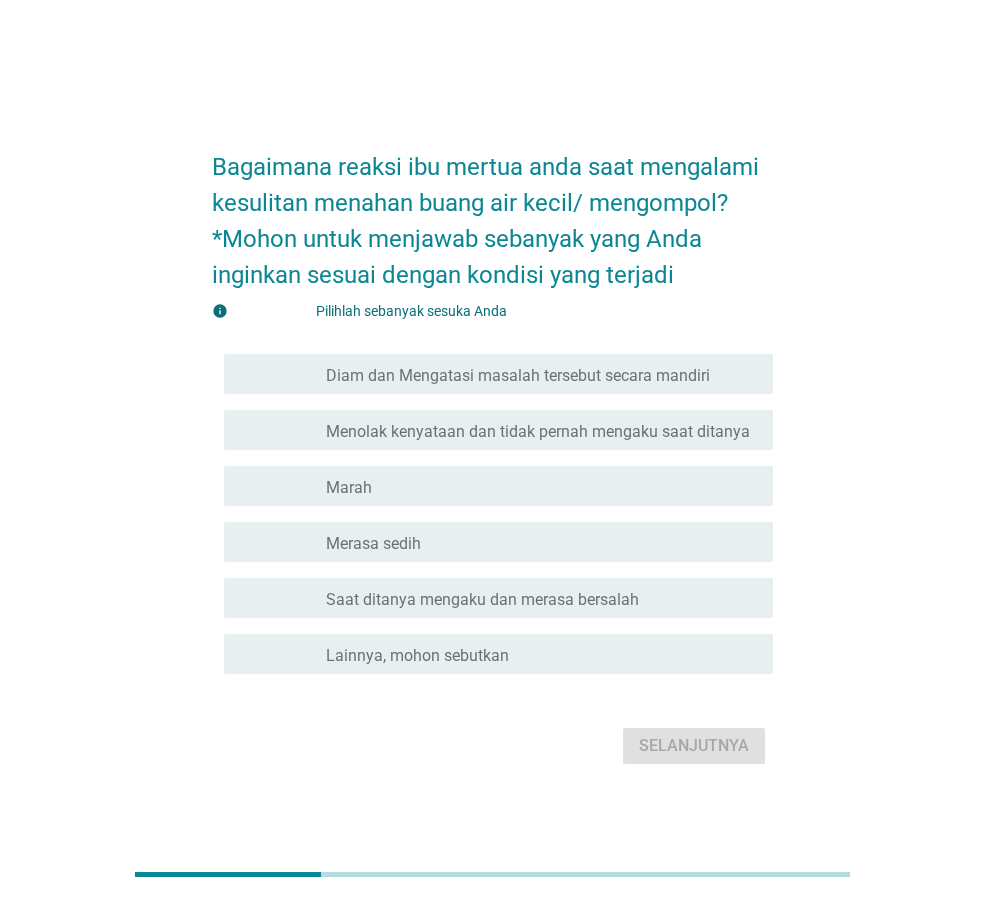 click on "Saat ditanya mengaku dan merasa bersalah" at bounding box center (482, 599) 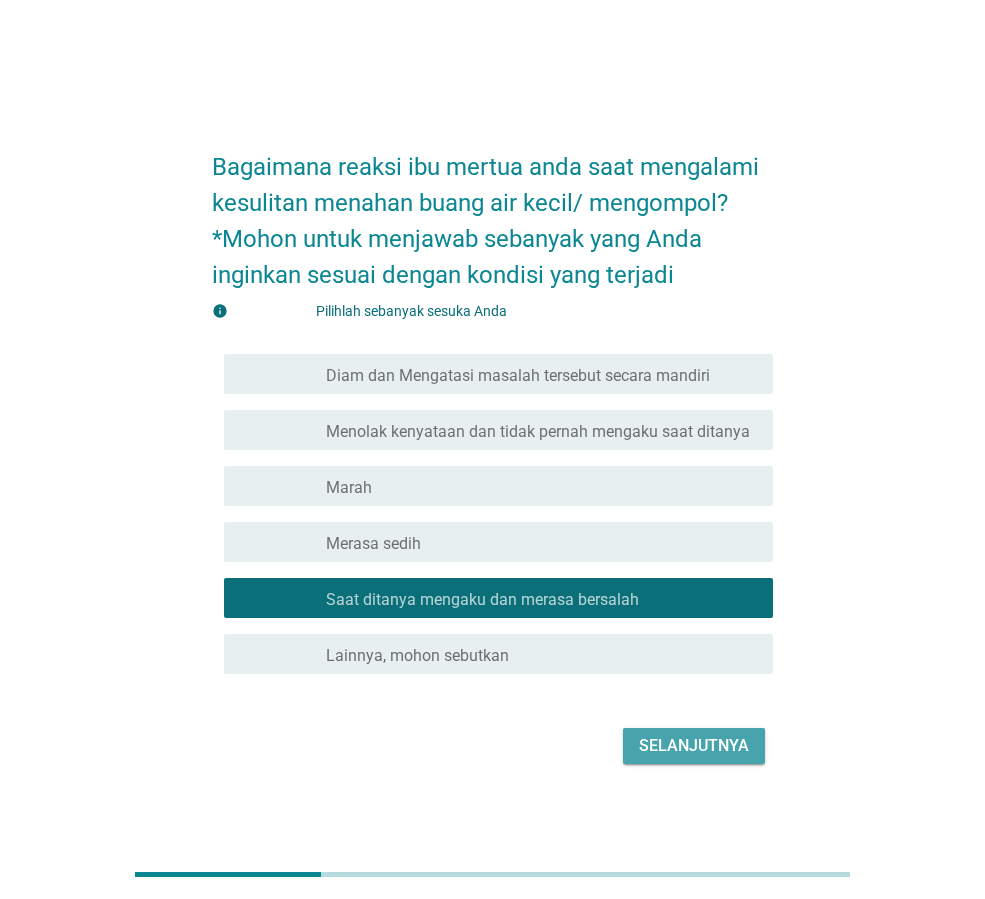 click on "Selanjutnya" at bounding box center [694, 746] 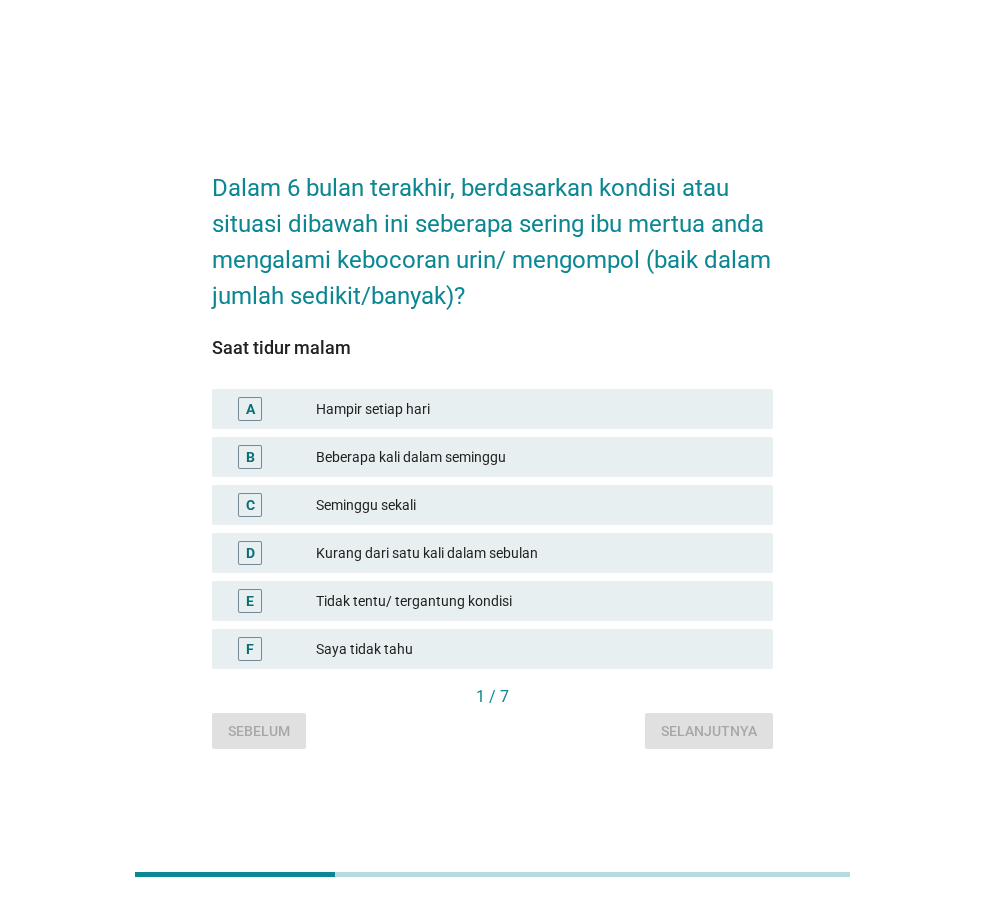 click on "Dalam 6 bulan terakhir, berdasarkan kondisi atau situasi dibawah ini seberapa sering ibu mertua anda mengalami kebocoran urin/ mengompol (baik dalam jumlah sedikit/banyak)?
Saat tidur malam
A   Hampir setiap hari B   Beberapa kali dalam seminggu C   Seminggu sekali D   Kurang dari satu kali dalam sebulan E   Tidak tentu/ tergantung kondisi F   Saya tidak tahu
1 / 7
Sebelum   Selanjutnya" at bounding box center (492, 449) 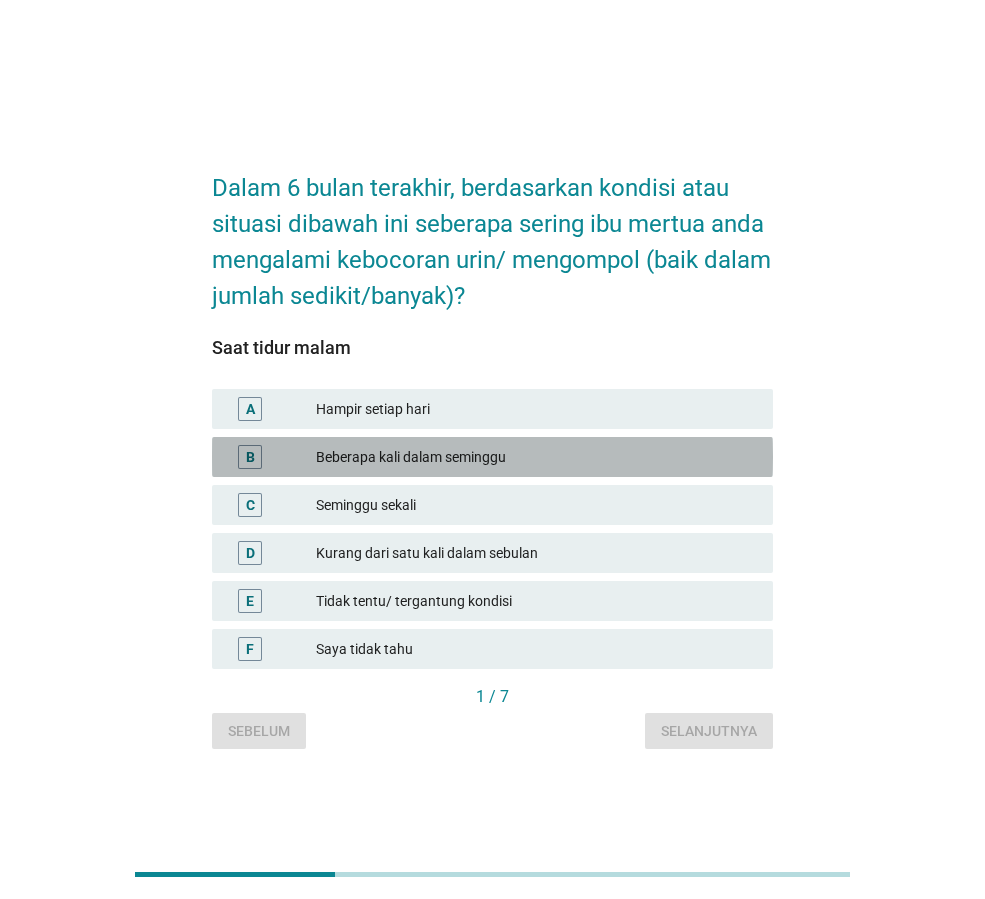 click on "Beberapa kali dalam seminggu" at bounding box center [536, 457] 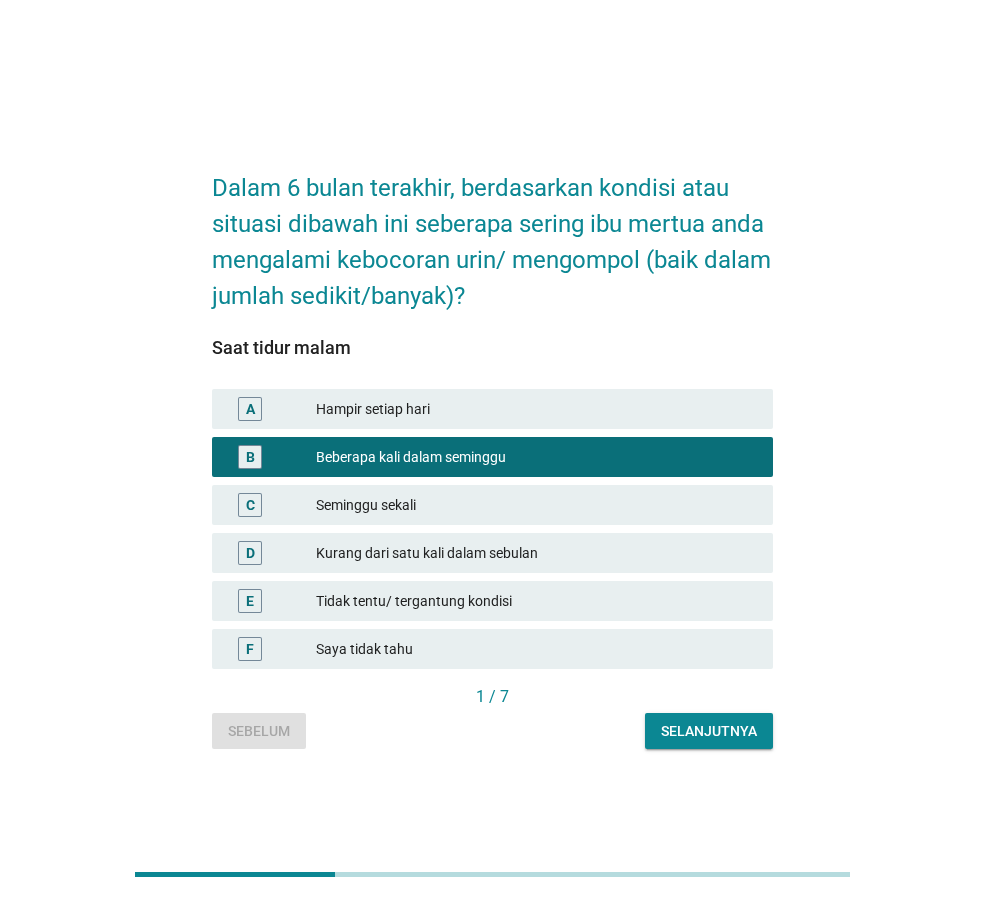 drag, startPoint x: 708, startPoint y: 726, endPoint x: 614, endPoint y: 719, distance: 94.26028 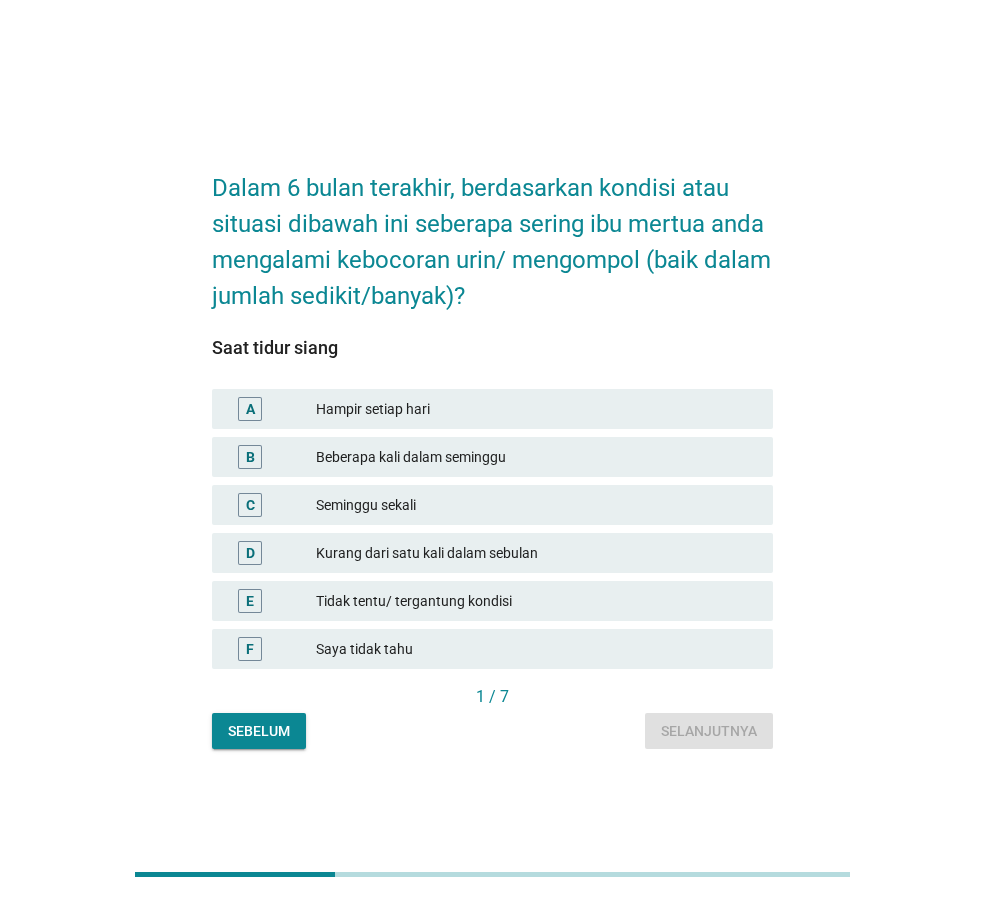 click on "Beberapa kali dalam seminggu" at bounding box center [536, 457] 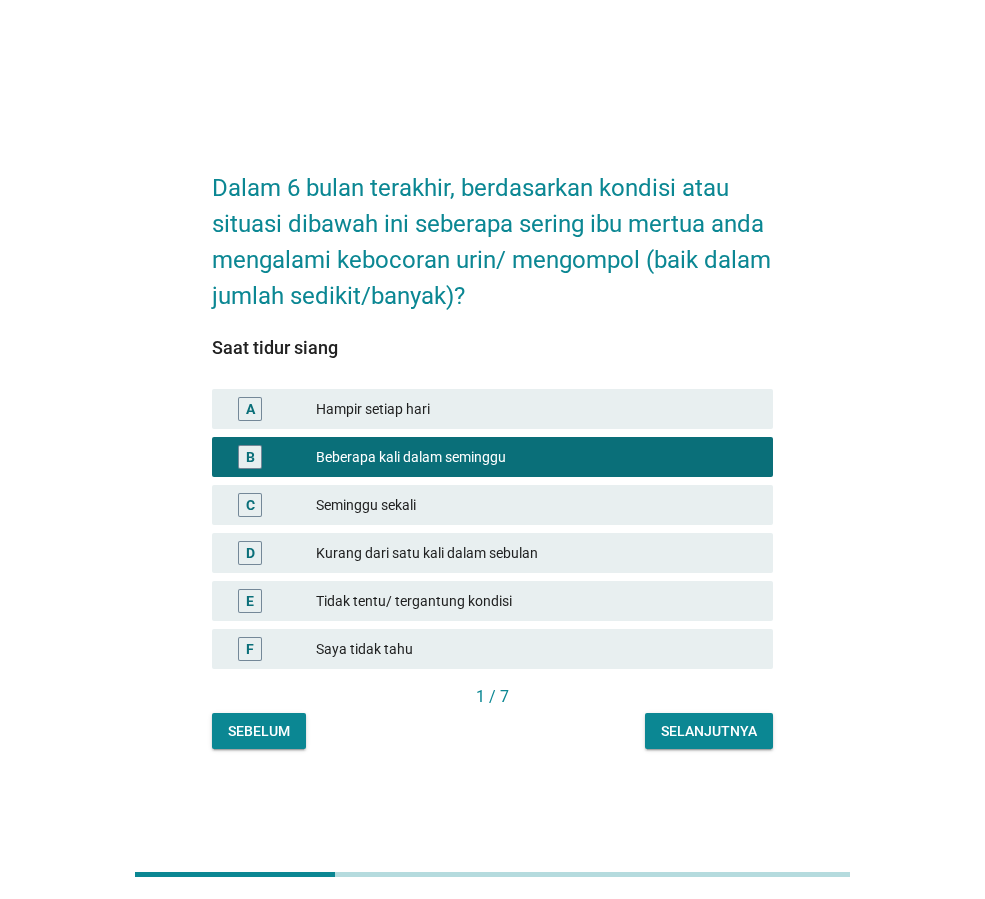click on "Selanjutnya" at bounding box center [709, 731] 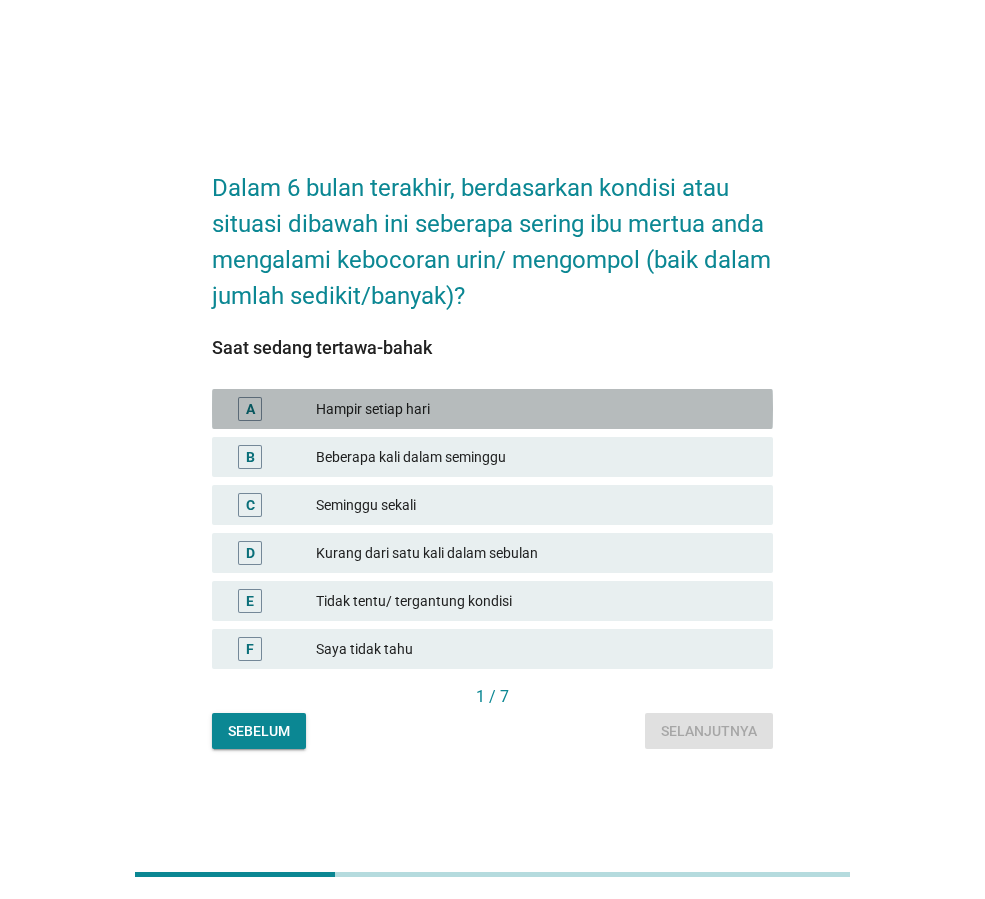 click on "Hampir setiap hari" at bounding box center (536, 409) 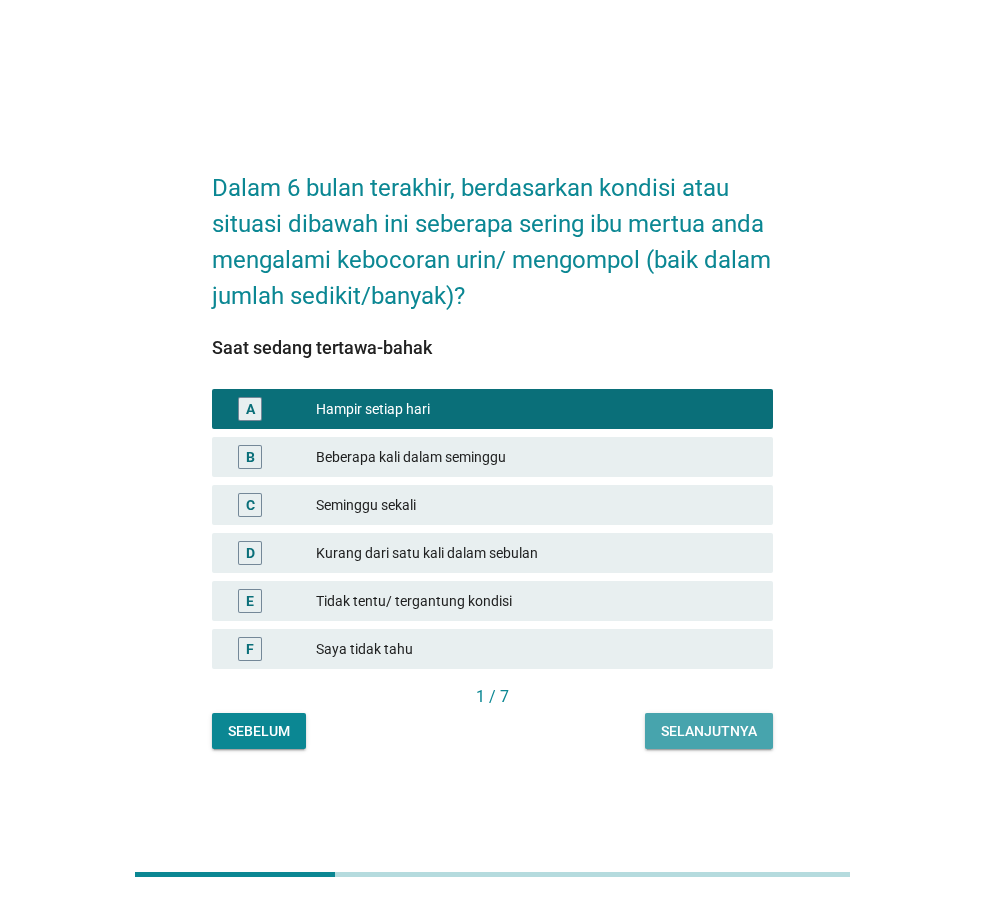 click on "Selanjutnya" at bounding box center [709, 731] 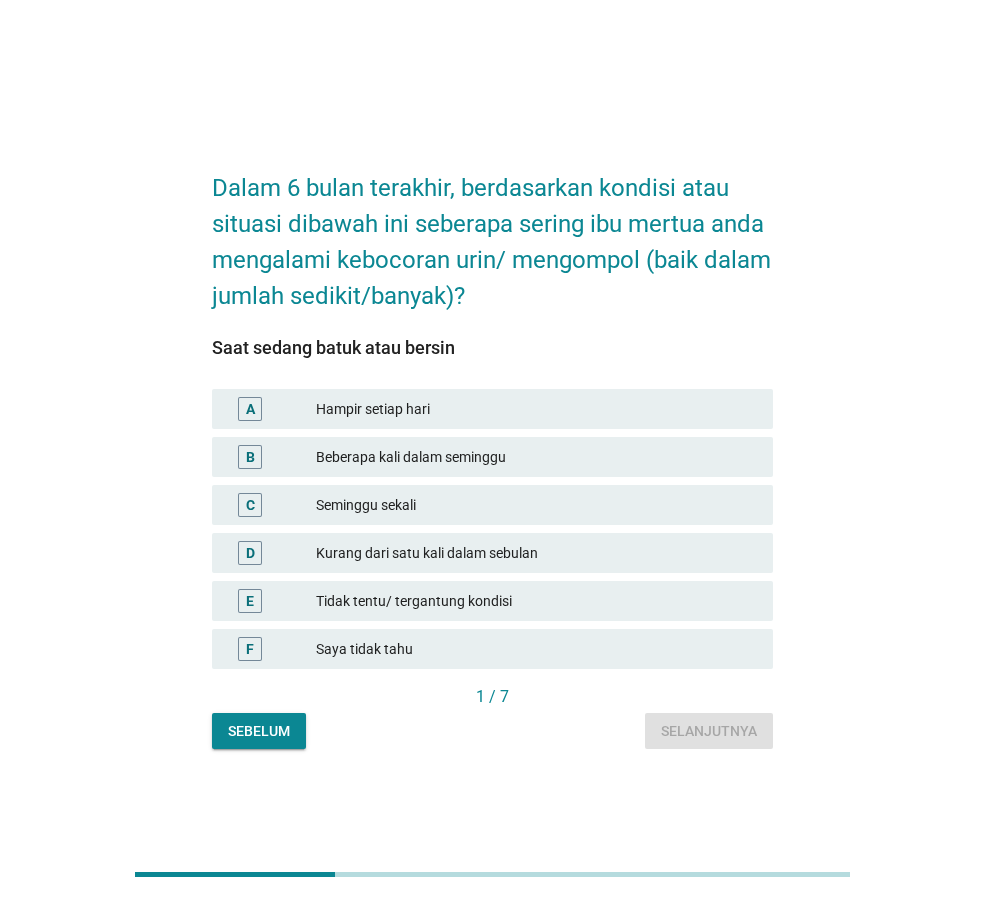 click on "Beberapa kali dalam seminggu" at bounding box center (536, 457) 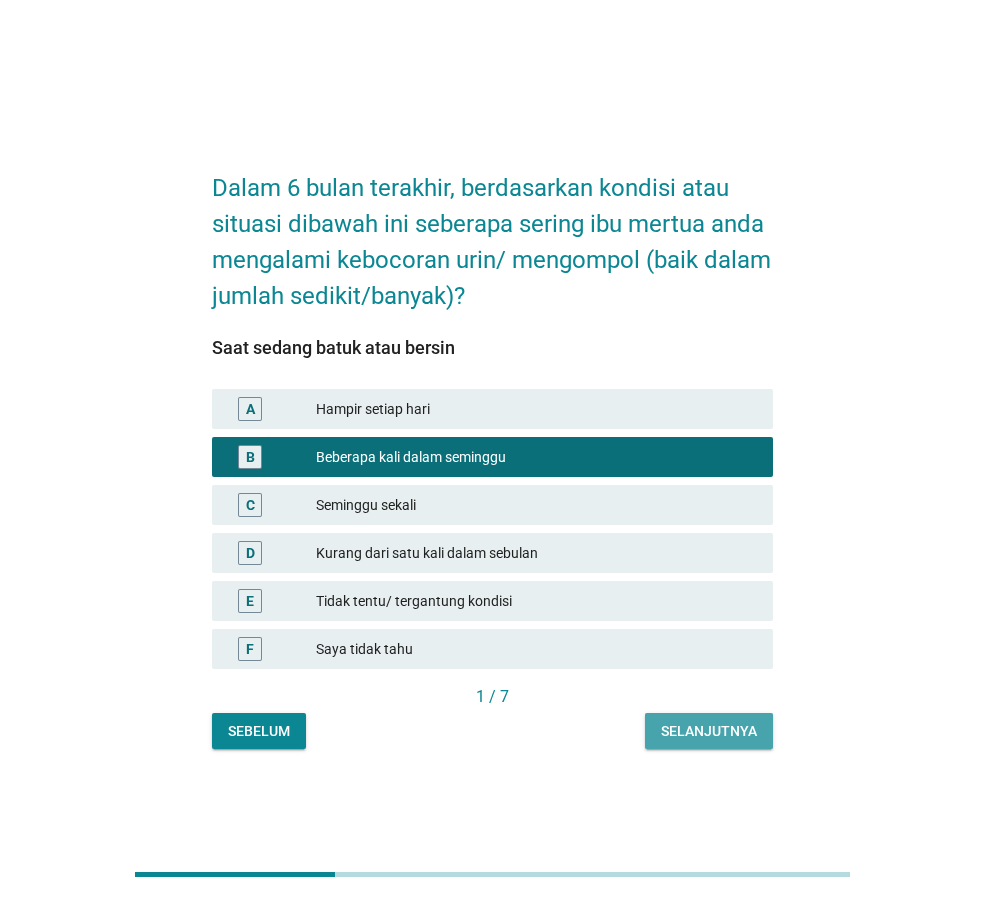 click on "Selanjutnya" at bounding box center (709, 731) 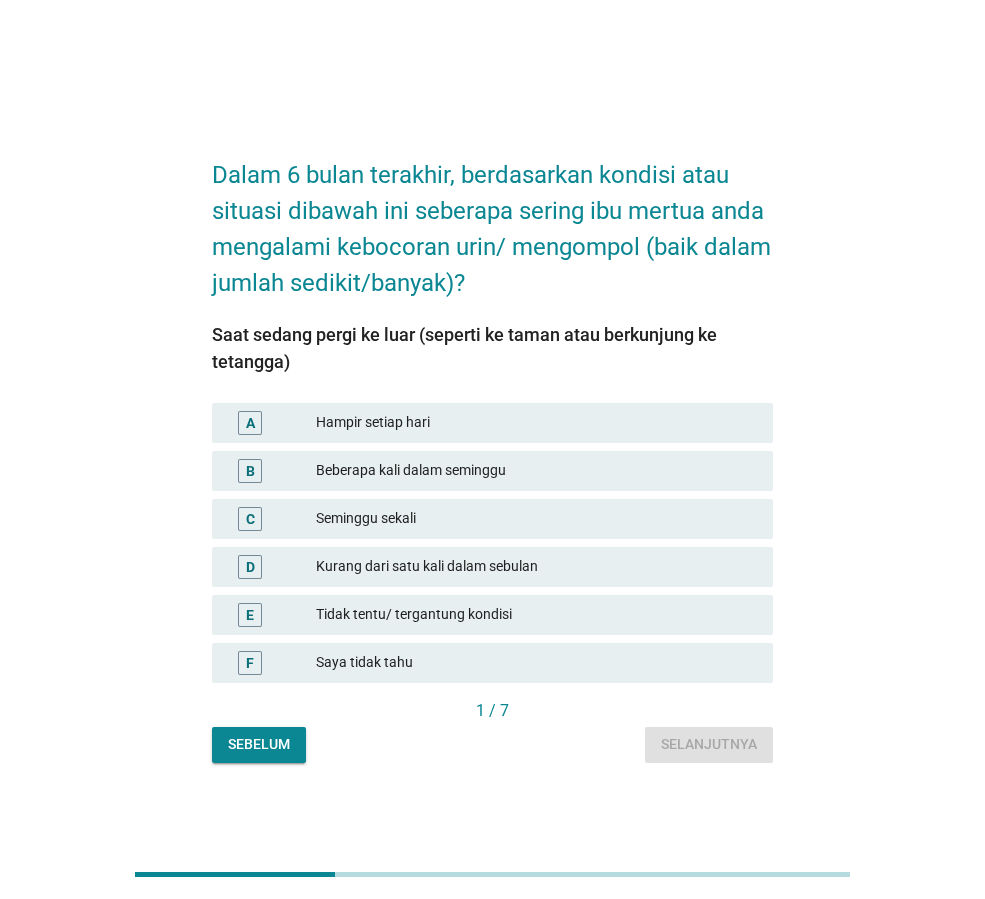 click on "Beberapa kali dalam seminggu" at bounding box center [536, 471] 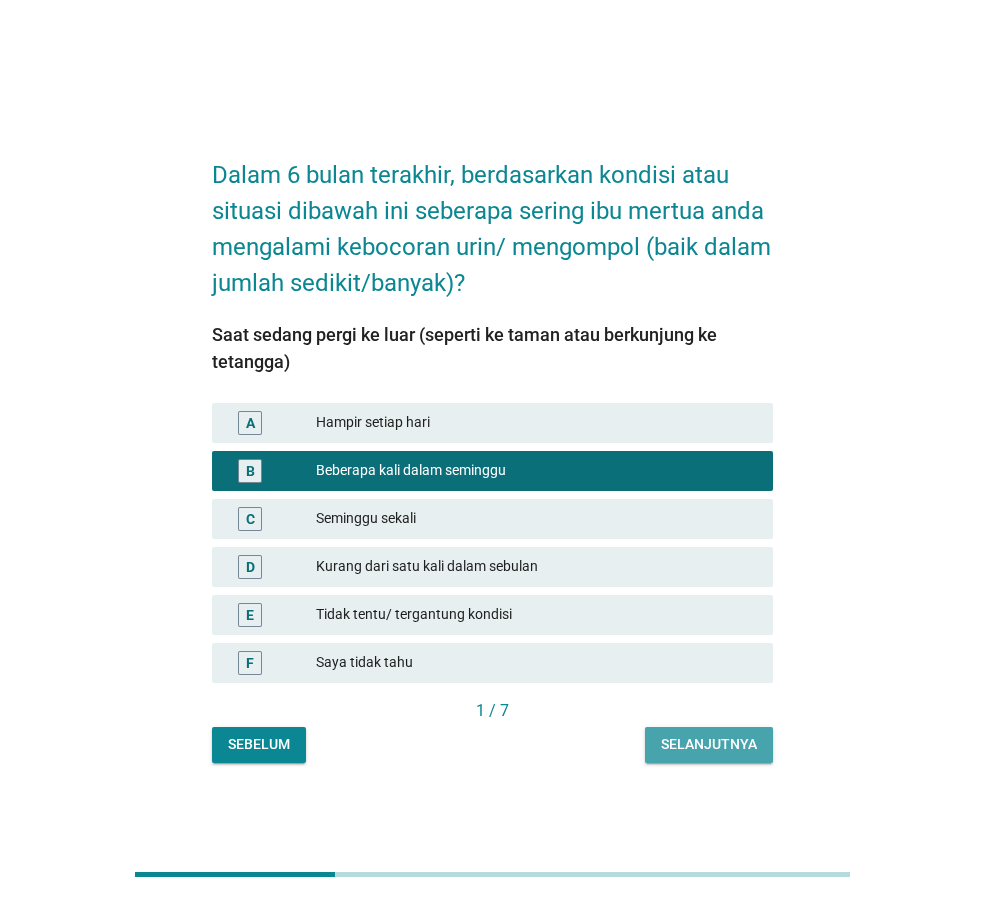 click on "Selanjutnya" at bounding box center (709, 744) 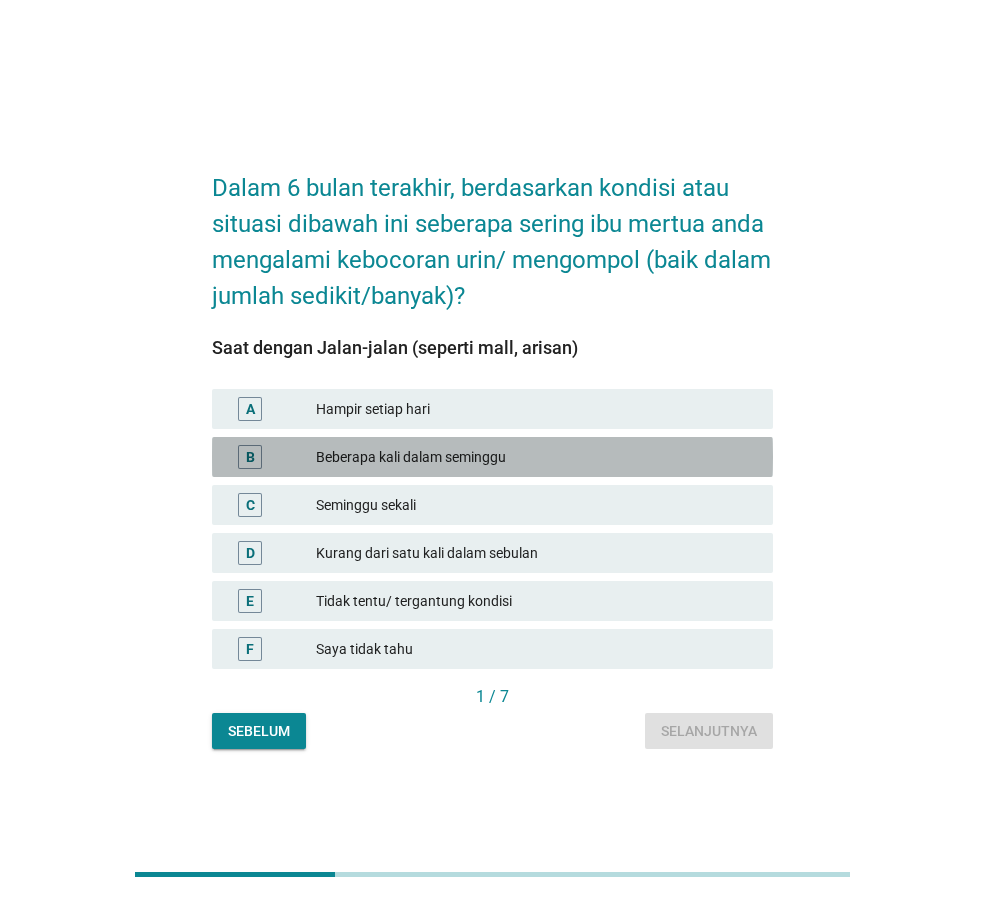 click on "Beberapa kali dalam seminggu" at bounding box center [536, 457] 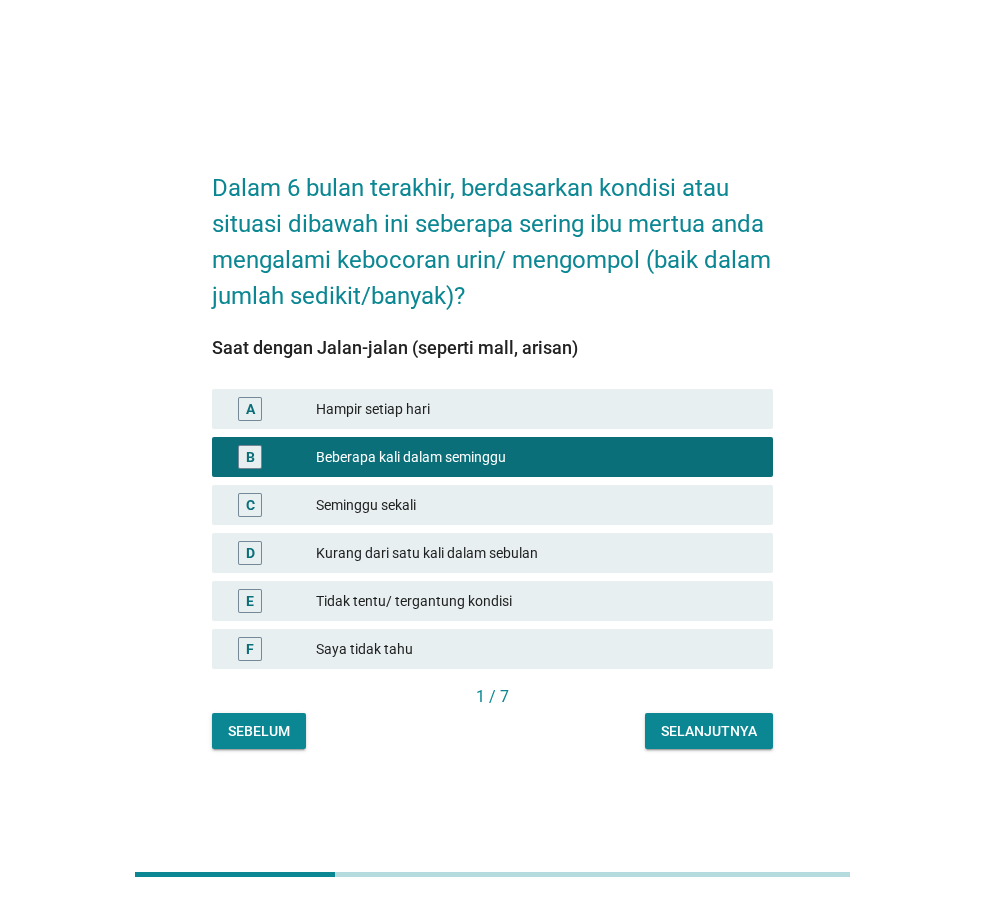 click on "Selanjutnya" at bounding box center (709, 731) 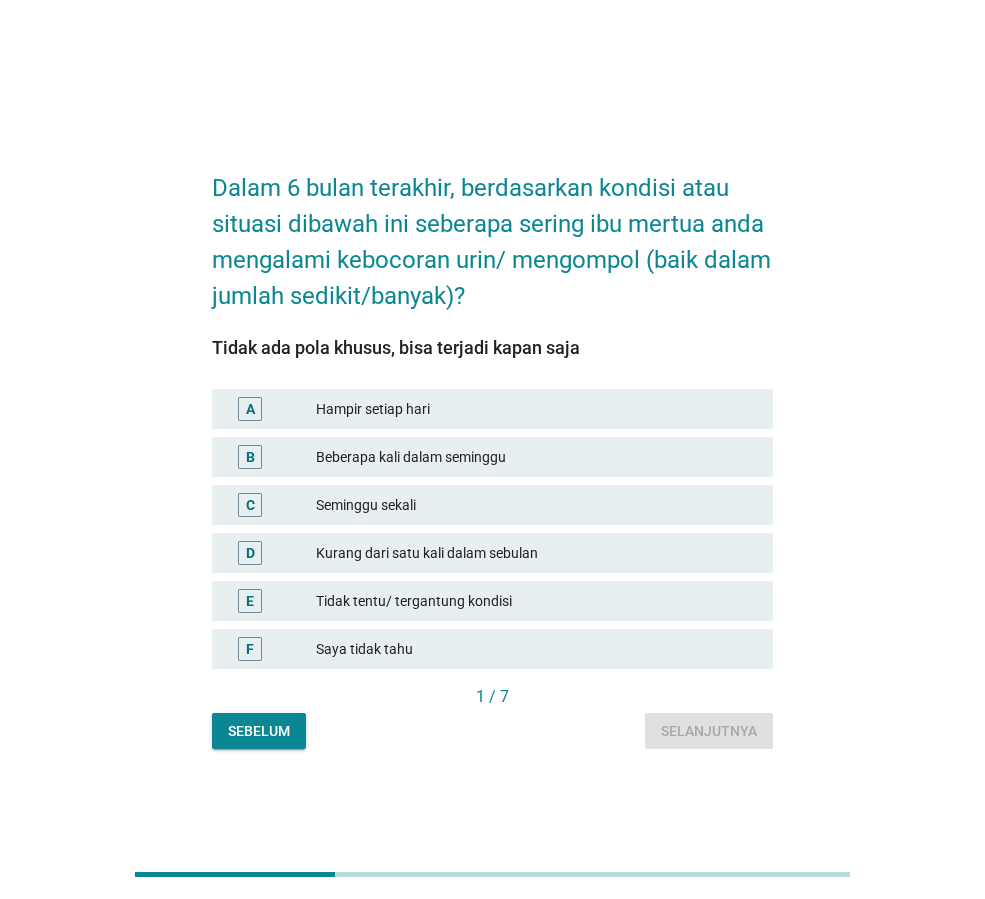 click on "Beberapa kali dalam seminggu" at bounding box center (536, 457) 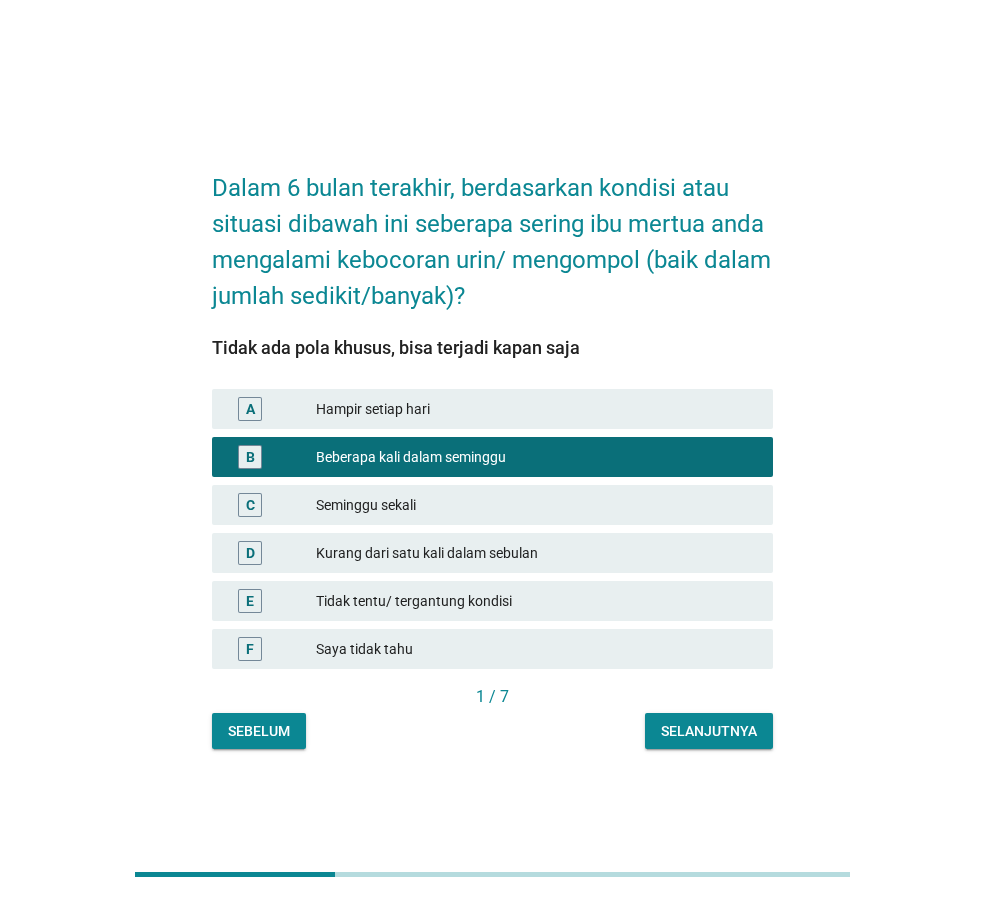 click on "1 / 7" at bounding box center [492, 699] 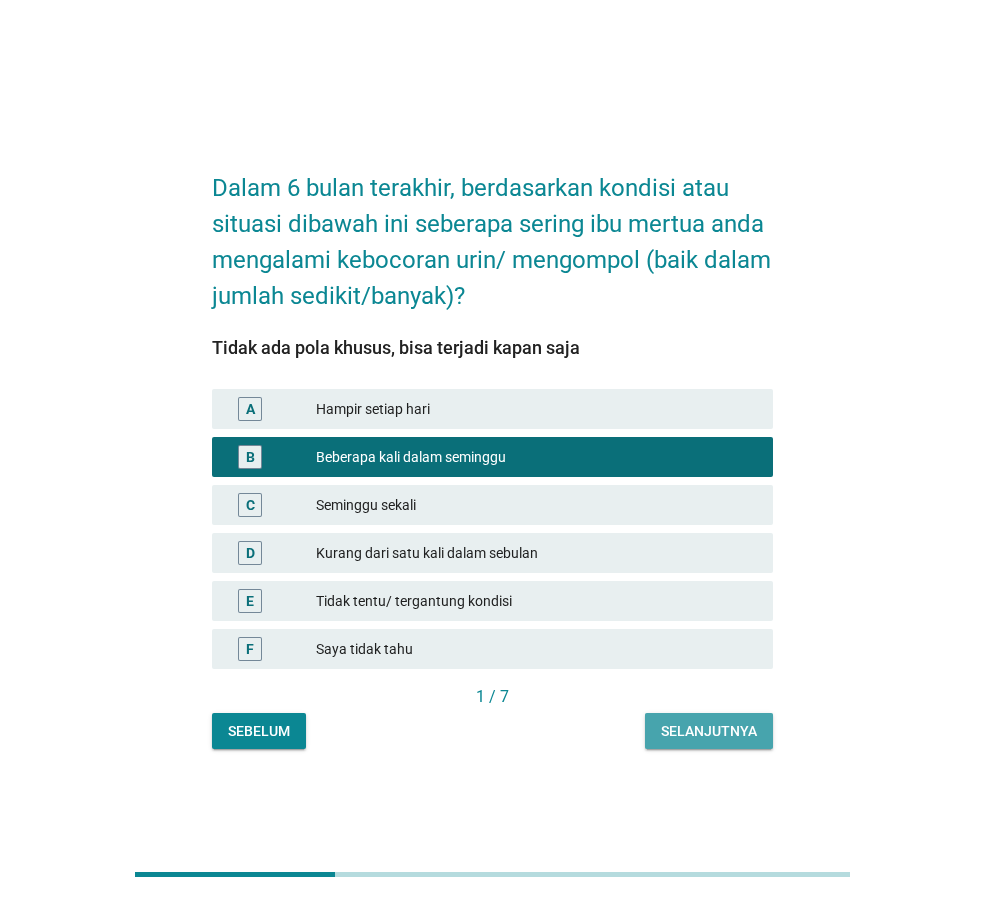 click on "Selanjutnya" at bounding box center (709, 731) 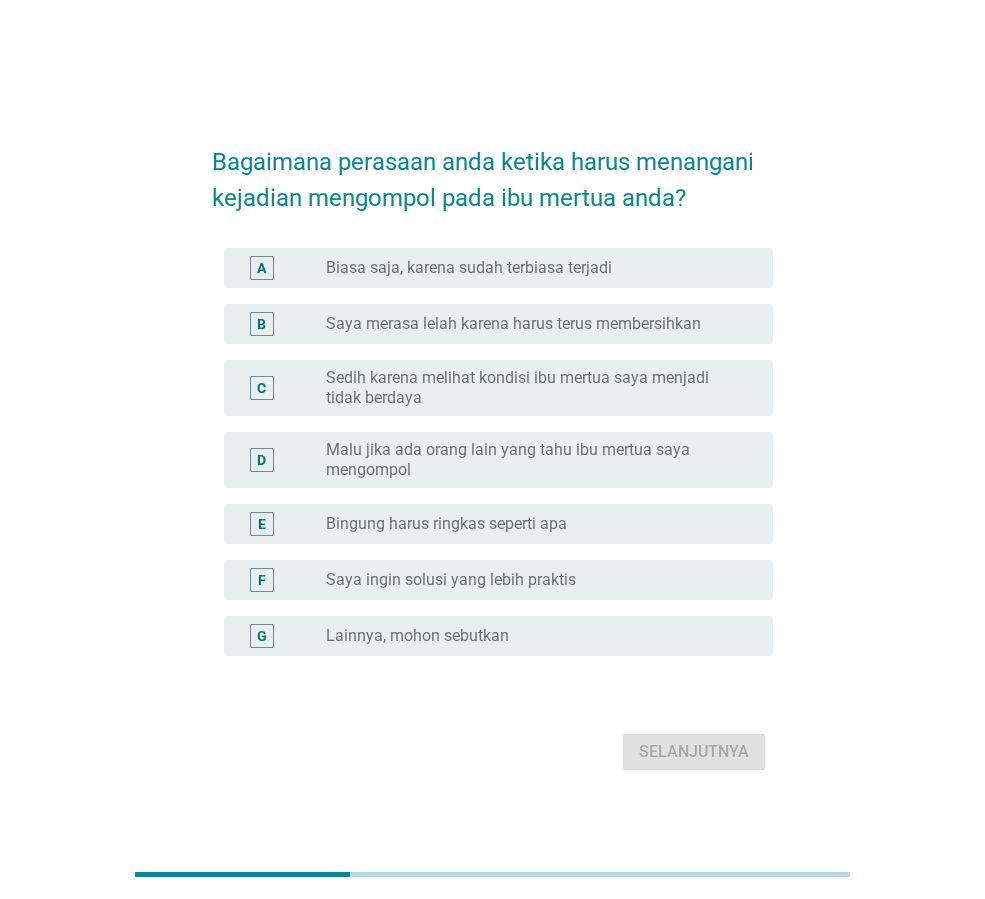 click on "Sedih karena melihat kondisi ibu mertua saya menjadi tidak berdaya" at bounding box center [517, 387] 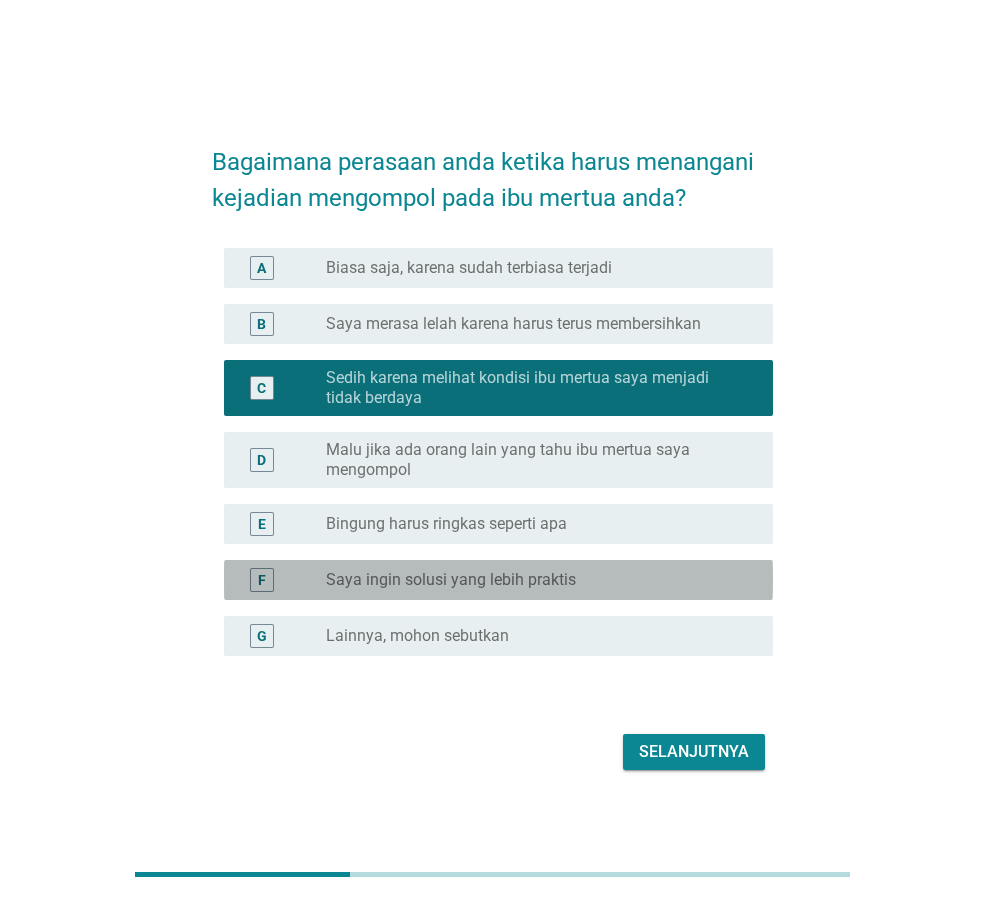 click on "tombol radio tidak dicentang Saya ingin solusi yang lebih praktis" at bounding box center (533, 580) 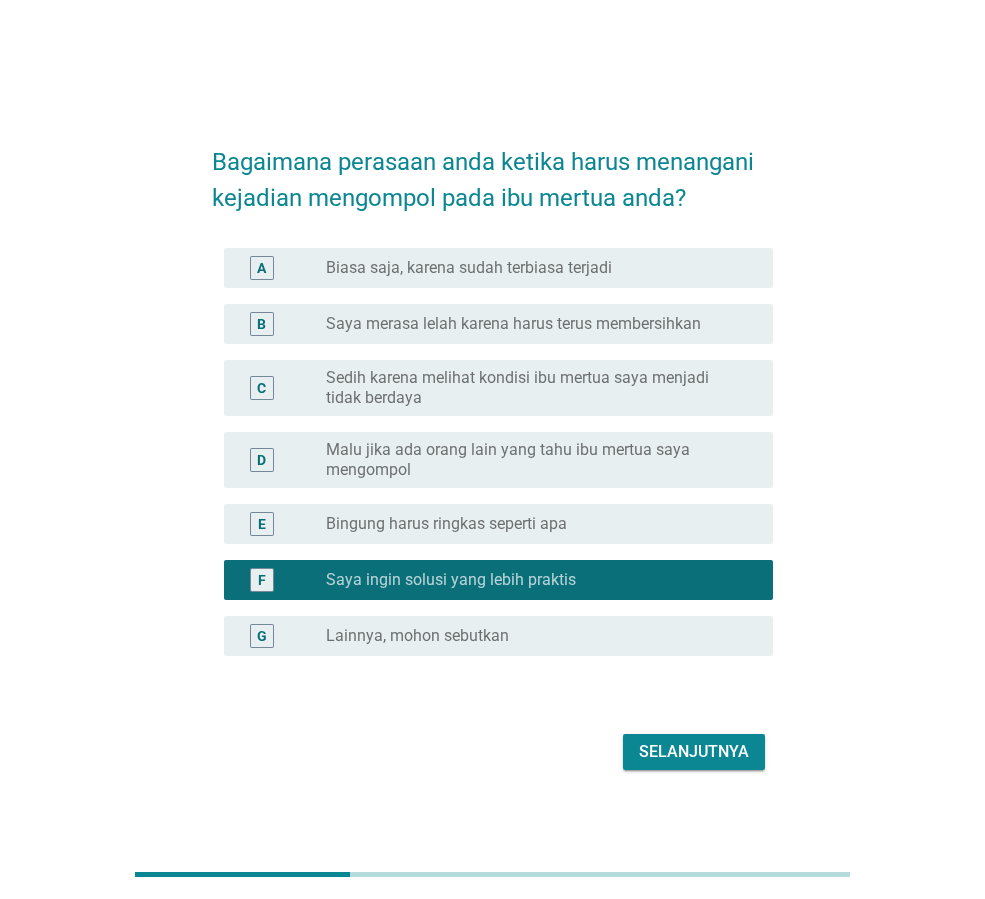 click on "Selanjutnya" at bounding box center [694, 751] 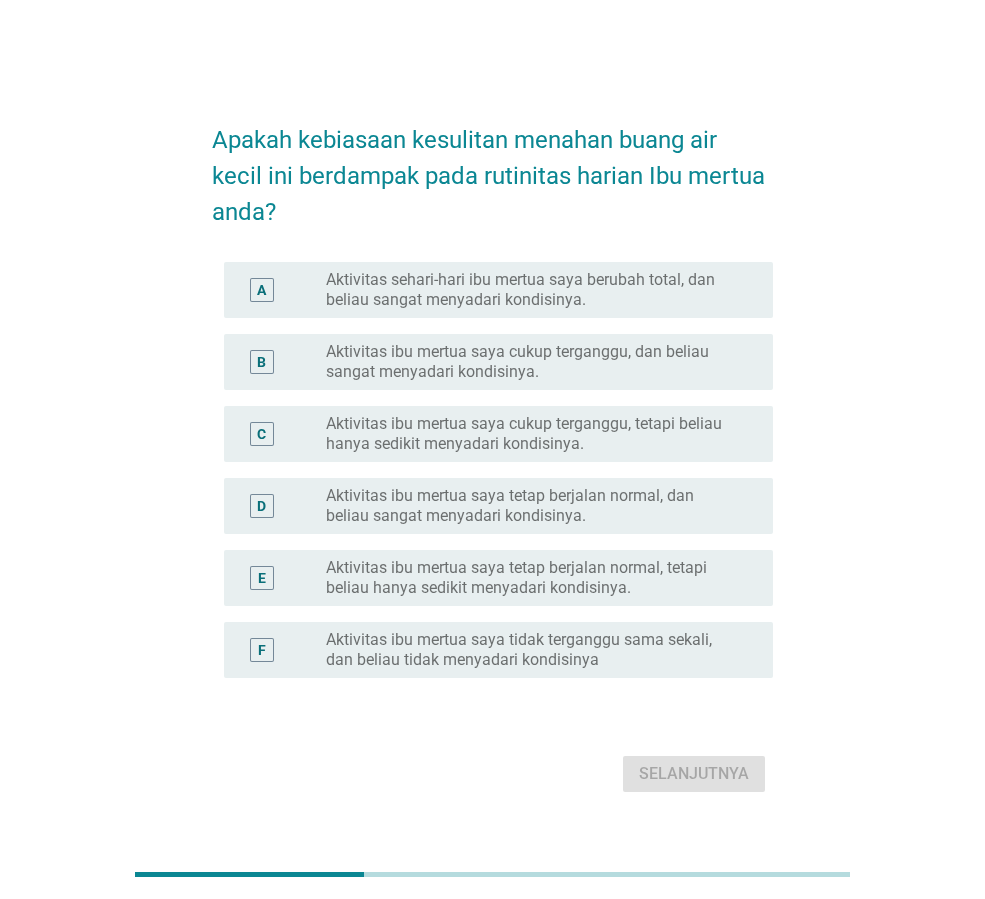 click on "Aktivitas ibu mertua saya cukup terganggu, dan beliau sangat menyadari kondisinya." at bounding box center [533, 362] 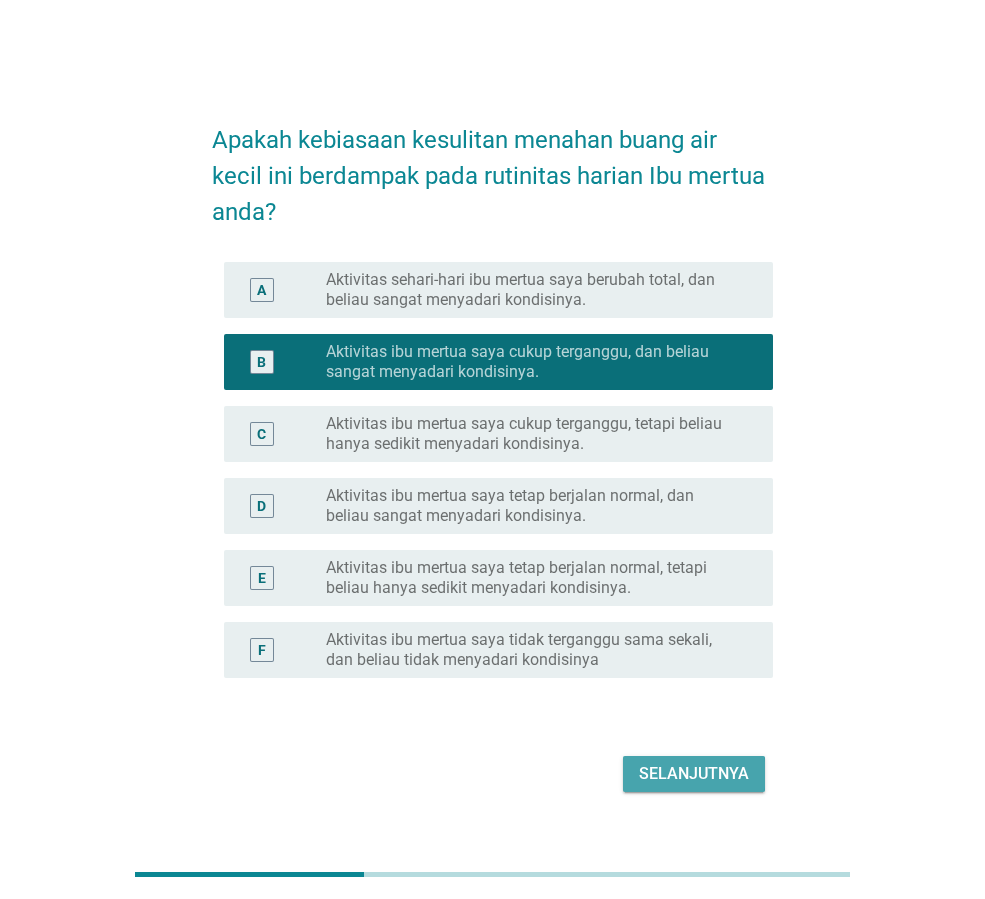 click on "Selanjutnya" at bounding box center (694, 773) 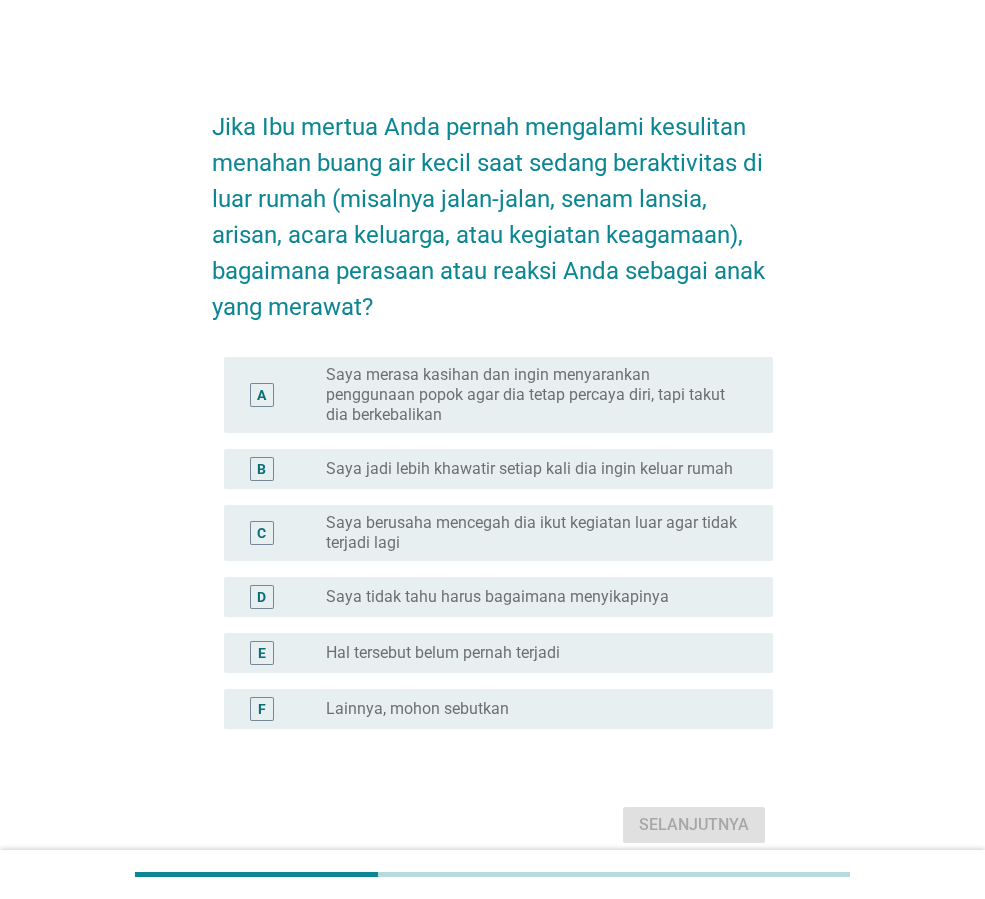 click on "Saya merasa kasihan dan ingin menyarankan penggunaan popok agar dia tetap percaya diri, tapi takut dia berkebalikan" at bounding box center (533, 395) 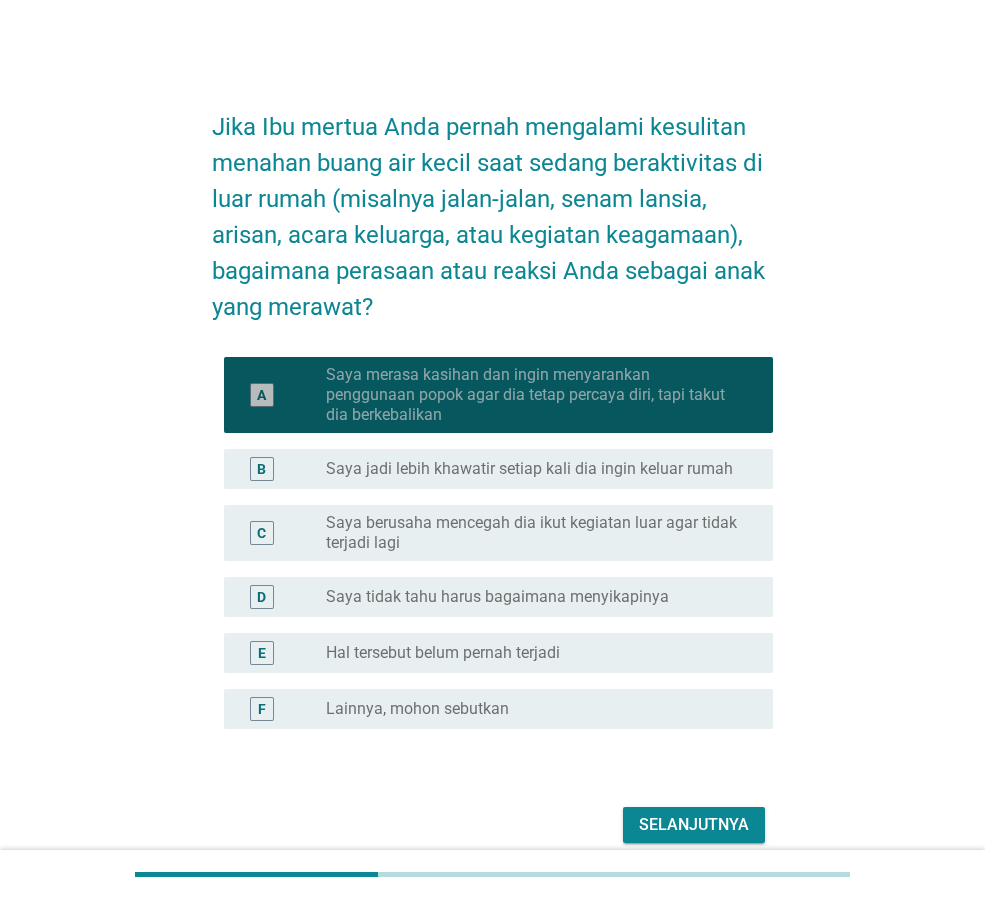 click on "Saya merasa kasihan dan ingin menyarankan penggunaan popok agar dia tetap percaya diri, tapi takut dia berkebalikan" at bounding box center (533, 395) 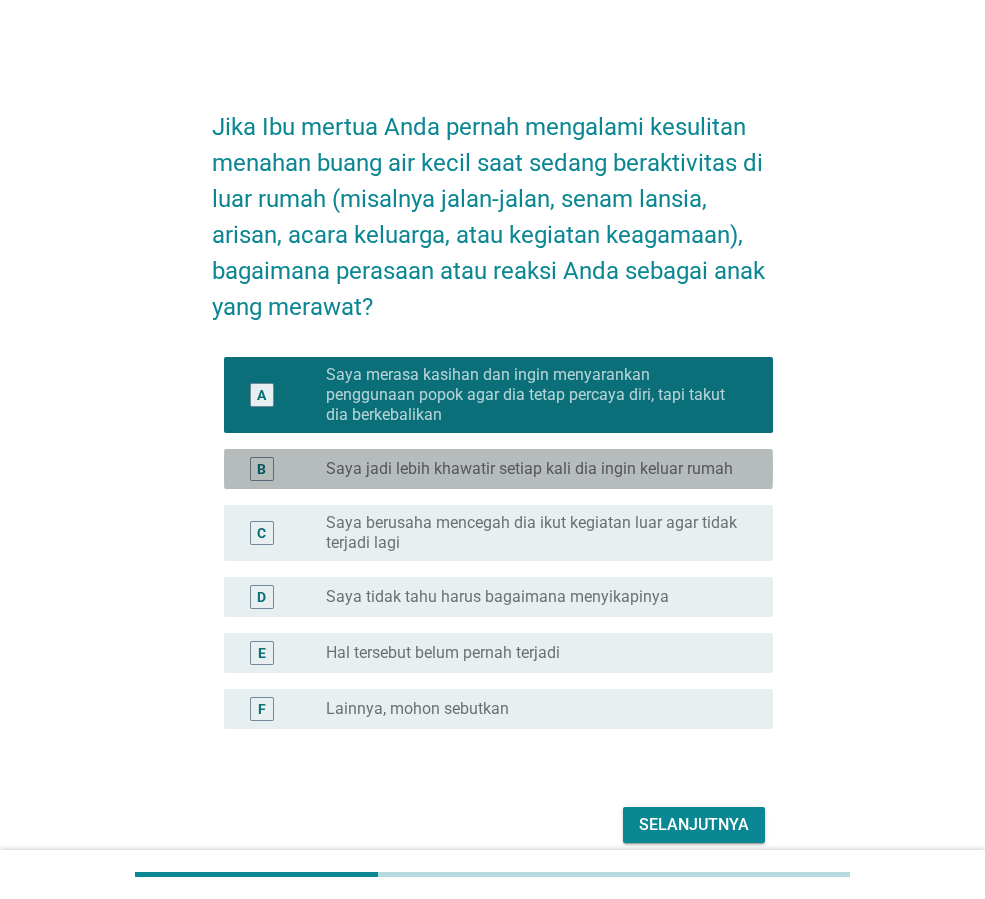 click on "Saya jadi lebih khawatir setiap kali dia ingin keluar rumah" at bounding box center [529, 468] 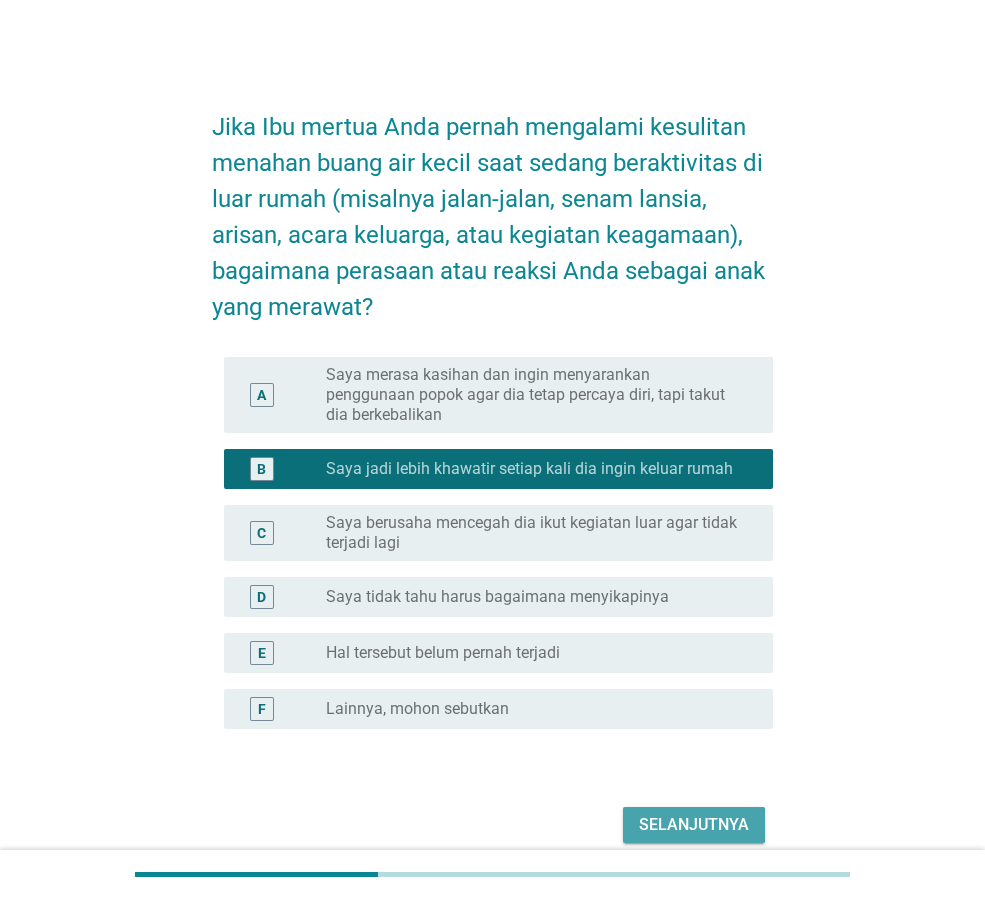 click on "Selanjutnya" at bounding box center [694, 824] 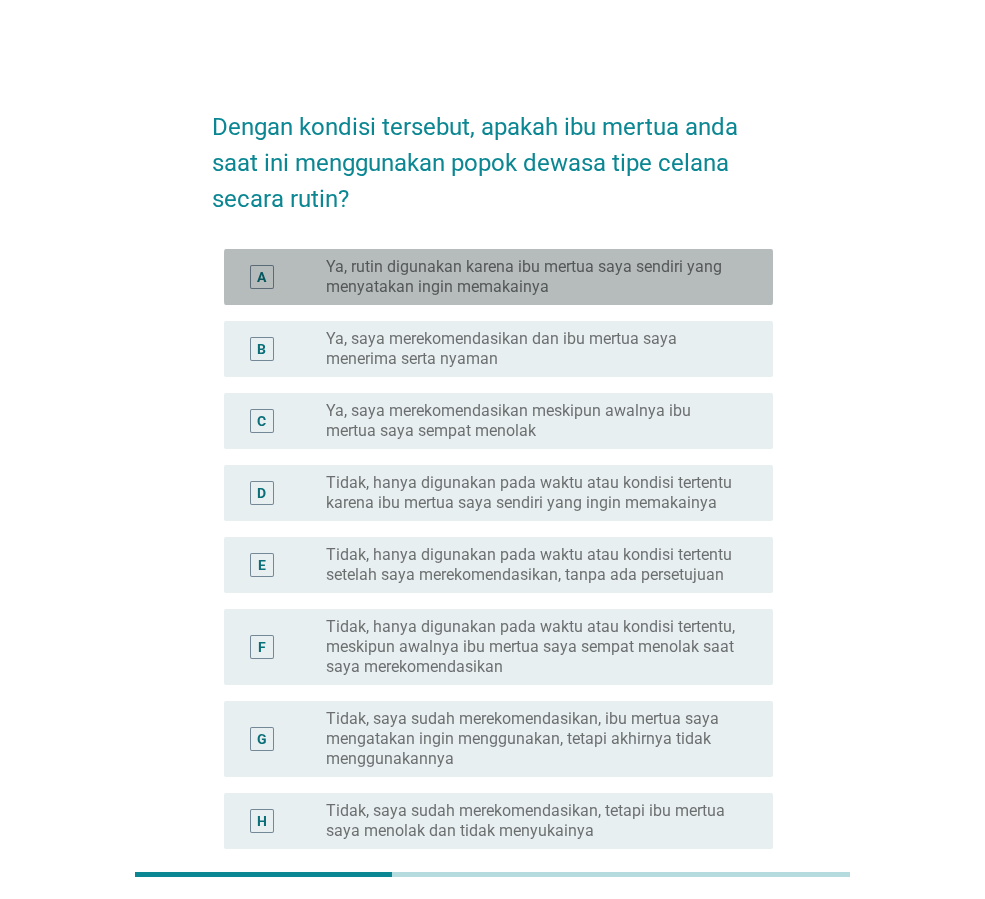 click on "Ya, rutin digunakan karena ibu mertua saya sendiri yang menyatakan ingin memakainya" at bounding box center [533, 277] 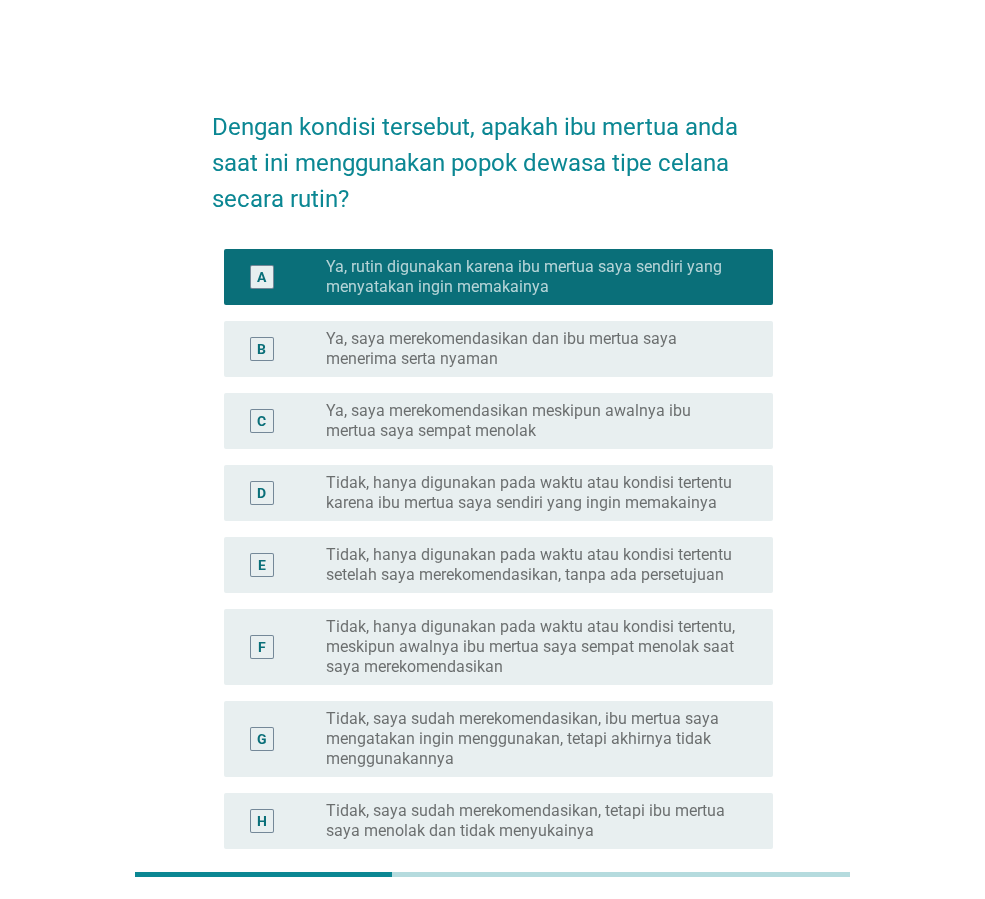 click on "Ya, saya merekomendasikan dan ibu mertua saya menerima serta nyaman" at bounding box center (533, 349) 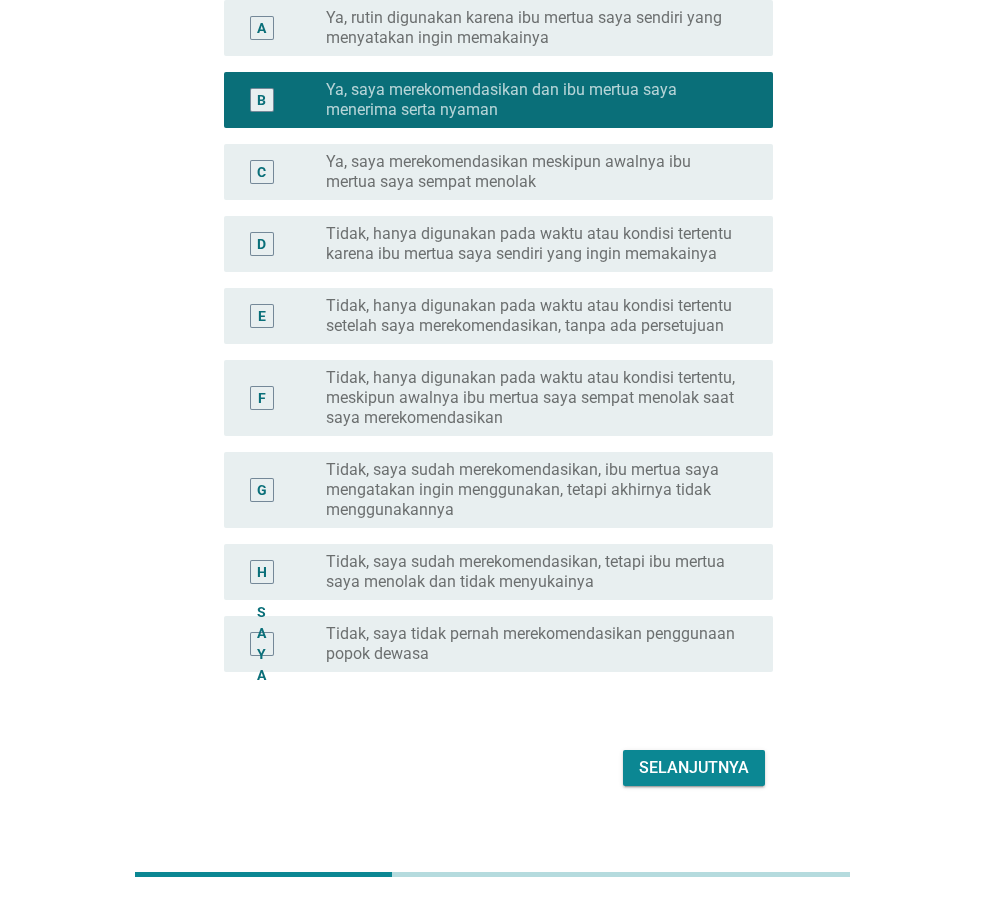 scroll, scrollTop: 279, scrollLeft: 0, axis: vertical 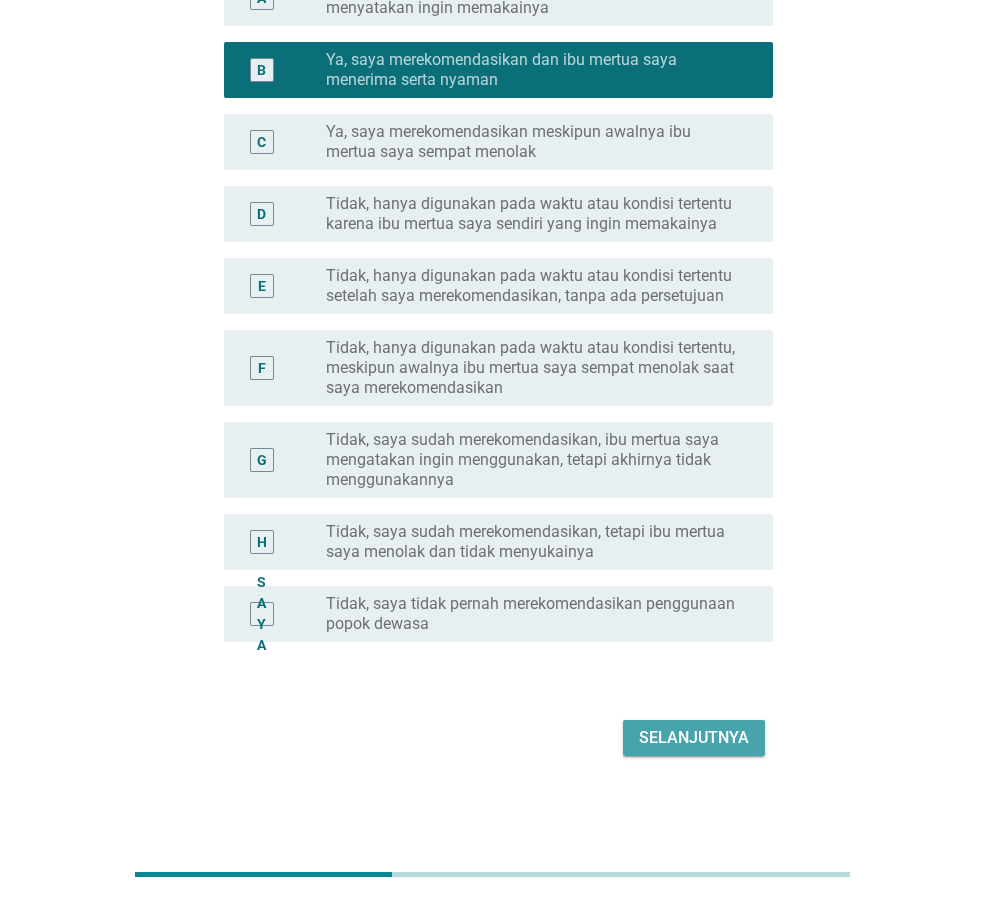 click on "Selanjutnya" at bounding box center (694, 737) 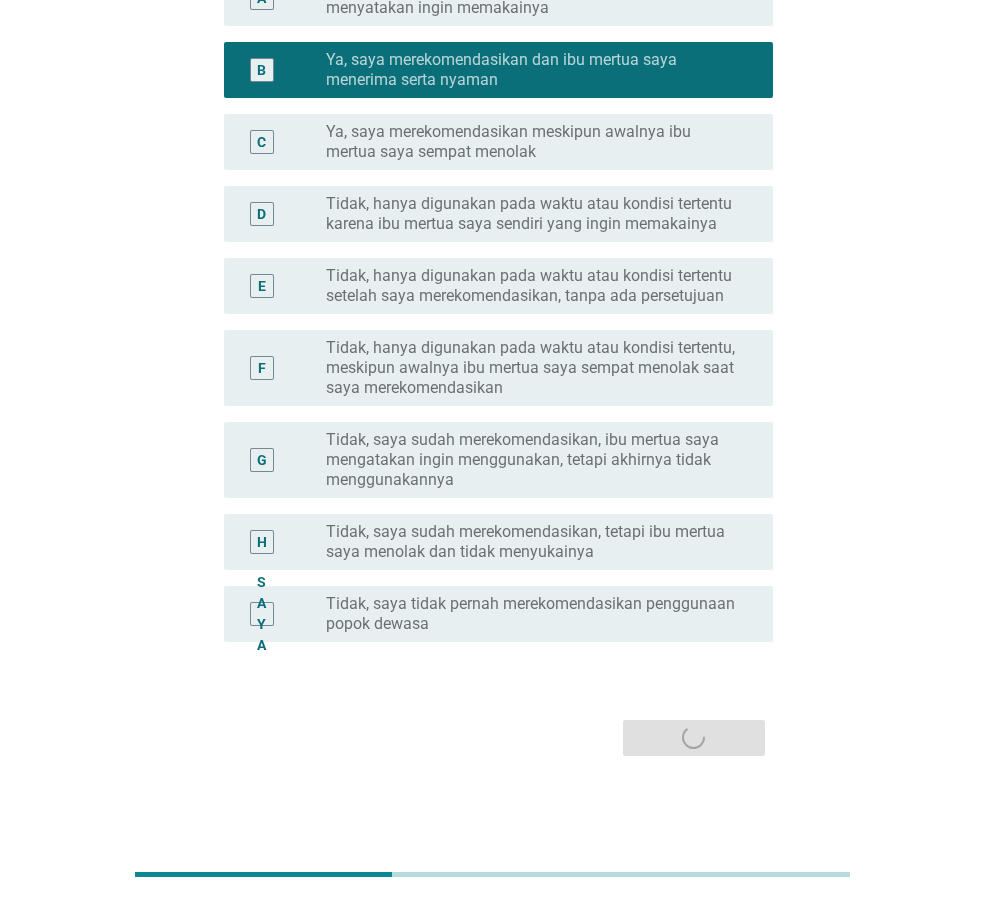 scroll, scrollTop: 0, scrollLeft: 0, axis: both 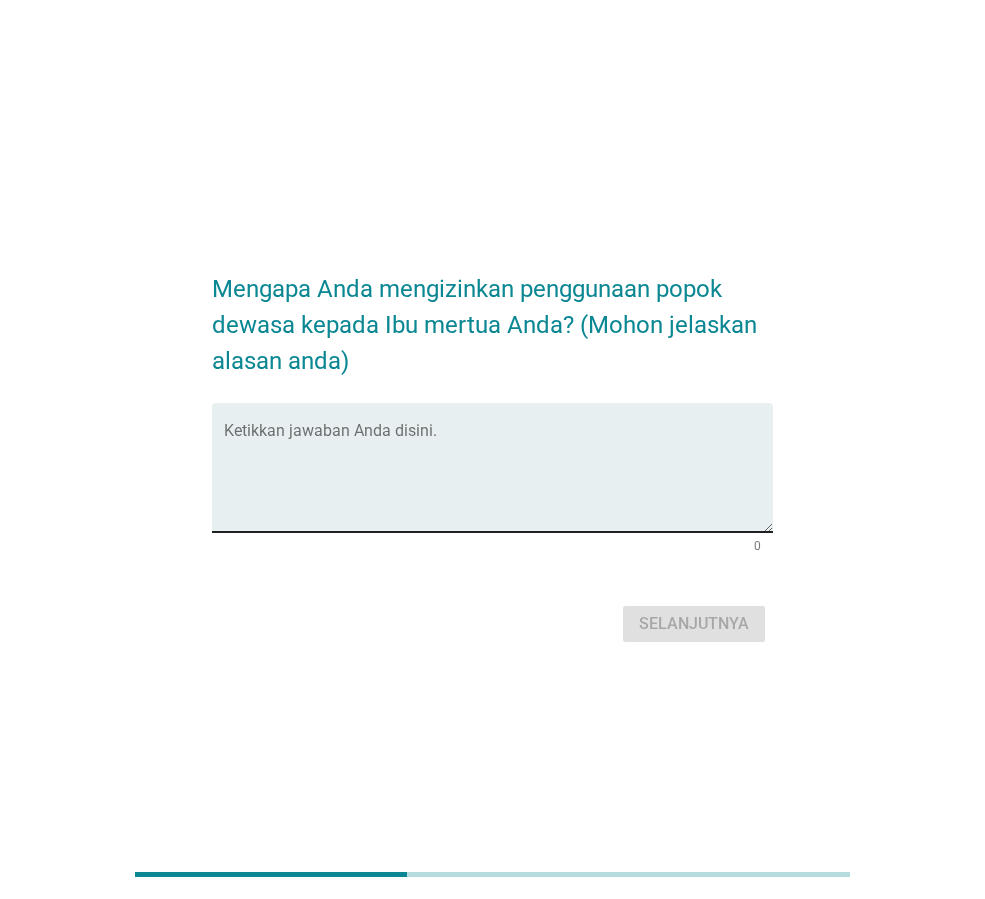 click on "Ketikkan jawaban Anda disini." at bounding box center [498, 467] 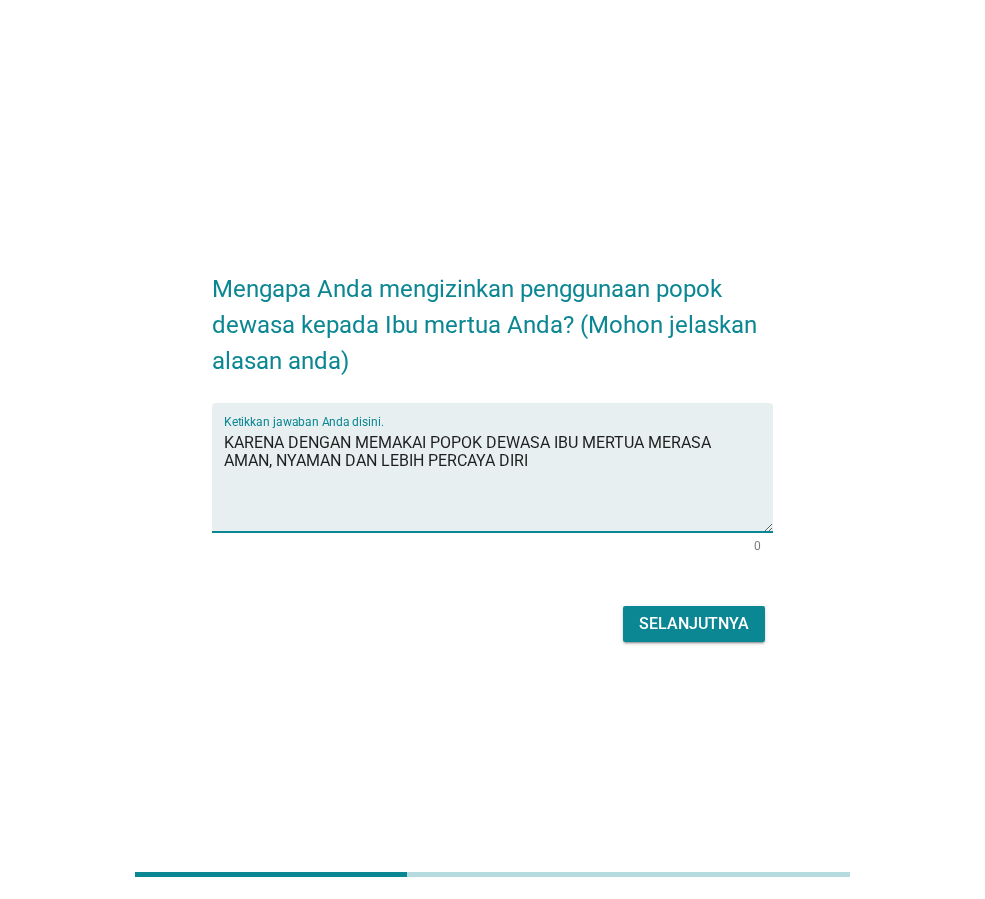 type on "KARENA DENGAN MEMAKAI POPOK DEWASA IBU MERTUA MERASA AMAN, NYAMAN DAN LEBIH PERCAYA DIRI" 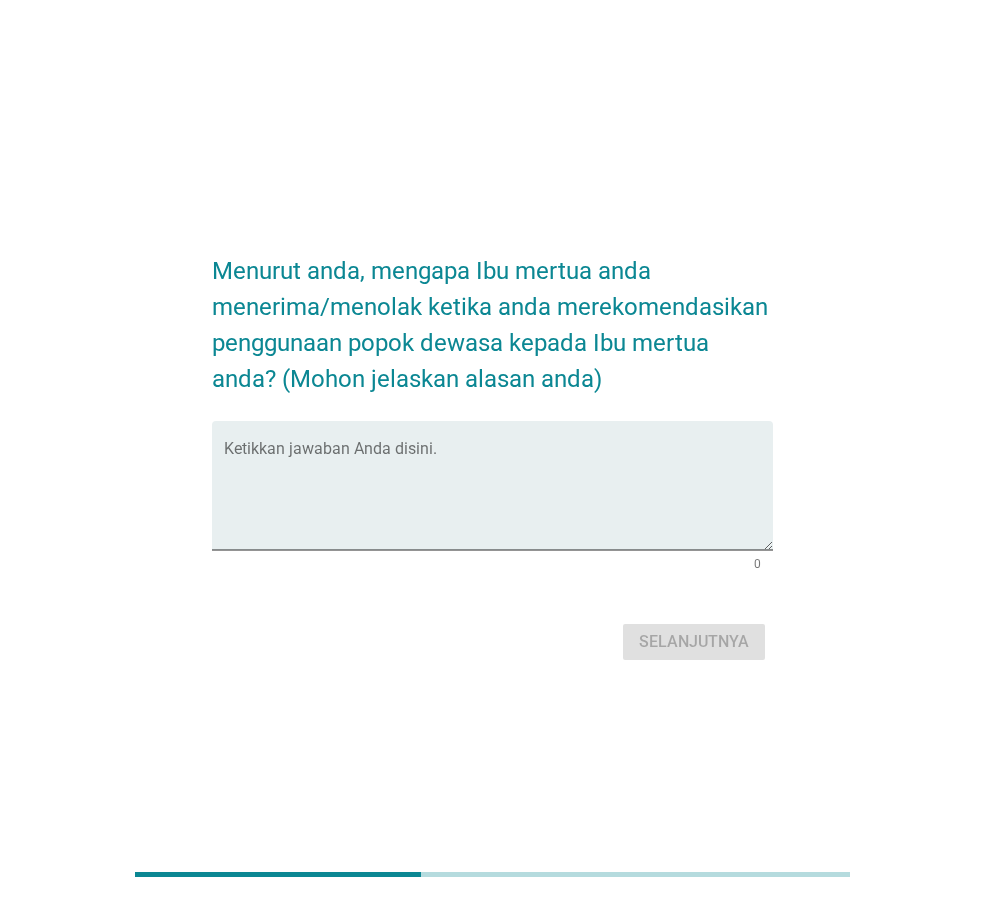 click on "Menurut anda, mengapa Ibu mertua anda menerima/menolak ketika anda merekomendasikan penggunaan popok dewasa kepada Ibu mertua anda? (Mohon jelaskan alasan anda)     Ketikkan jawaban Anda disini. 0   Selanjutnya" at bounding box center (492, 449) 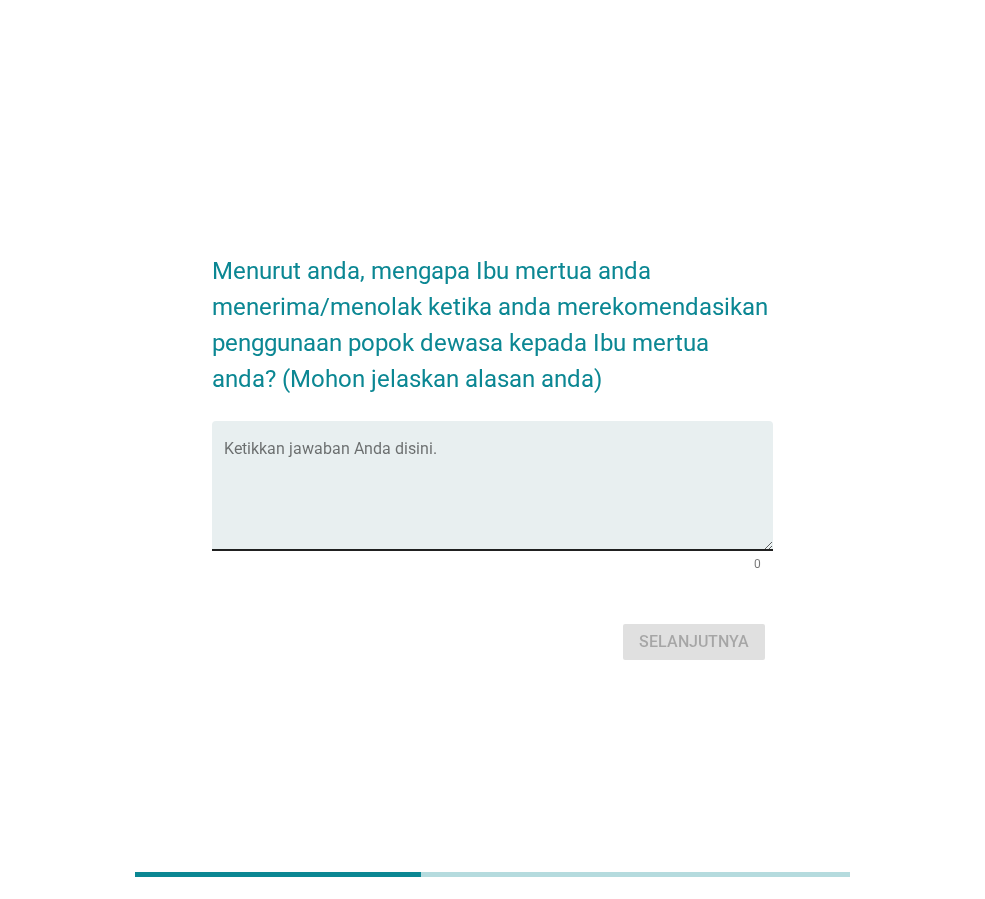 click at bounding box center (498, 497) 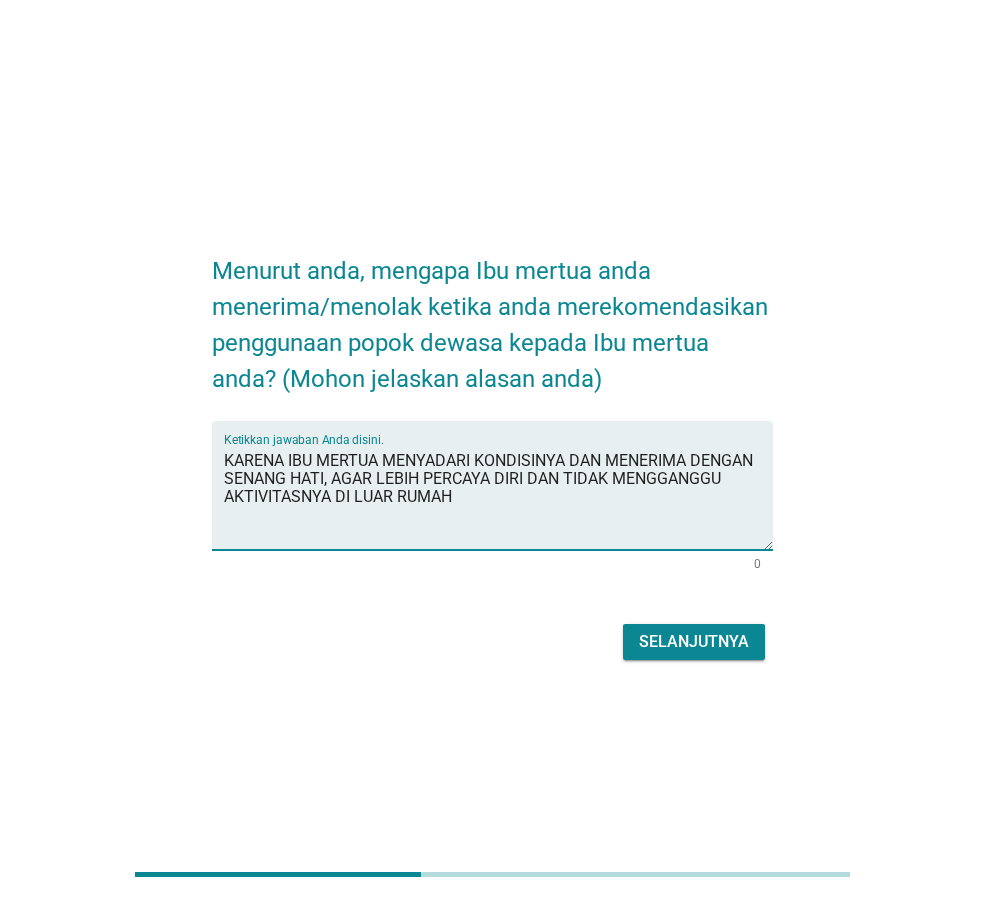 type on "KARENA IBU MERTUA MENYADARI KONDISINYA DAN MENERIMA DENGAN SENANG HATI, AGAR LEBIH PERCAYA DIRI DAN TIDAK MENGGANGGU AKTIVITASNYA DI LUAR RUMAH" 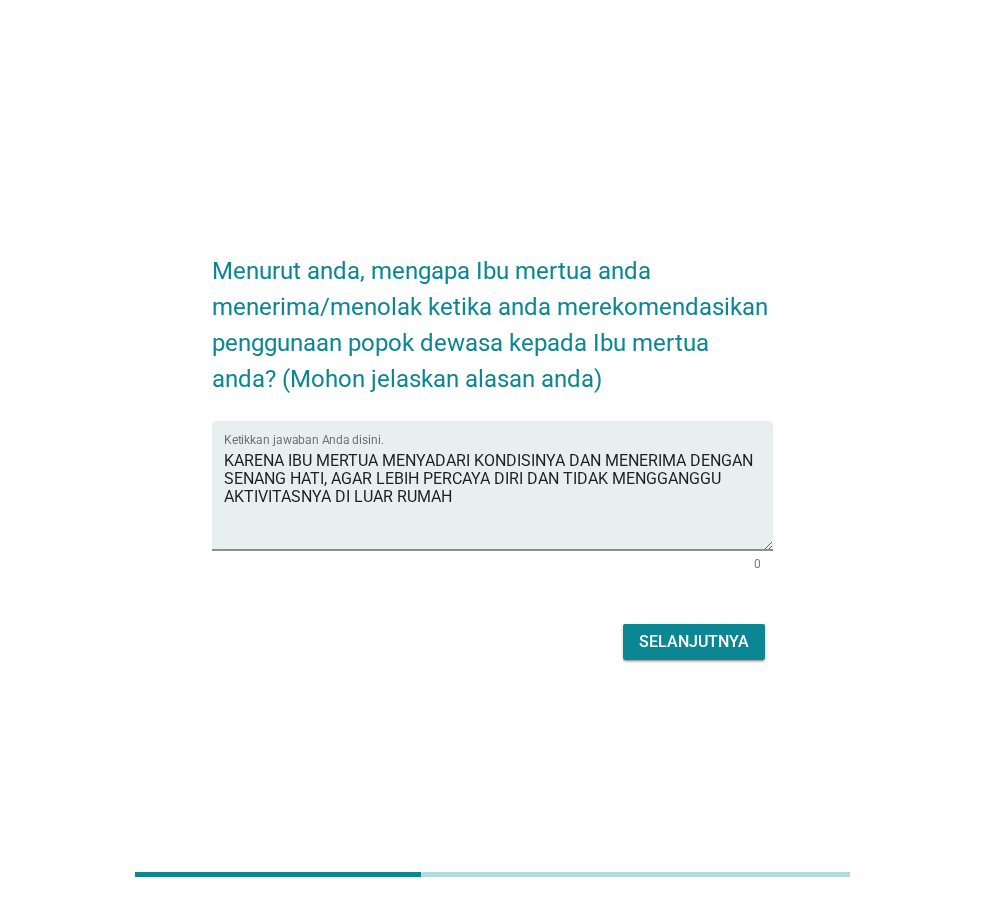 click on "Selanjutnya" at bounding box center (492, 642) 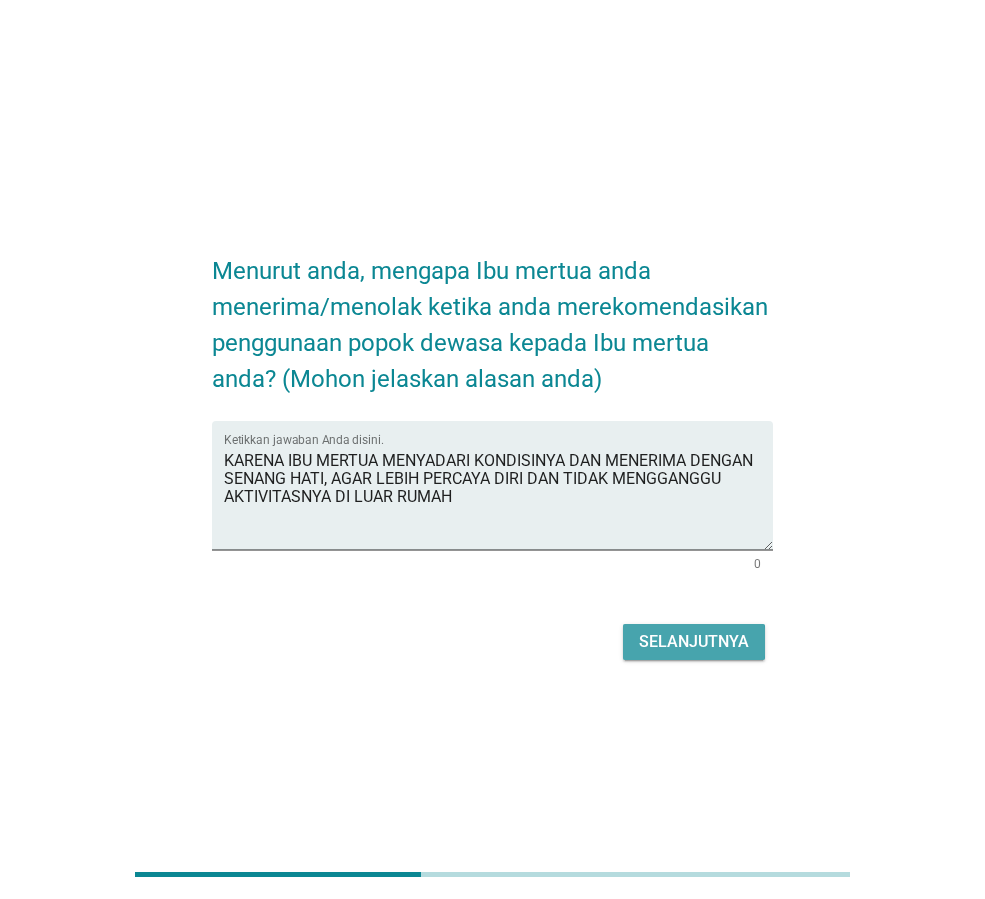 click on "Selanjutnya" at bounding box center (694, 641) 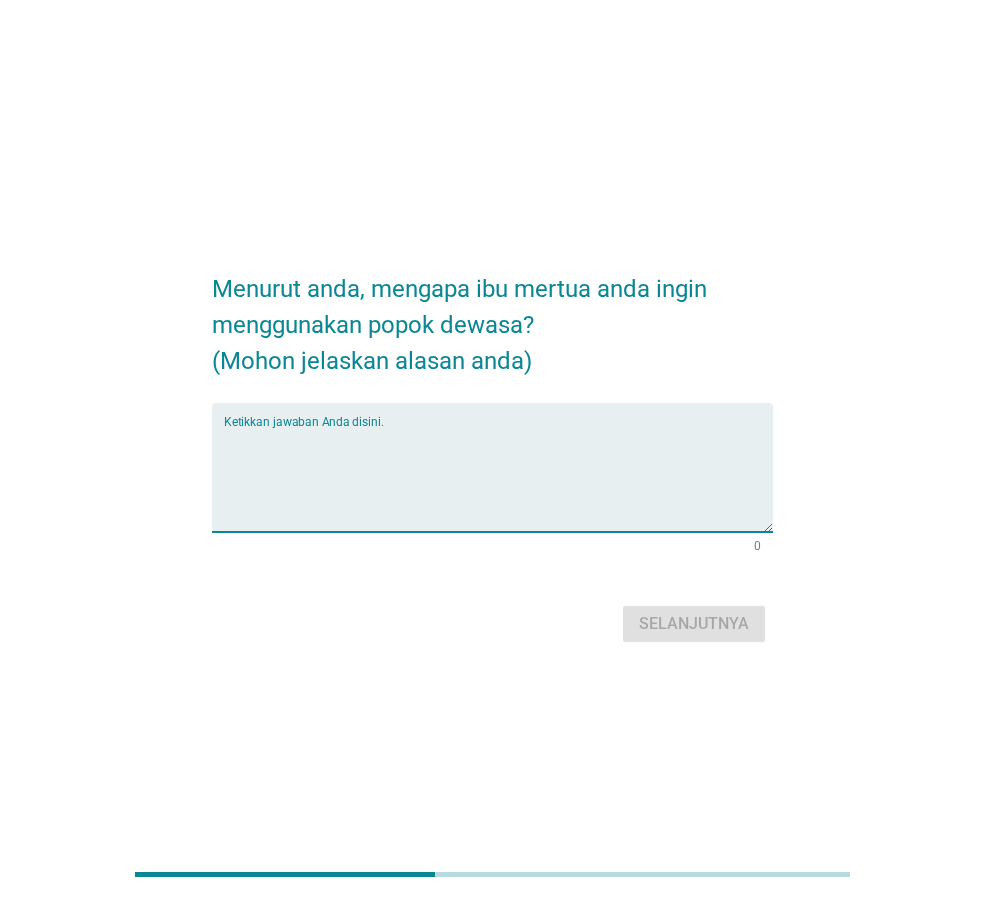 click at bounding box center [498, 479] 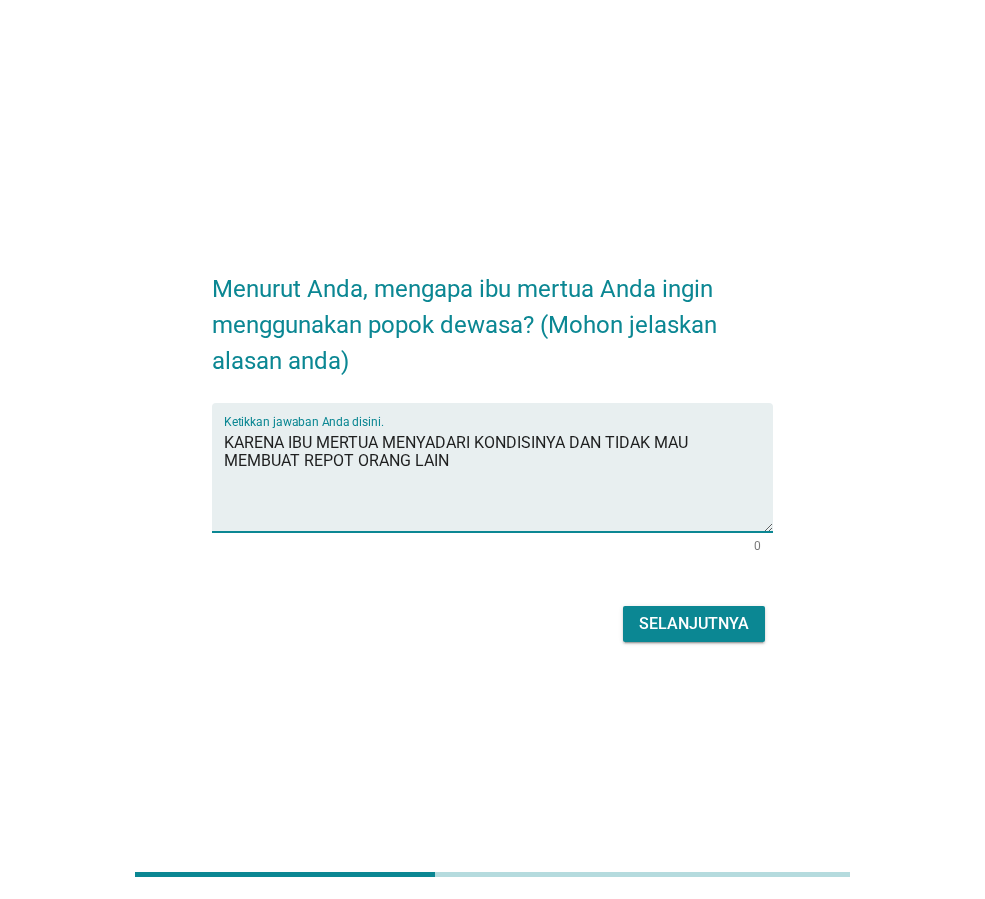 type on "KARENA IBU MERTUA MENYADARI KONDISINYA DAN TIDAK MAU MEMBUAT REPOT ORANG LAIN" 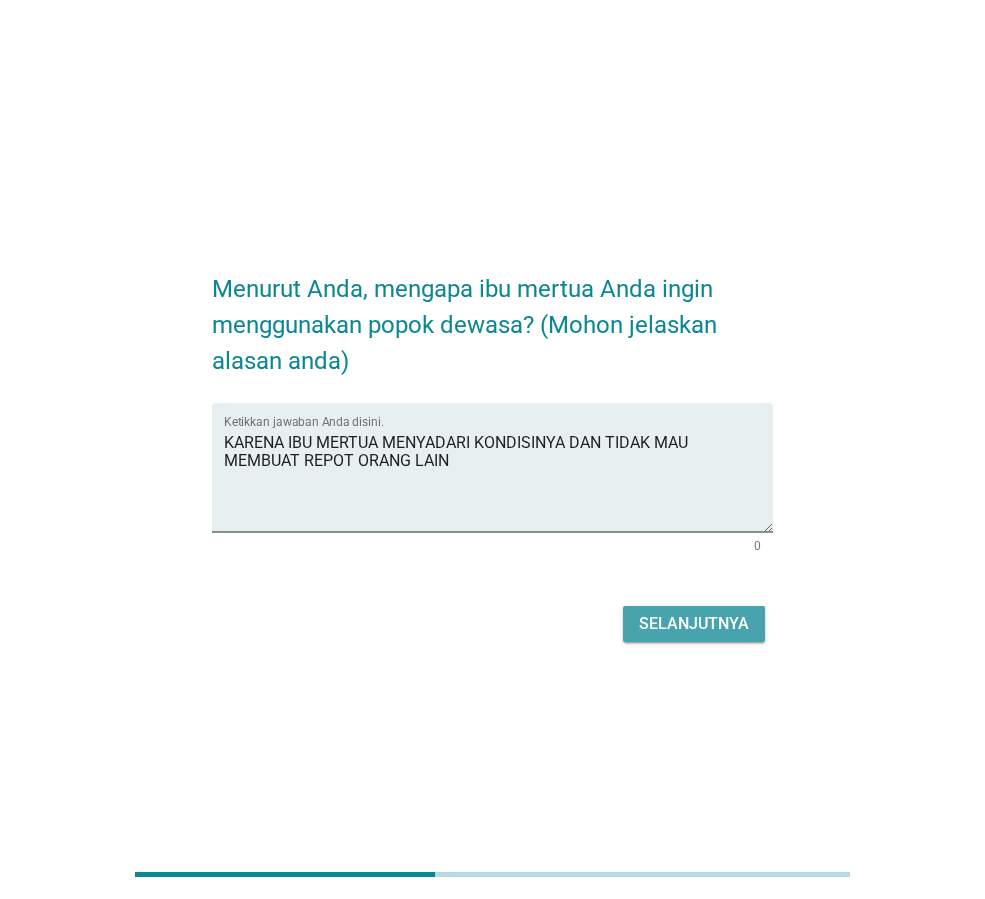 click on "Selanjutnya" at bounding box center (694, 624) 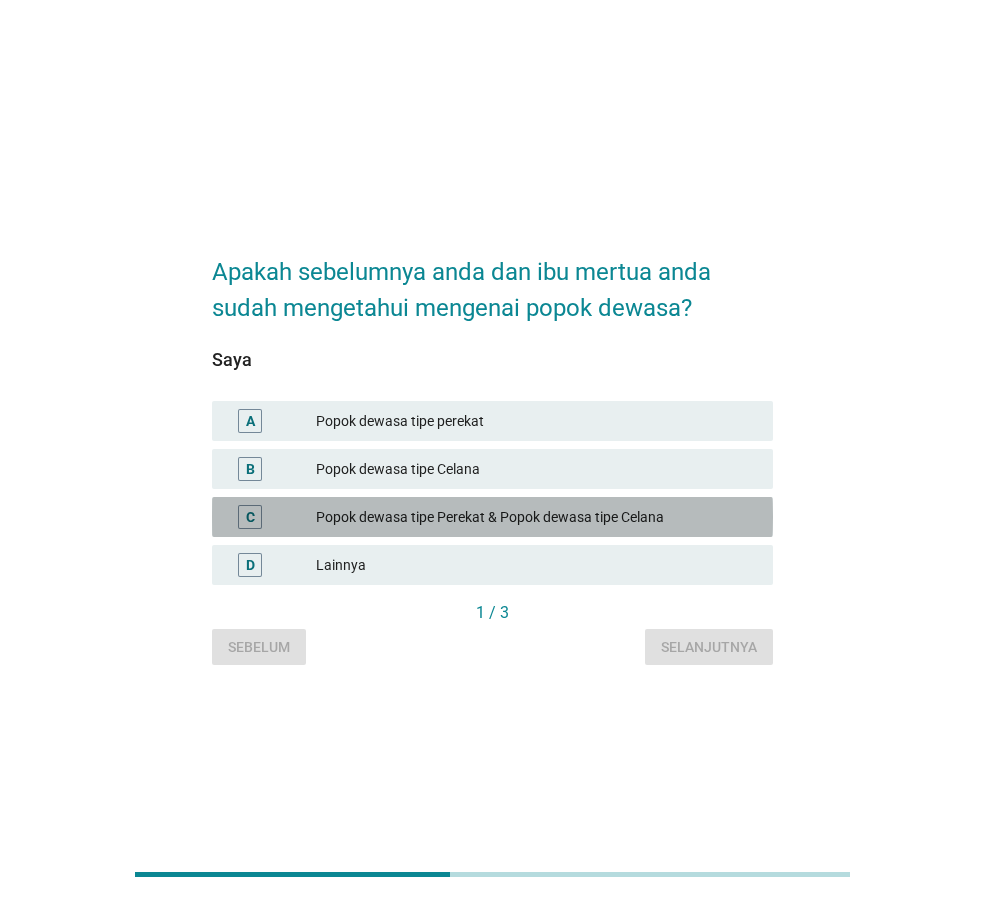 click on "Popok dewasa tipe Perekat & Popok dewasa tipe Celana" at bounding box center (490, 517) 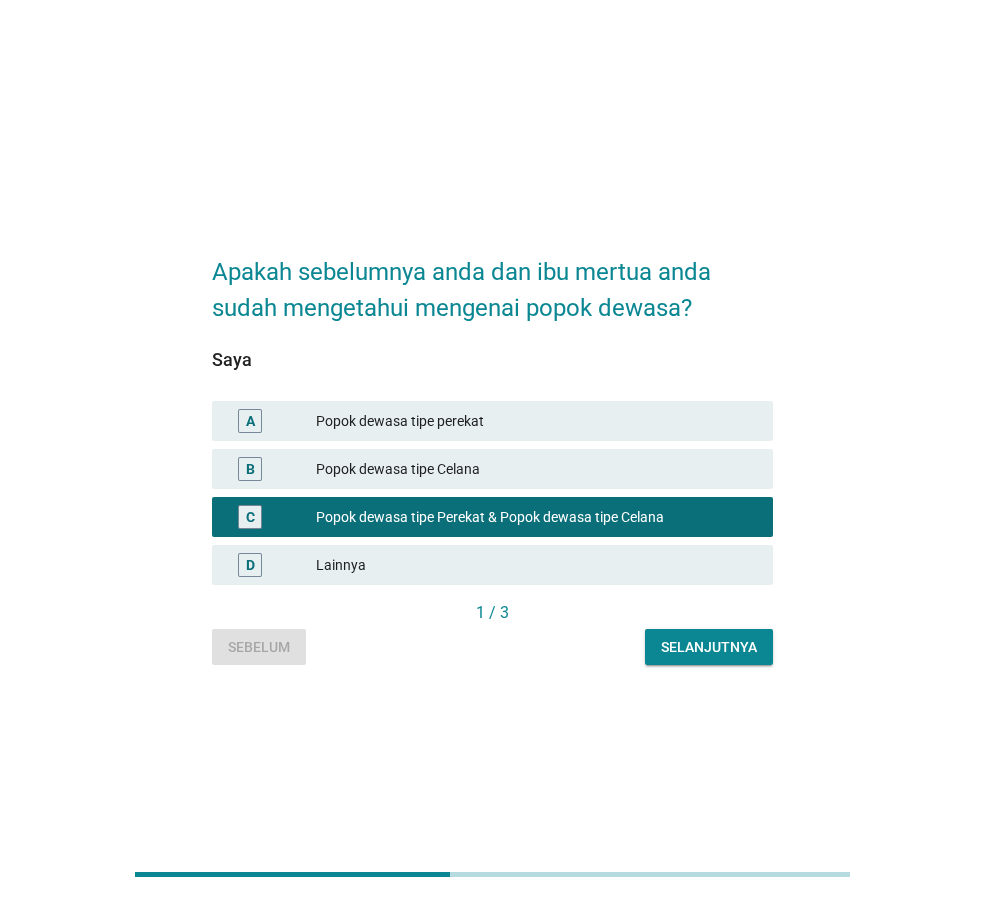 click on "Popok dewasa tipe Celana" at bounding box center [536, 469] 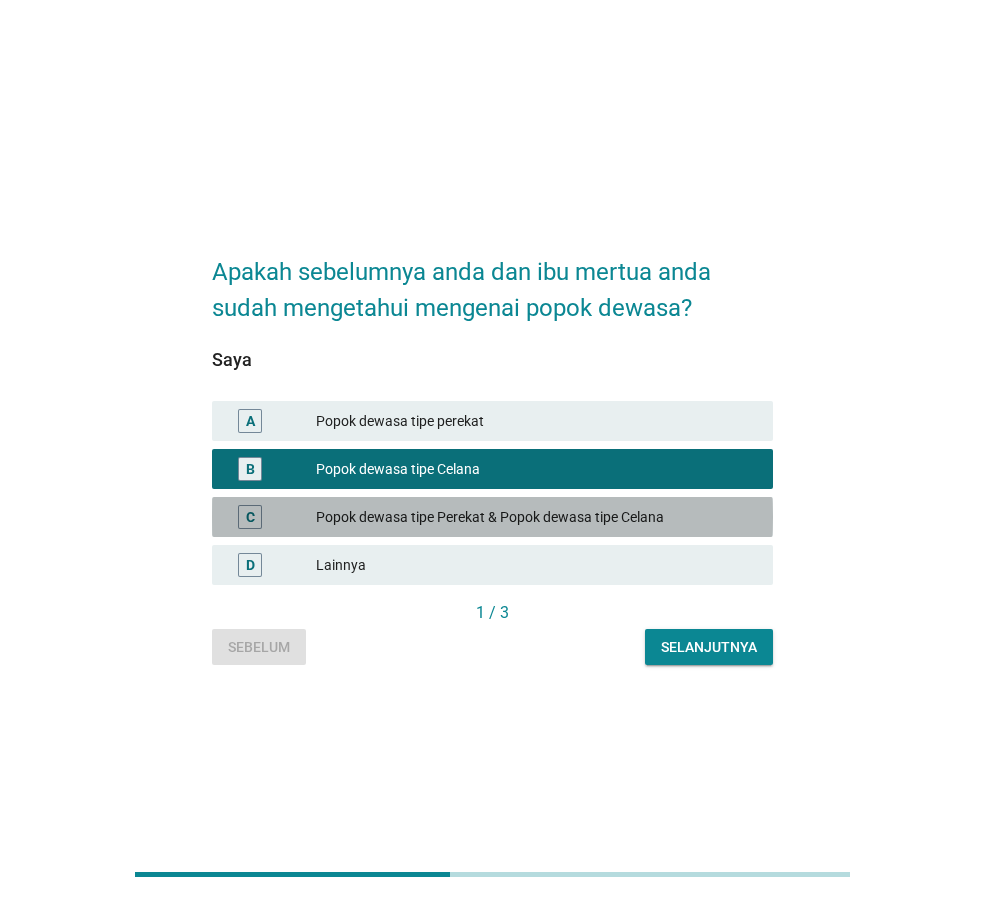 click on "Popok dewasa tipe Perekat & Popok dewasa tipe Celana" at bounding box center (490, 517) 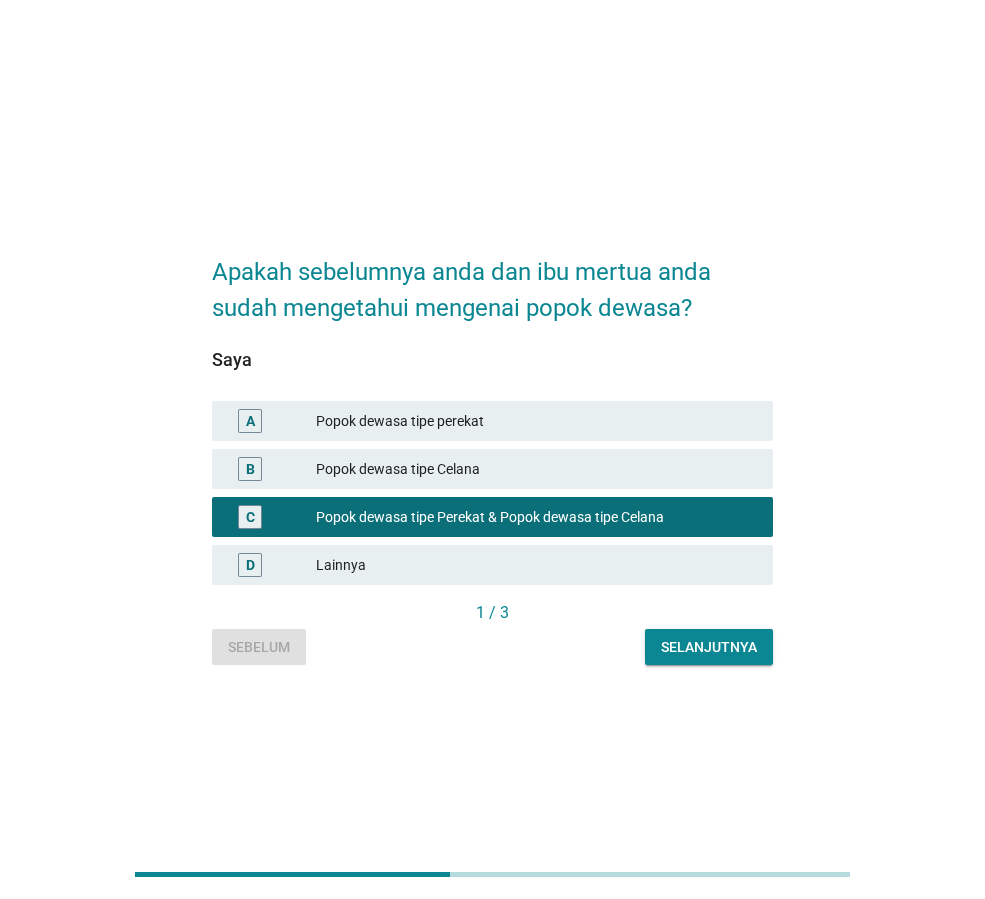 click on "Selanjutnya" at bounding box center [709, 647] 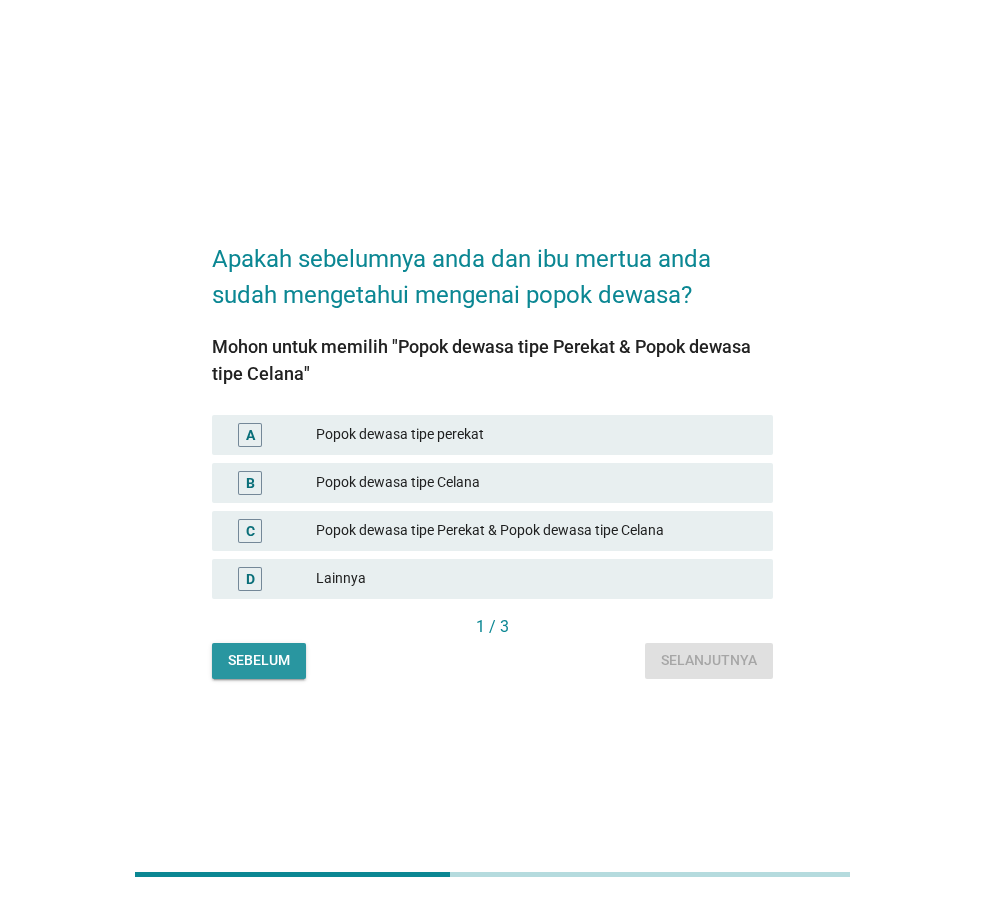 click on "Sebelum" at bounding box center [259, 660] 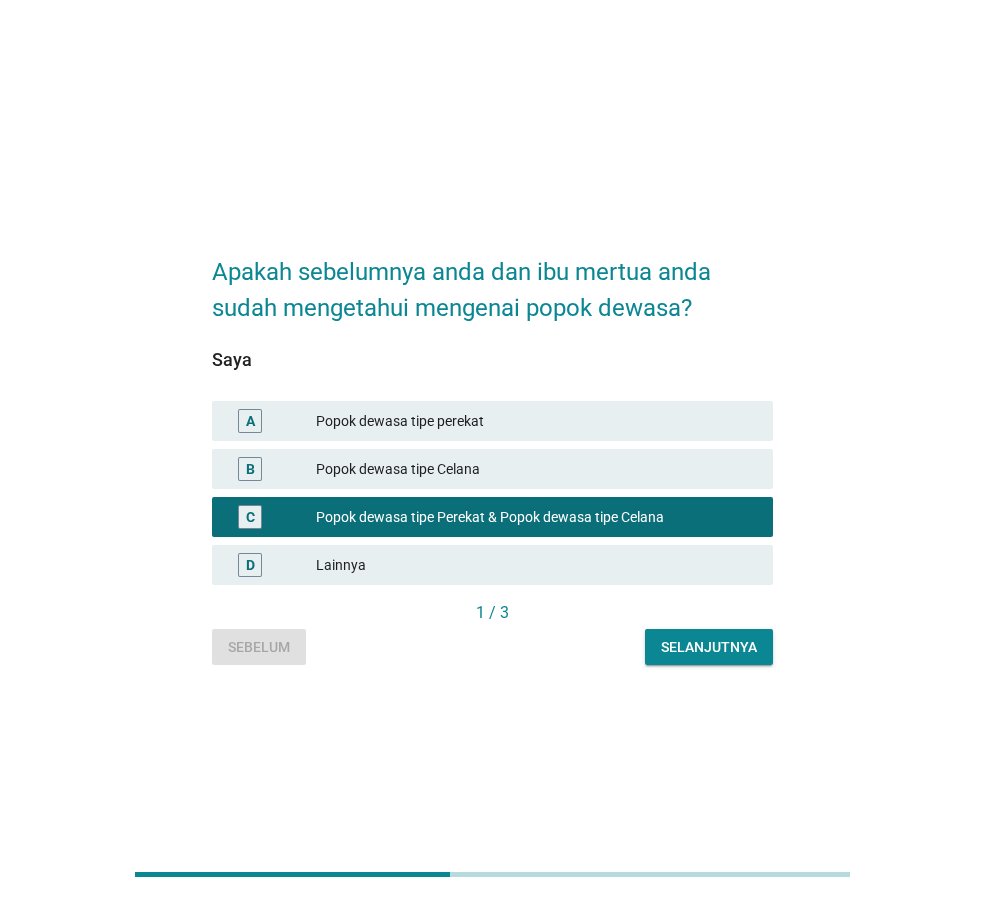 click on "Selanjutnya" at bounding box center [709, 647] 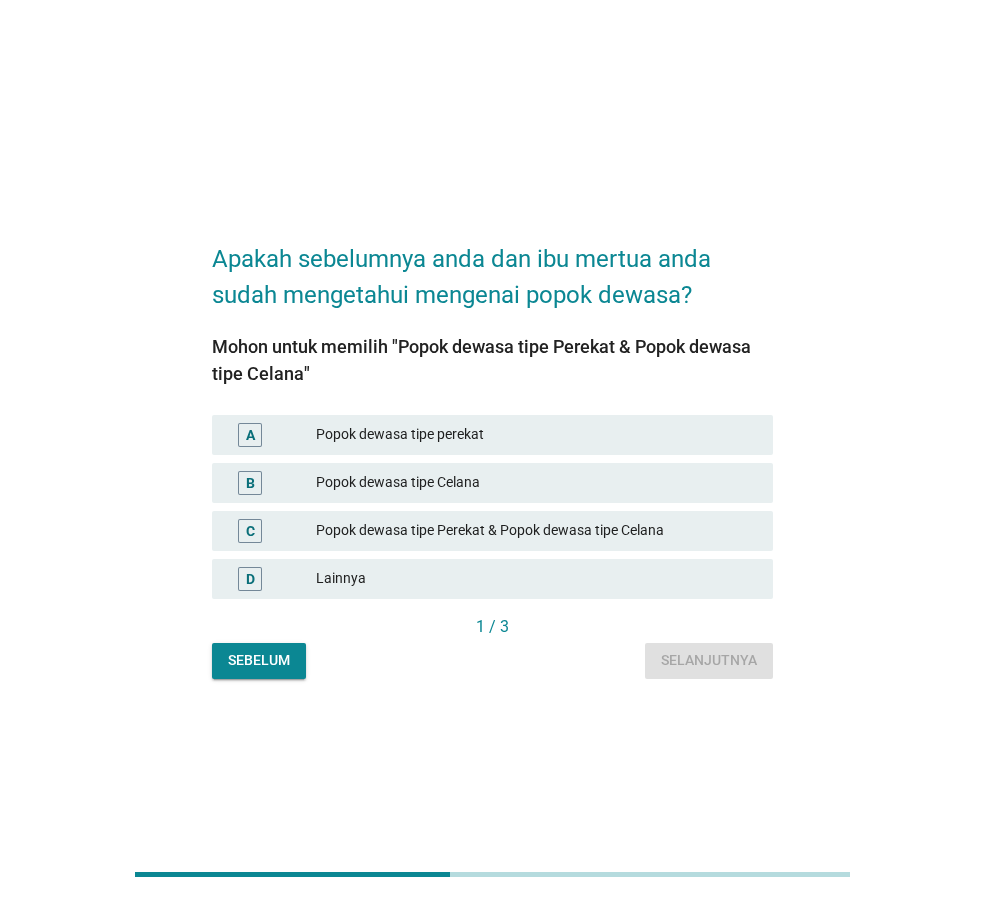 click on "Popok dewasa tipe Perekat & Popok dewasa tipe Celana" at bounding box center (490, 530) 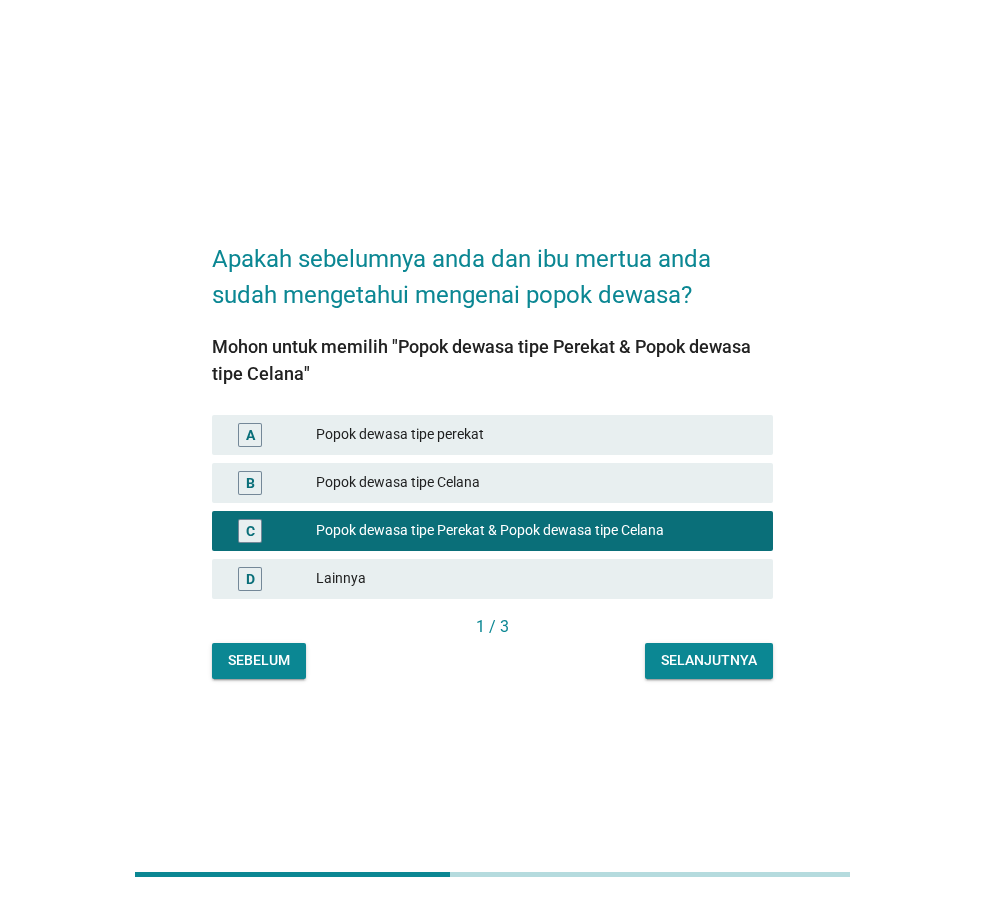 click on "Selanjutnya" at bounding box center (709, 660) 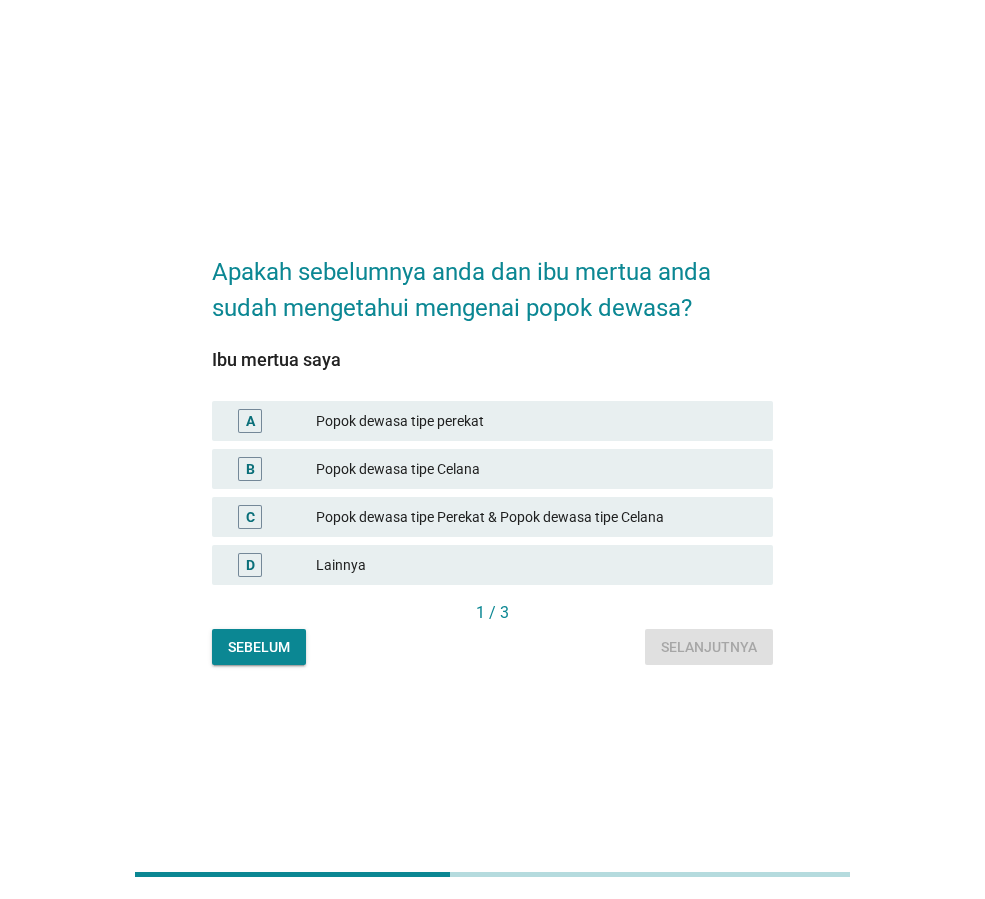 click on "Popok dewasa tipe Perekat & Popok dewasa tipe Celana" at bounding box center [490, 517] 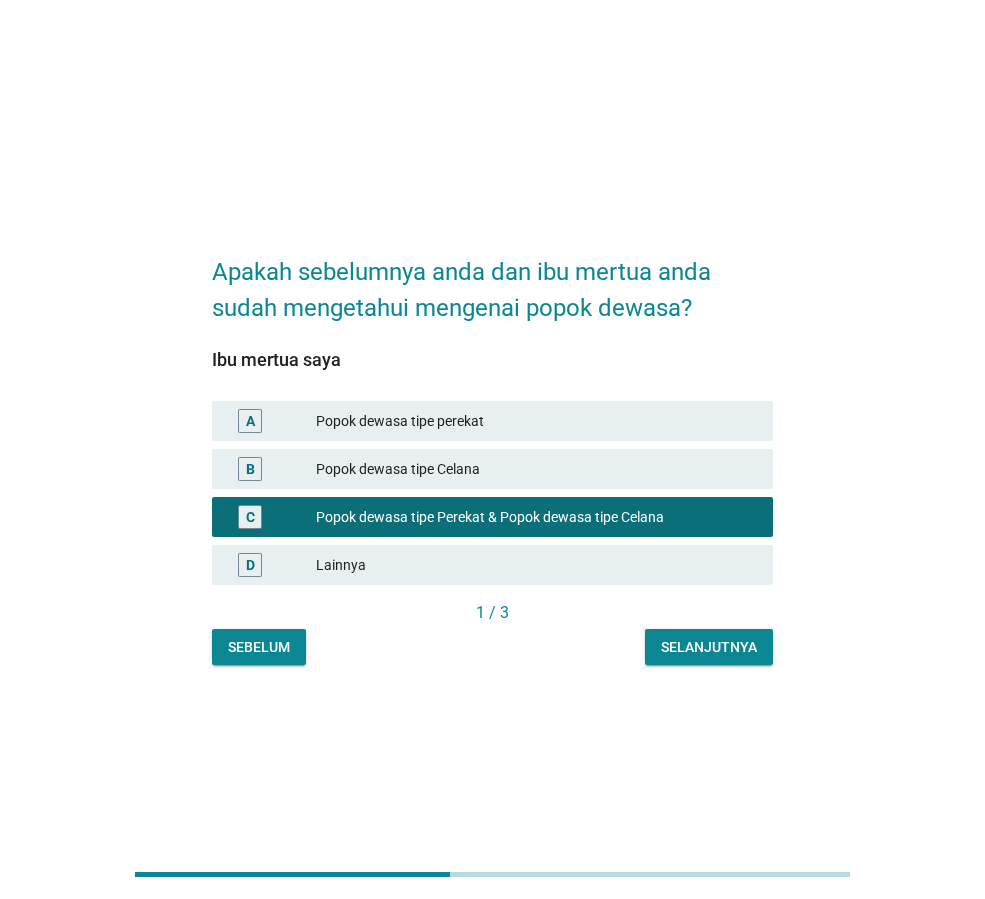 click on "Selanjutnya" at bounding box center (709, 647) 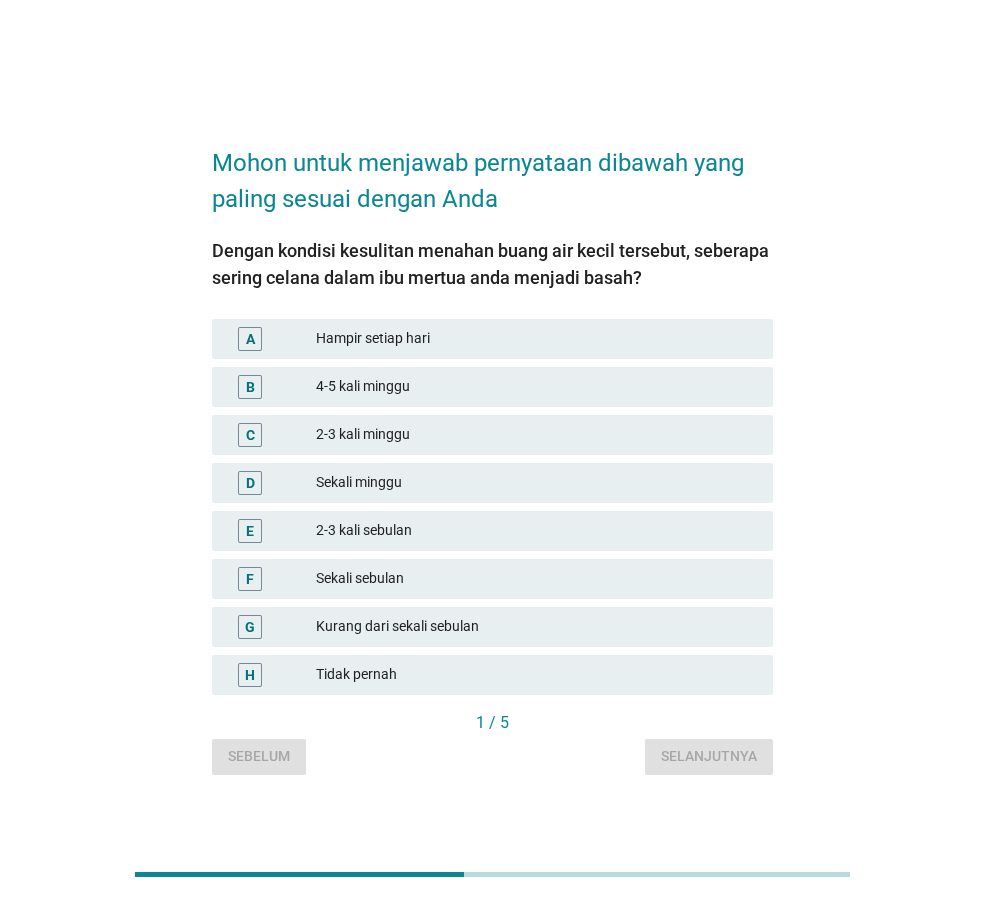 click on "Hampir setiap hari" at bounding box center [536, 338] 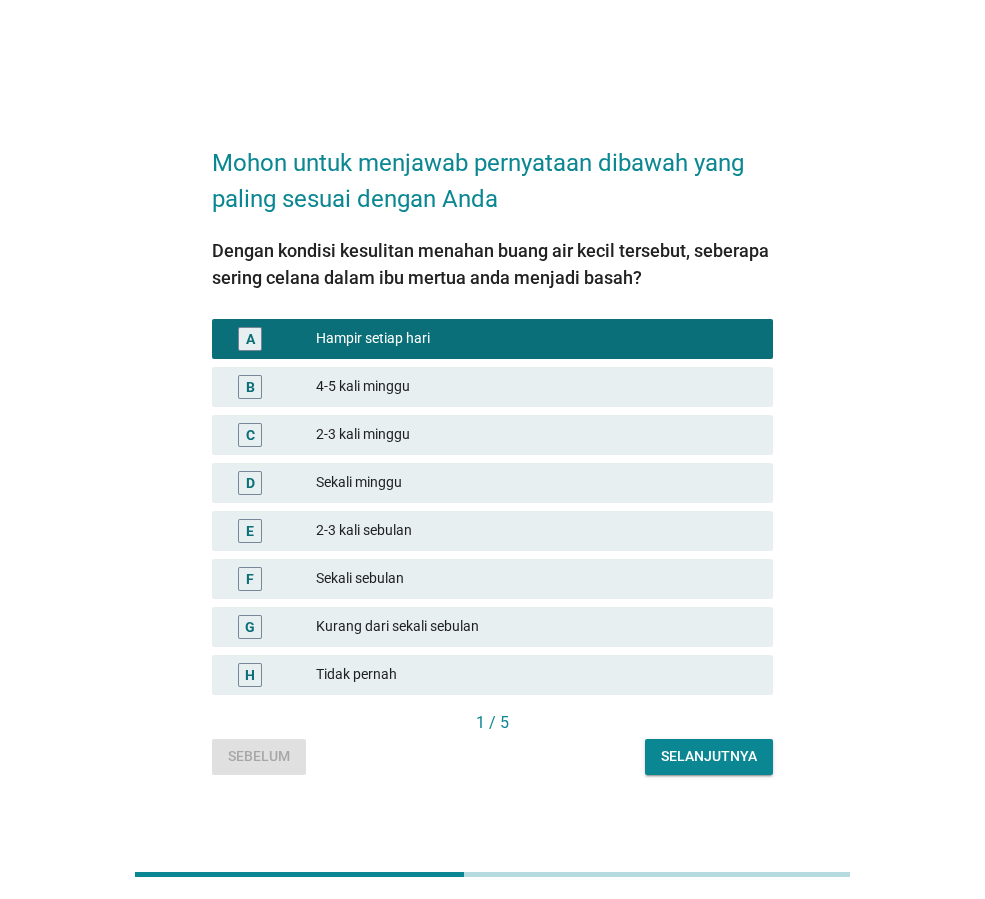 click on "Selanjutnya" at bounding box center [709, 756] 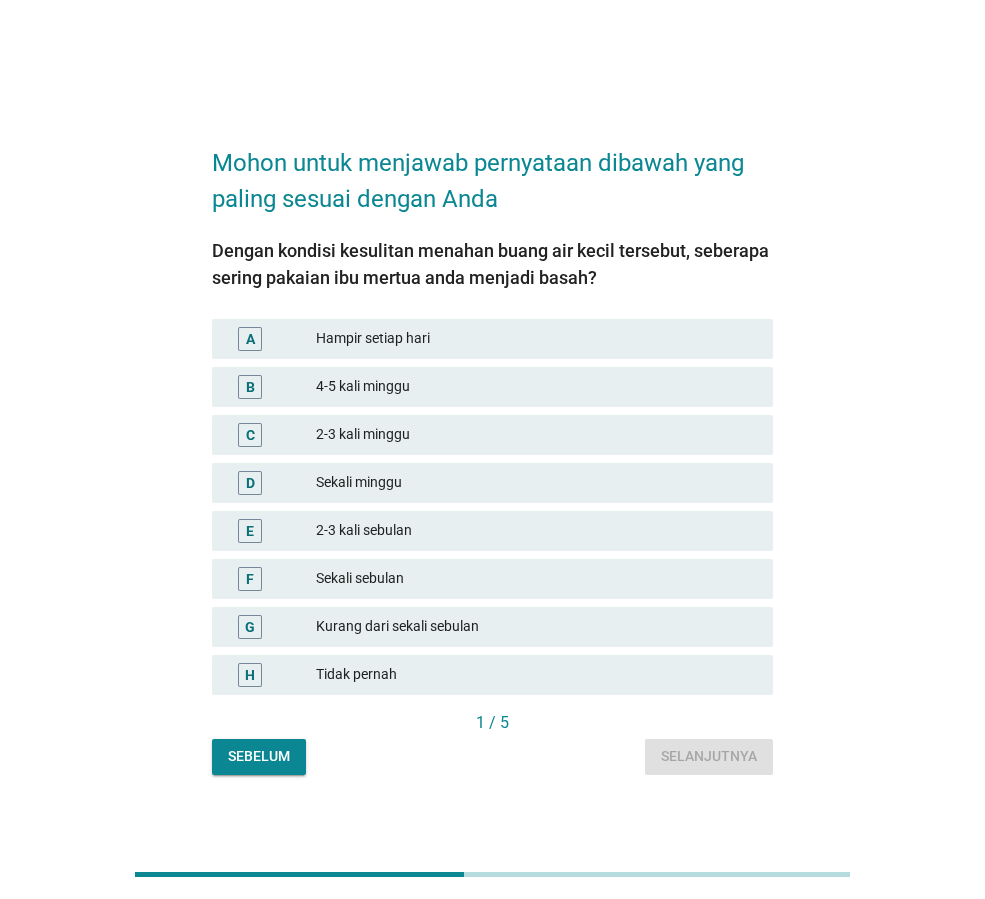 click on "4-5 kali minggu" at bounding box center (363, 386) 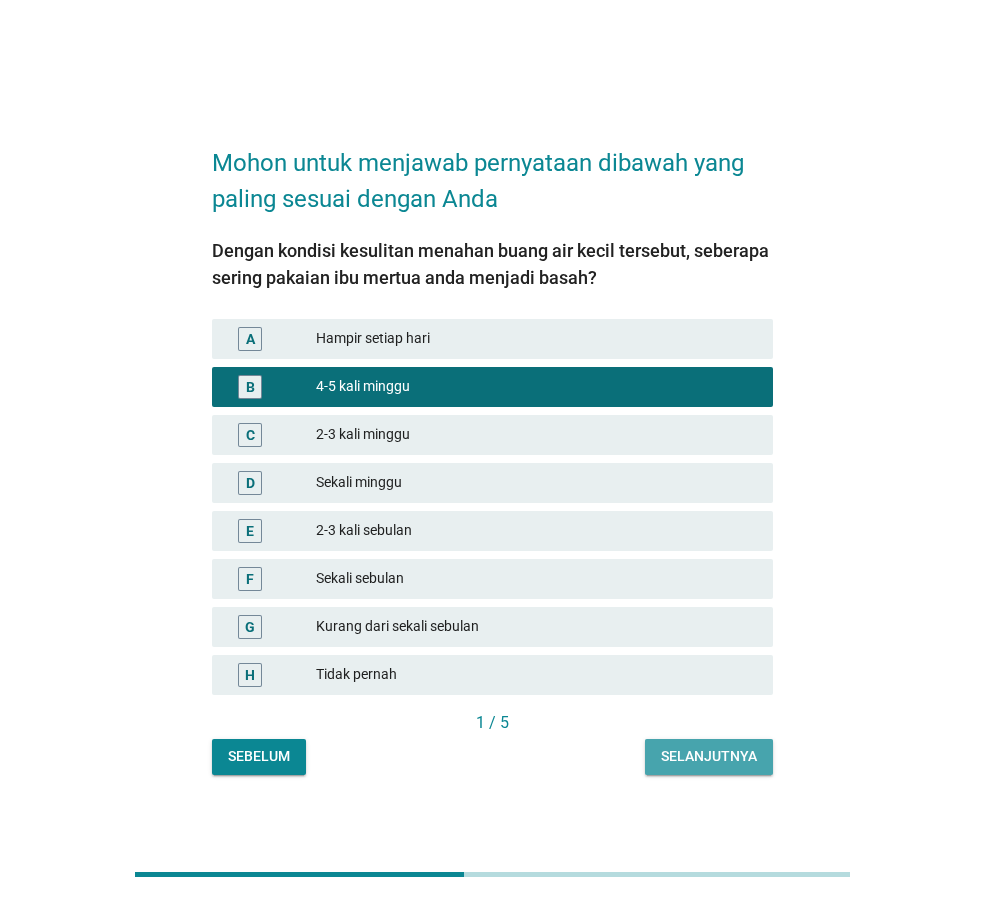 click on "Selanjutnya" at bounding box center (709, 756) 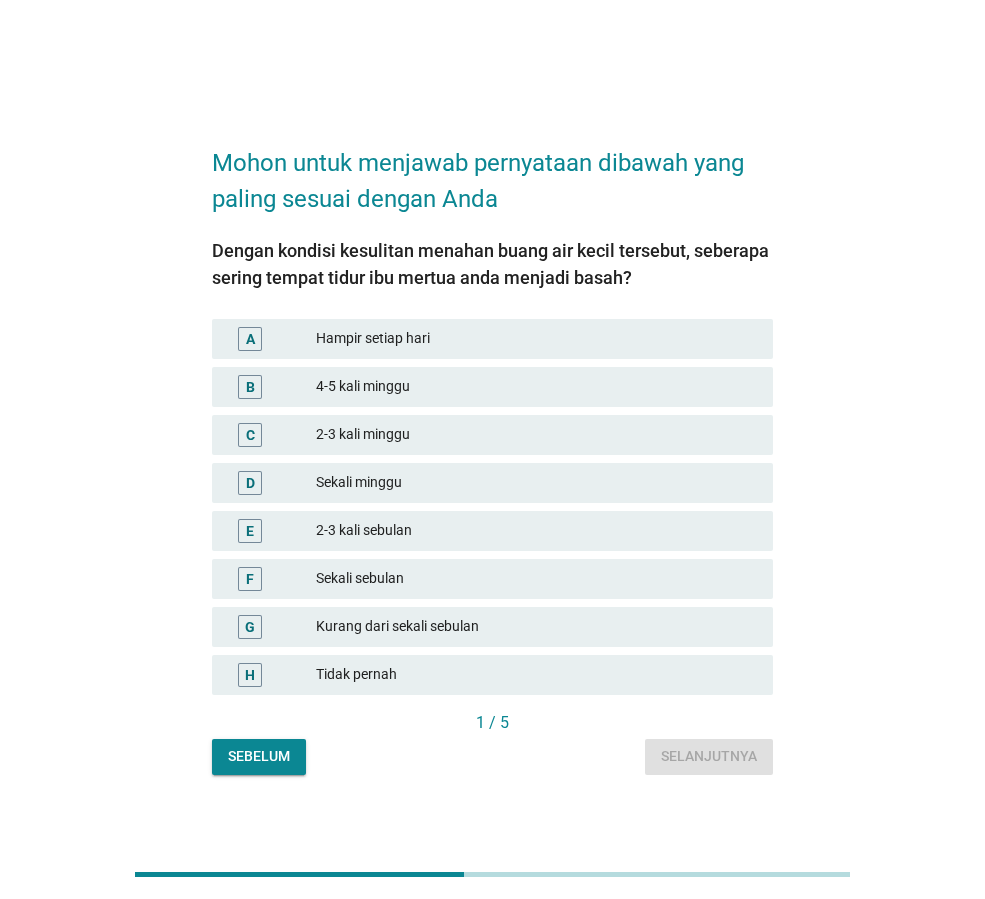 click on "Hampir setiap hari" at bounding box center (536, 338) 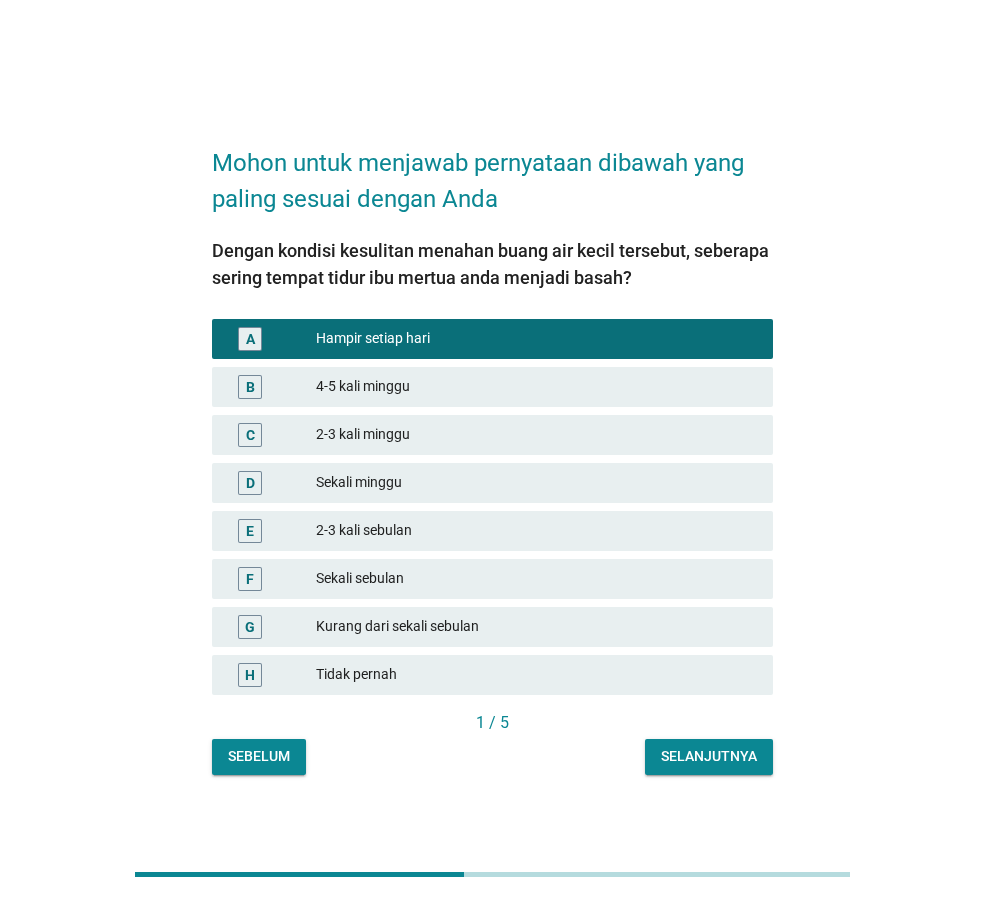 click on "Selanjutnya" at bounding box center (709, 756) 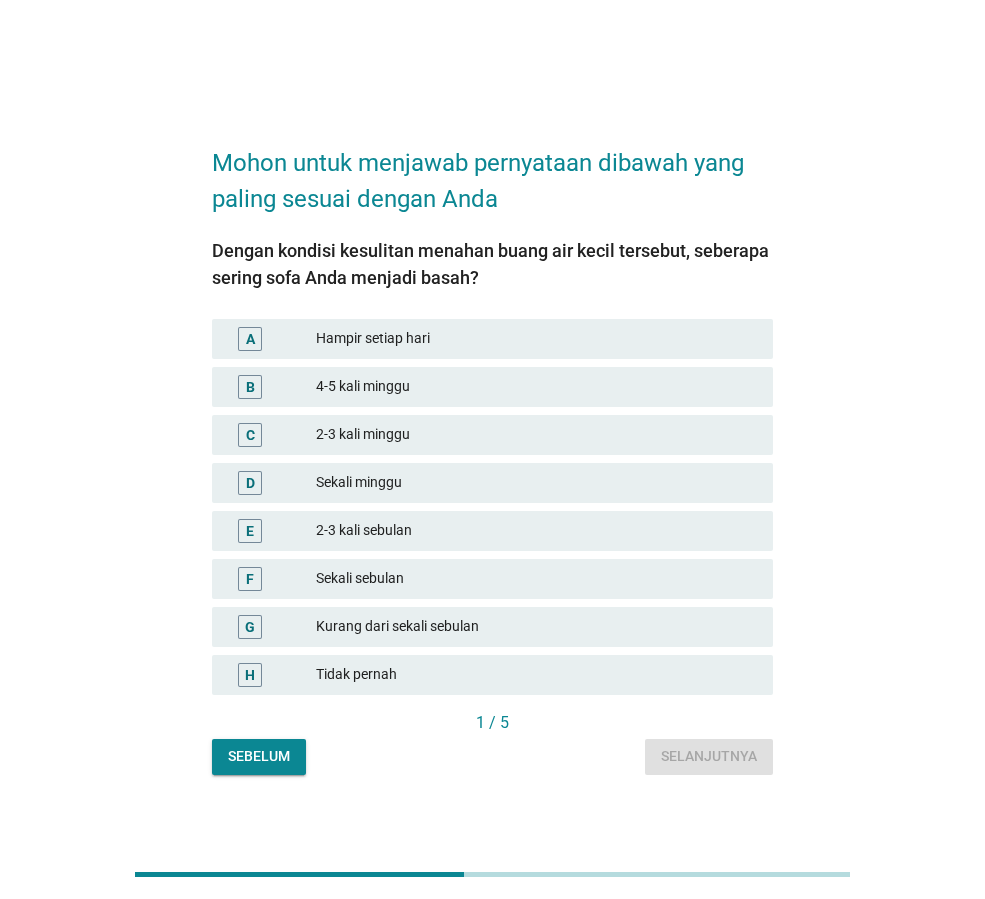 click on "Hampir setiap hari" at bounding box center [536, 338] 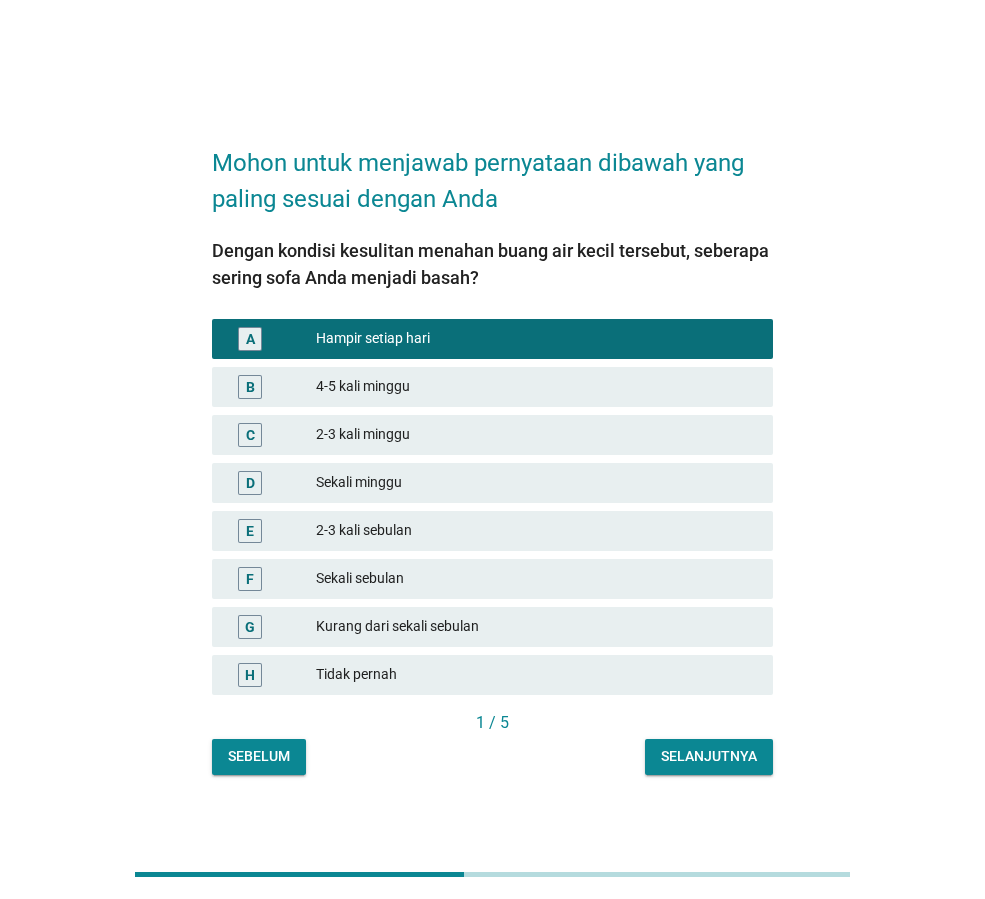 click on "Selanjutnya" at bounding box center (709, 756) 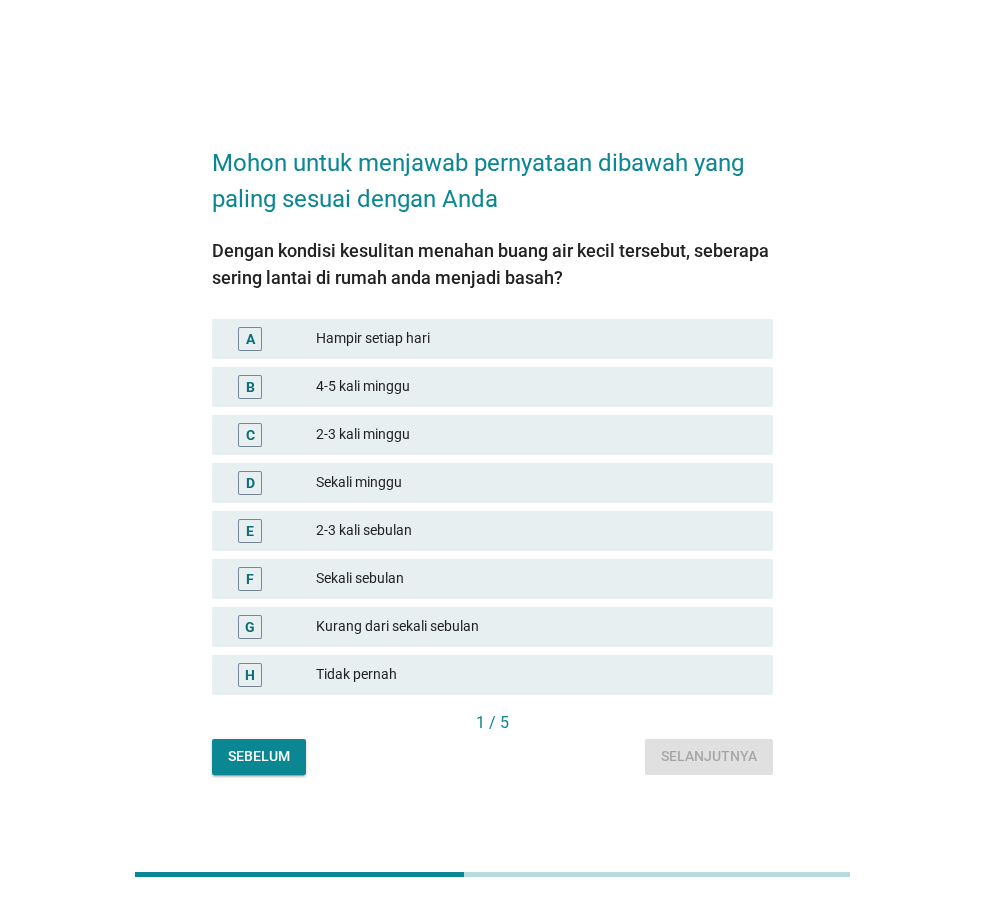 click on "Hampir setiap hari" at bounding box center (536, 338) 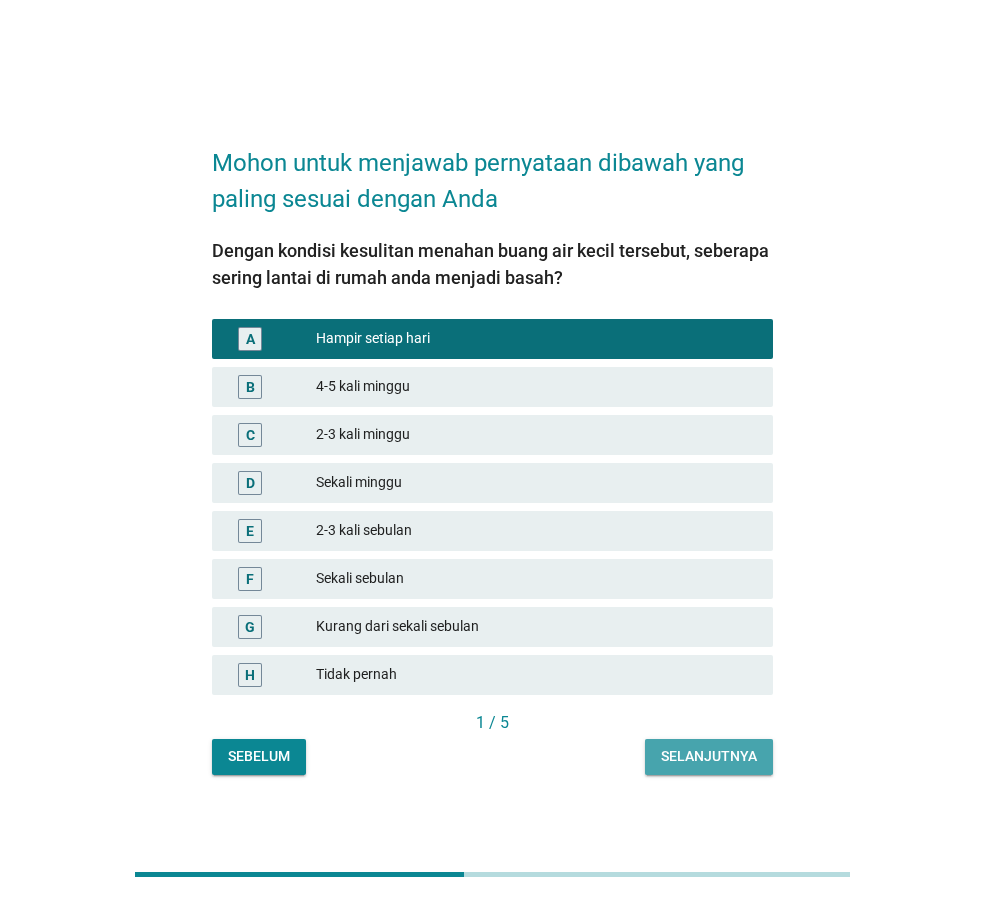 click on "Selanjutnya" at bounding box center [709, 756] 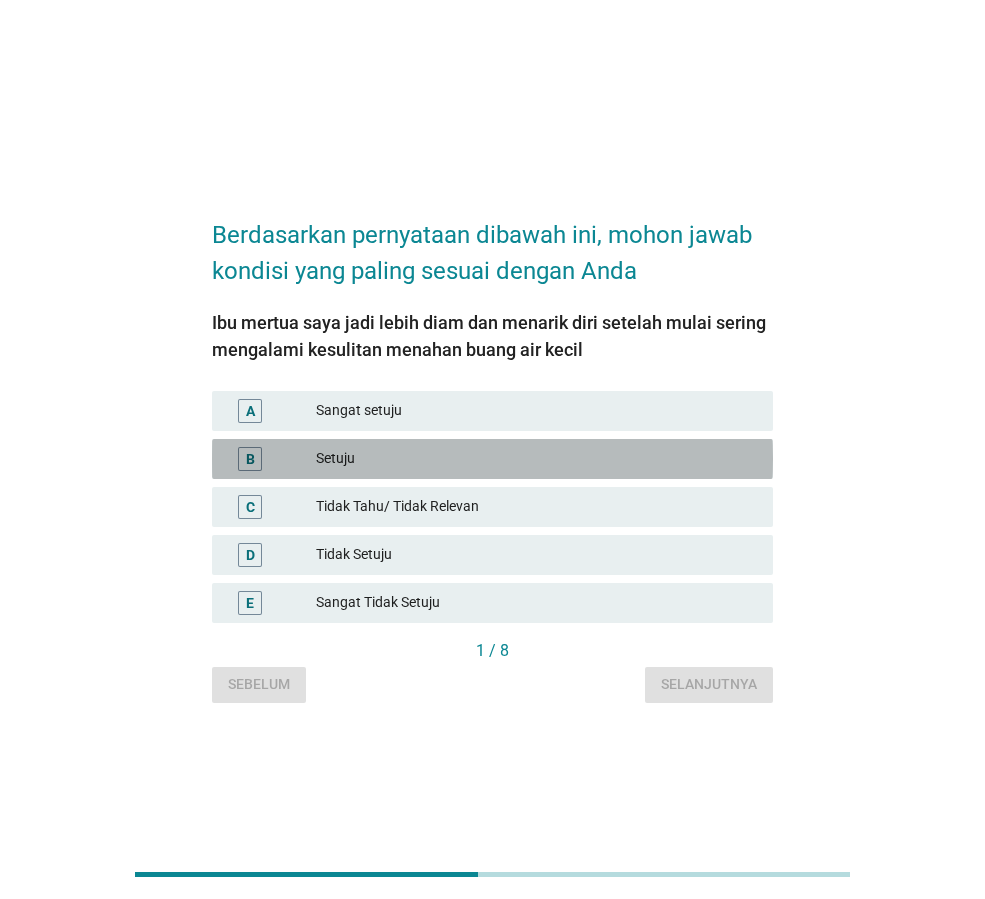 click on "Setuju" at bounding box center [536, 458] 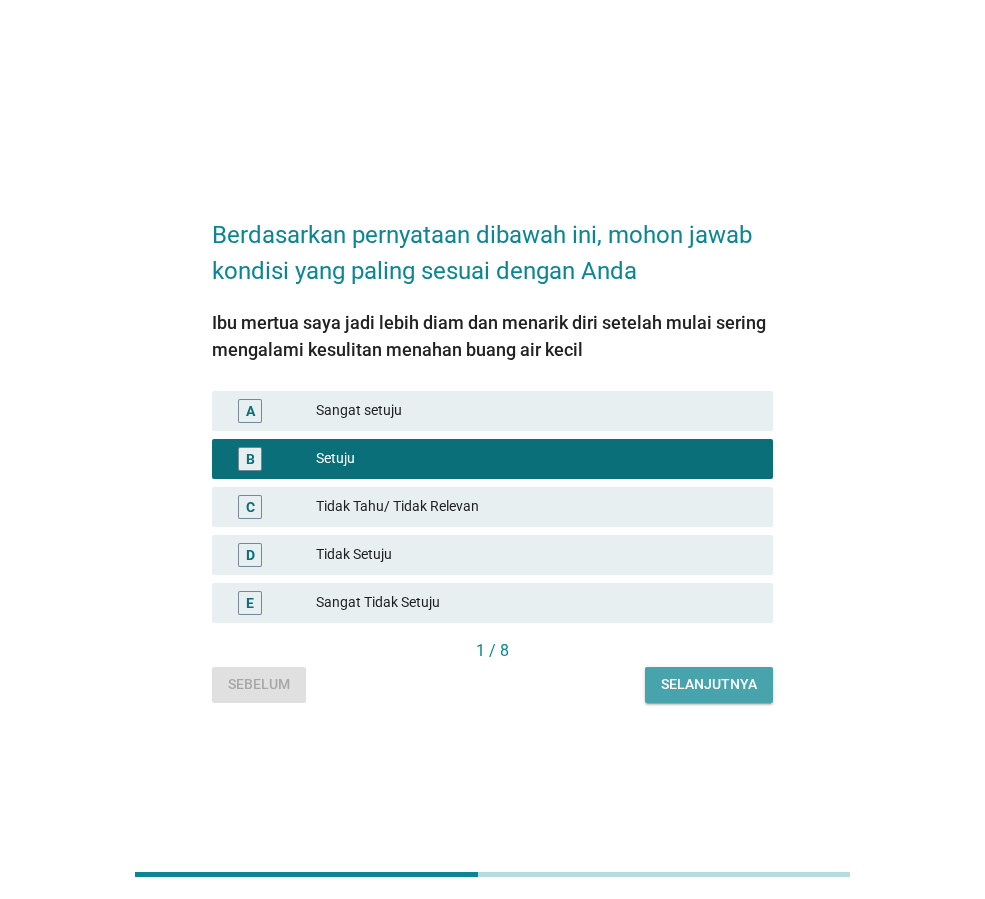 click on "Selanjutnya" at bounding box center (709, 684) 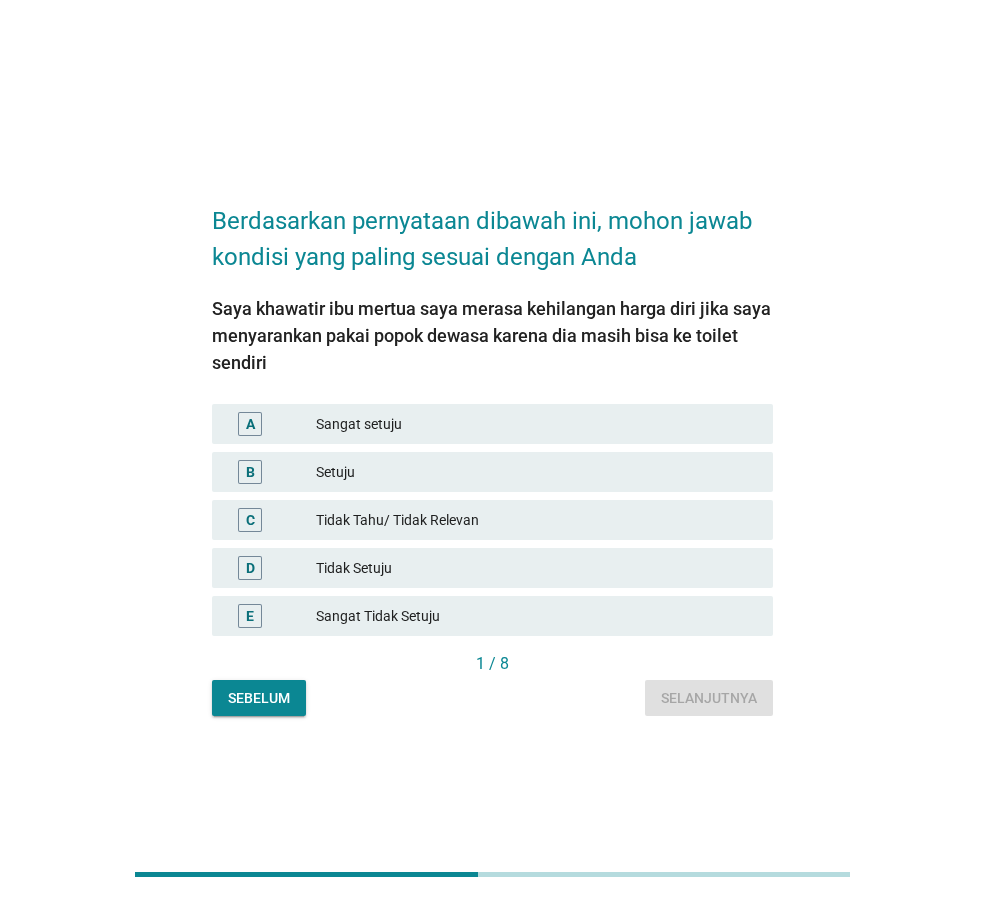 click on "Setuju" at bounding box center [536, 472] 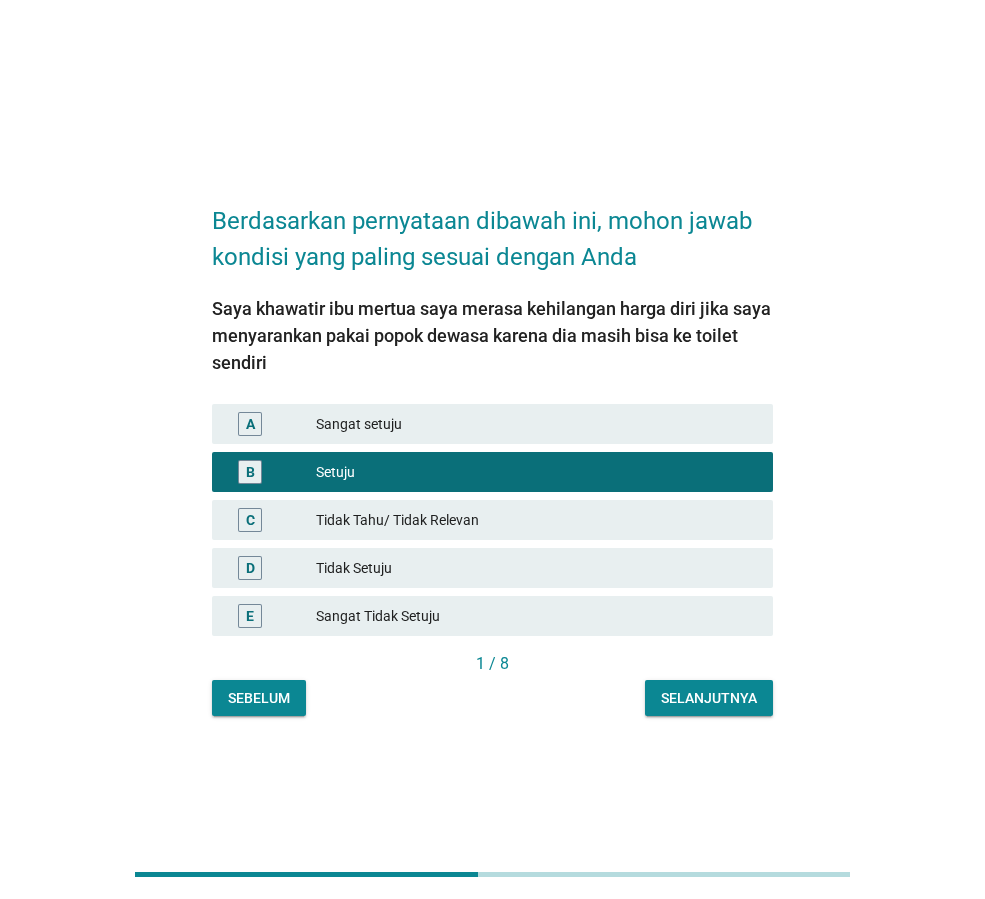 click on "Selanjutnya" at bounding box center (709, 698) 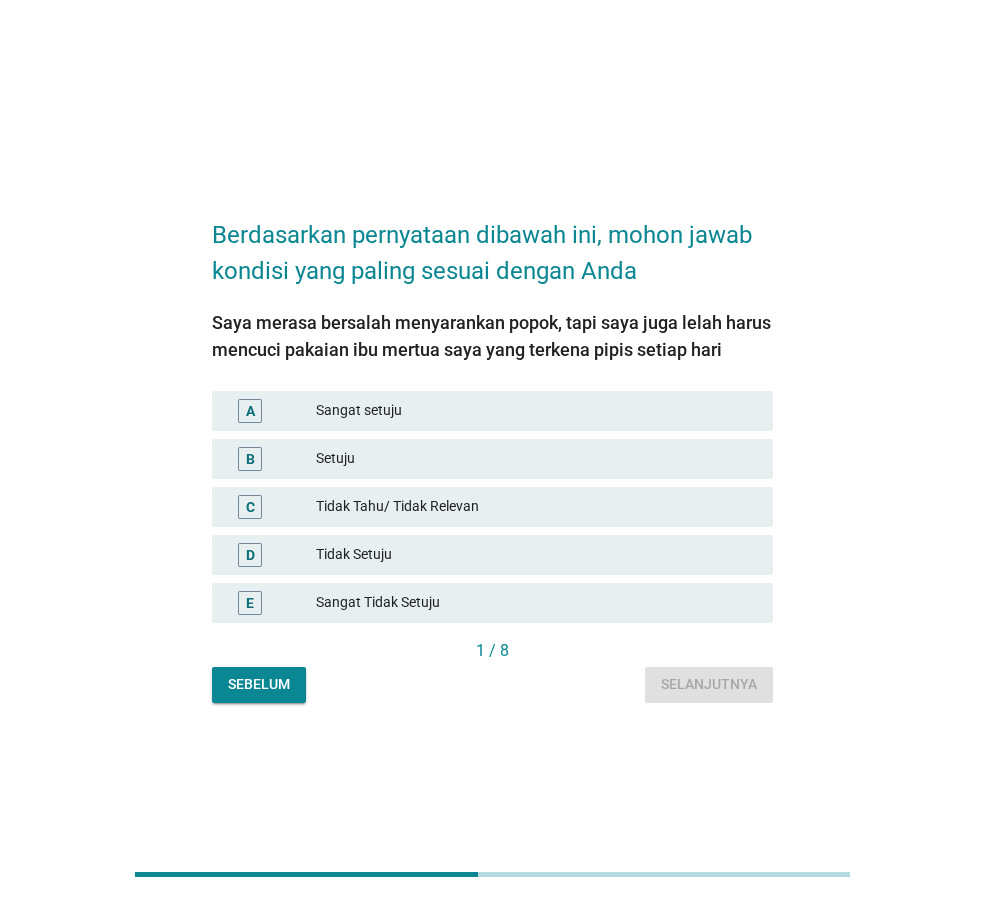 click on "Tidak Setuju" at bounding box center (536, 554) 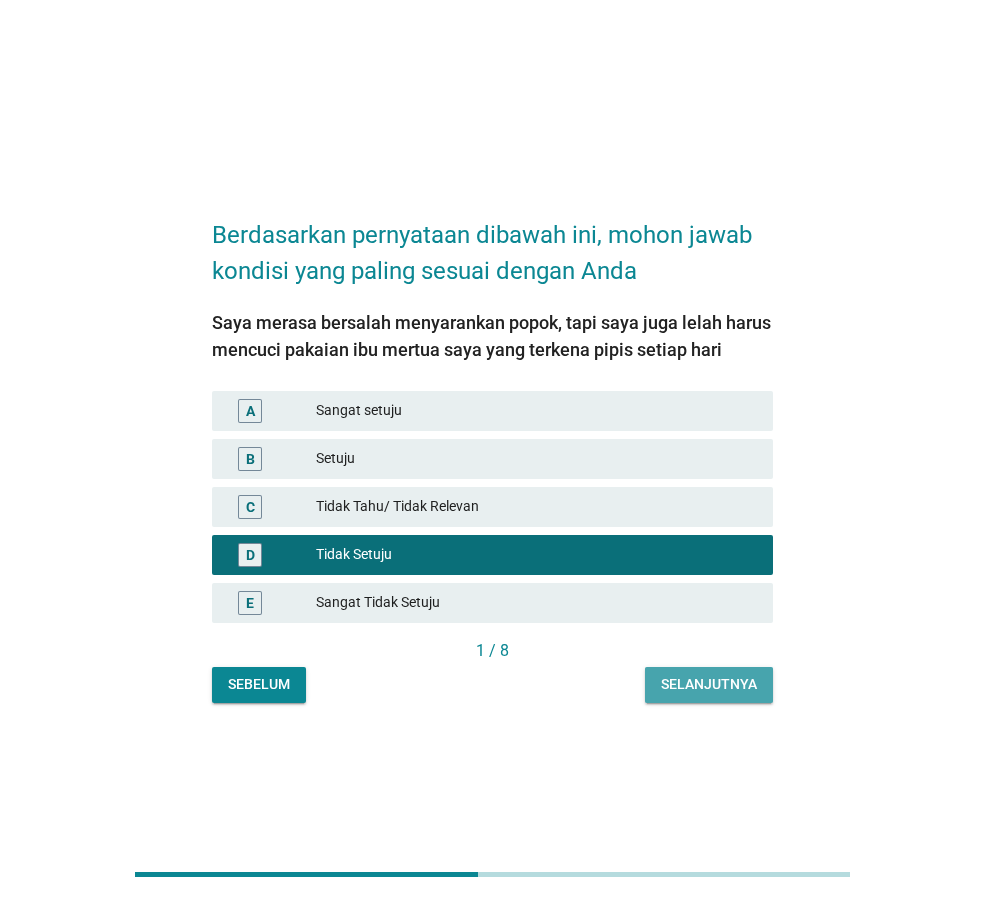 click on "Selanjutnya" at bounding box center [709, 684] 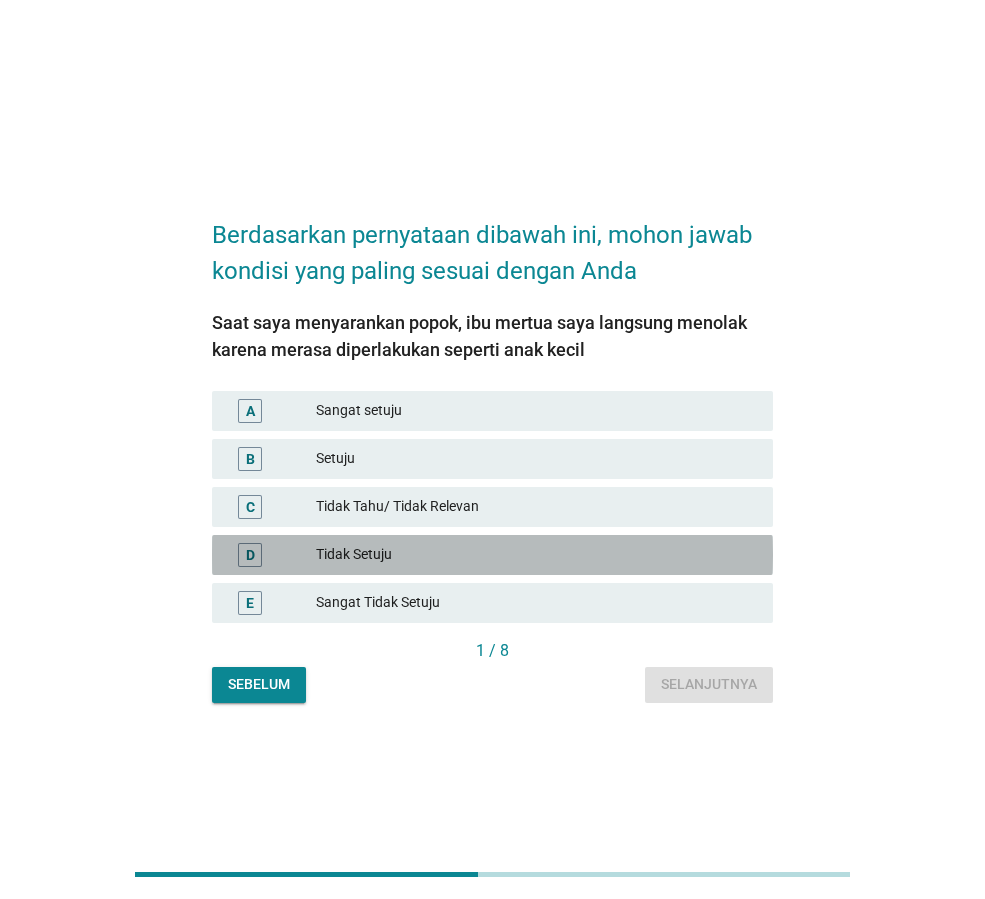 click on "Tidak Setuju" at bounding box center [536, 554] 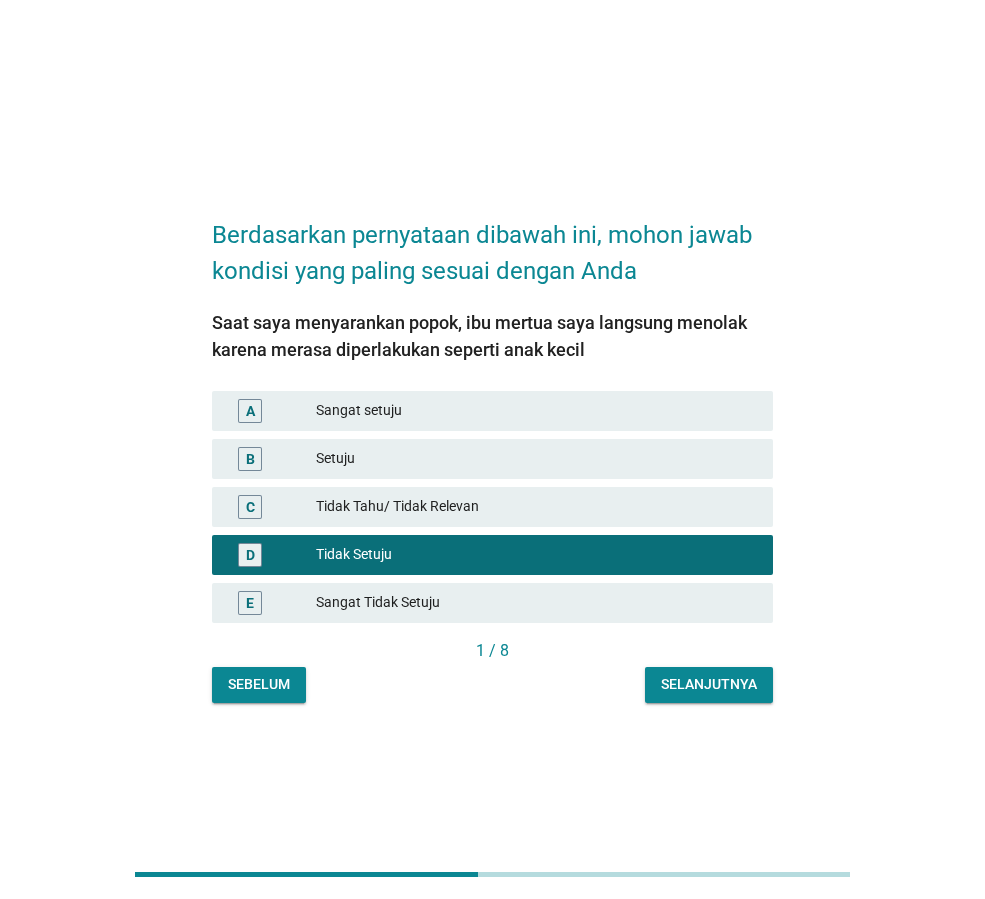 click on "Selanjutnya" at bounding box center [709, 684] 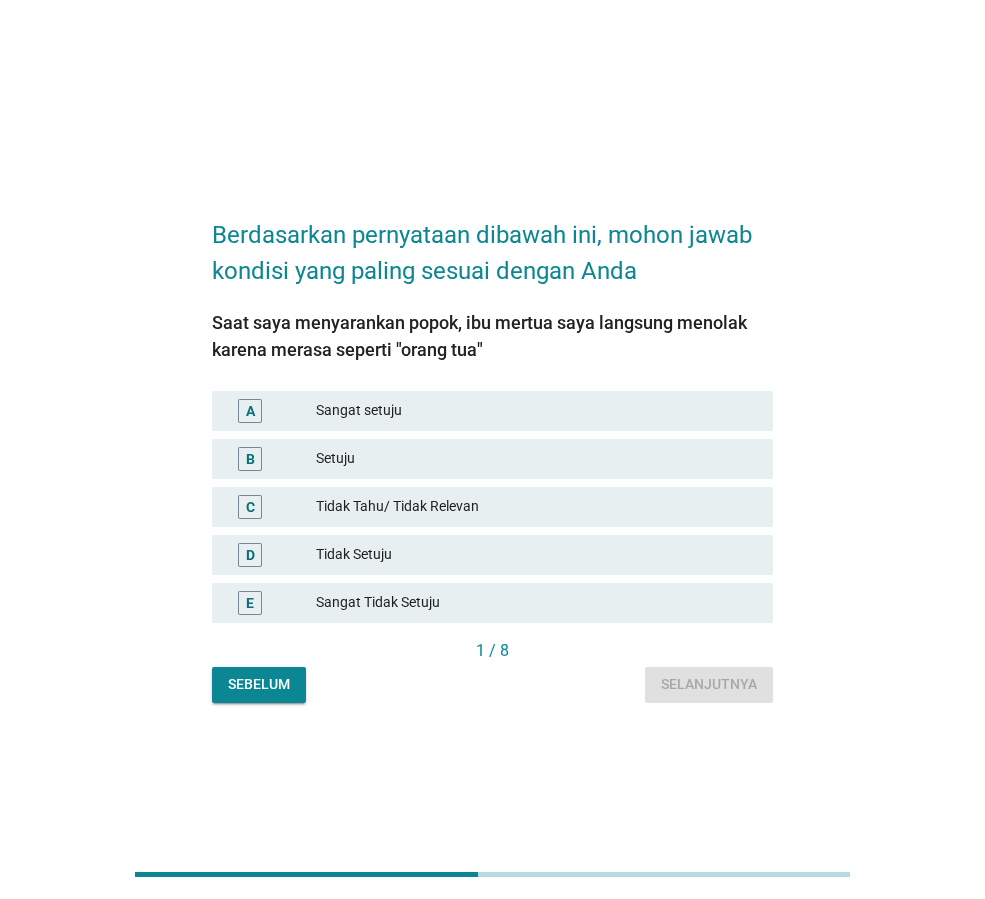 click on "Tidak Setuju" at bounding box center (536, 554) 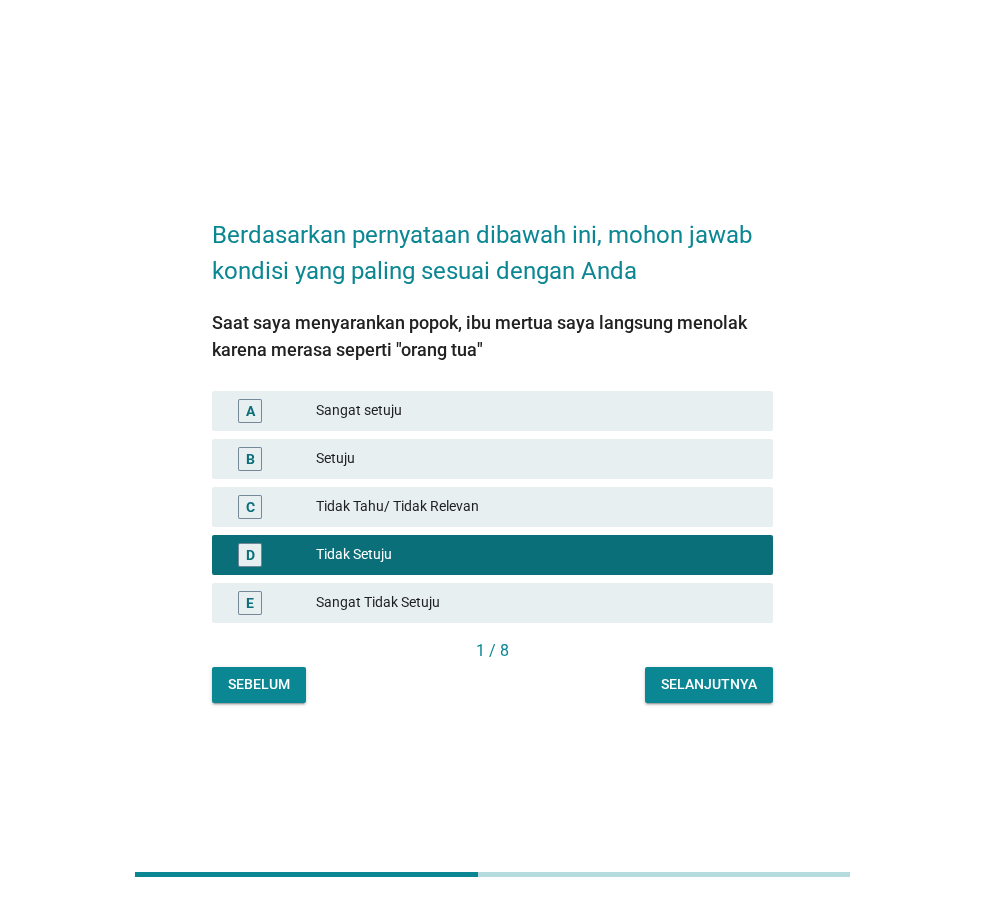 click on "Selanjutnya" at bounding box center (709, 684) 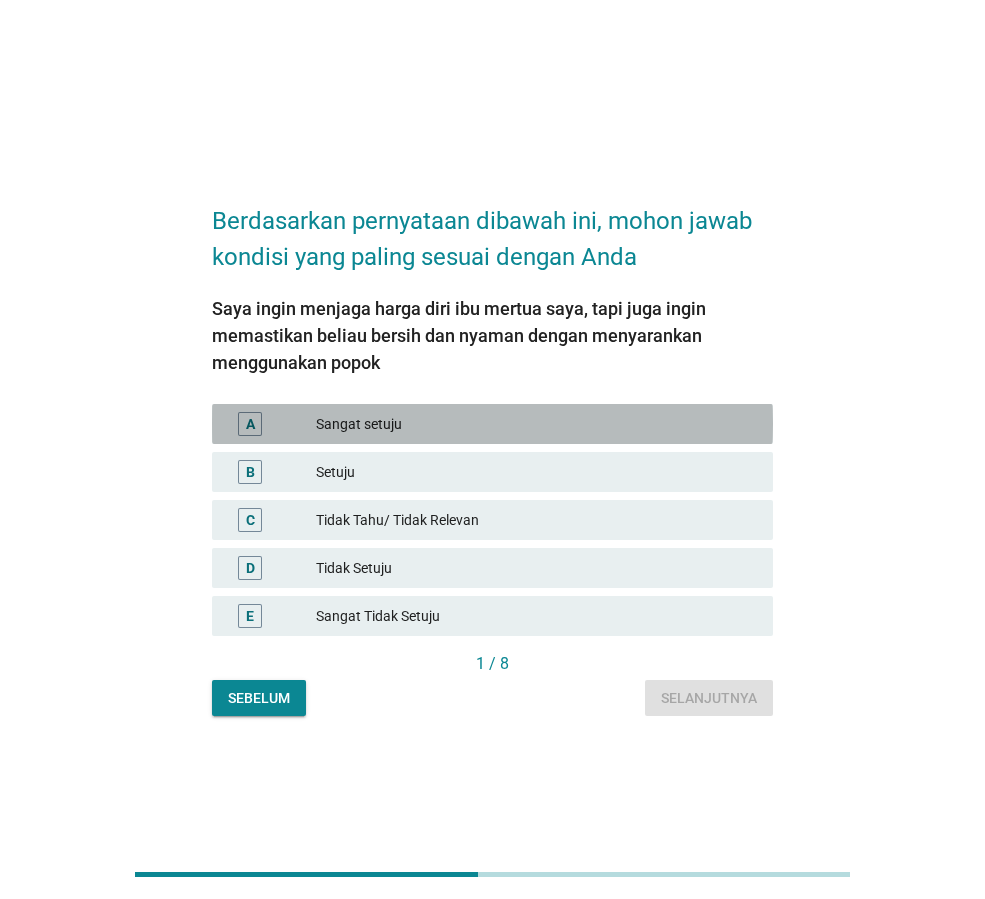 click on "Sangat setuju" at bounding box center [536, 424] 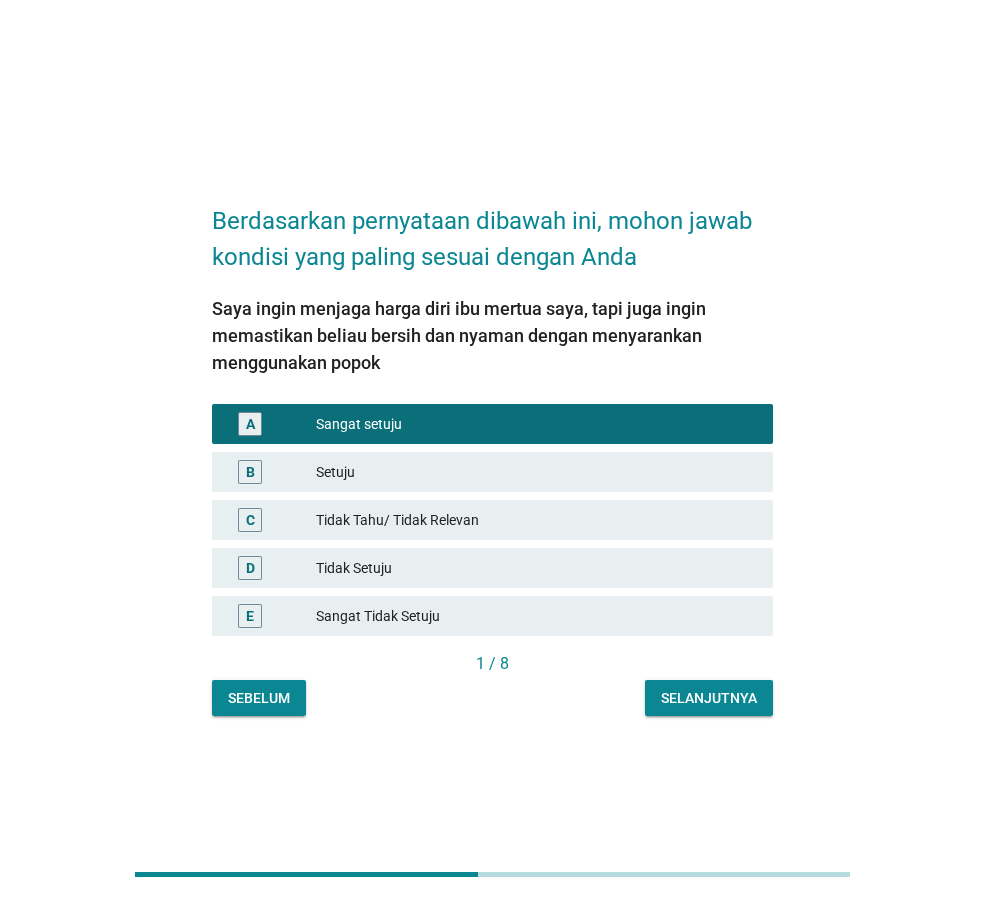click on "Selanjutnya" at bounding box center (709, 698) 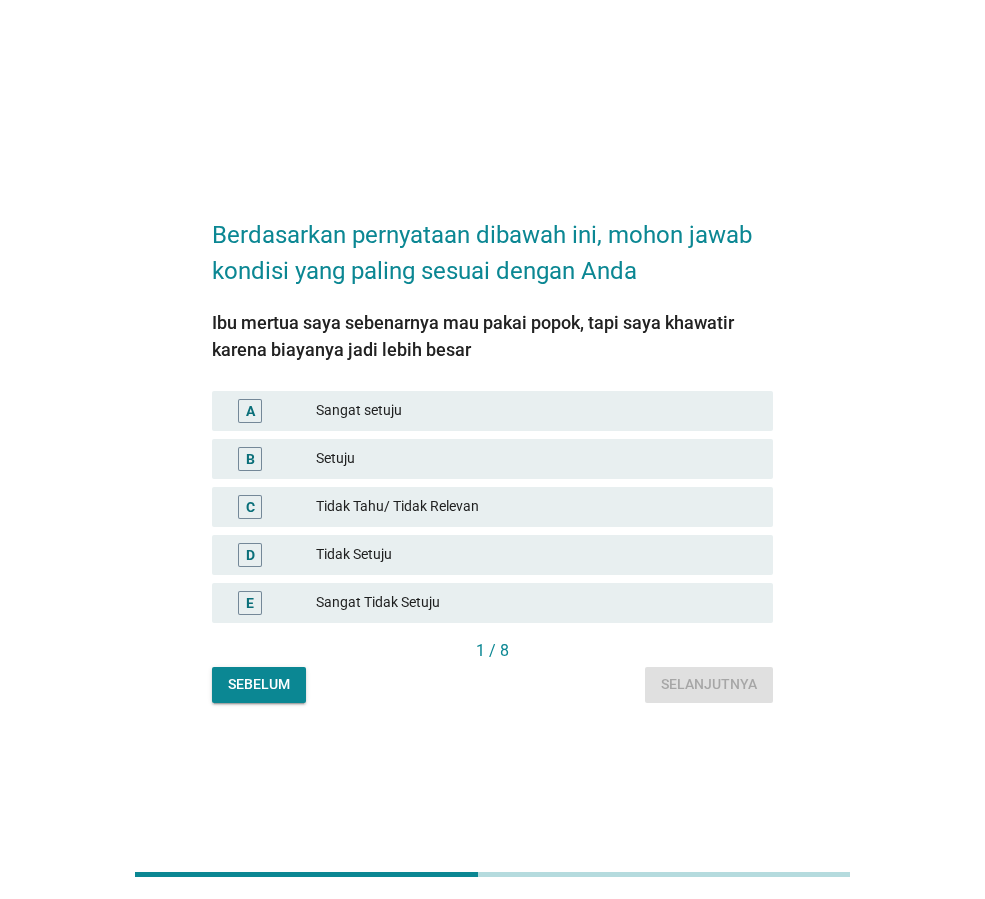click on "C   Tidak Tahu/ Tidak Relevan" at bounding box center [492, 507] 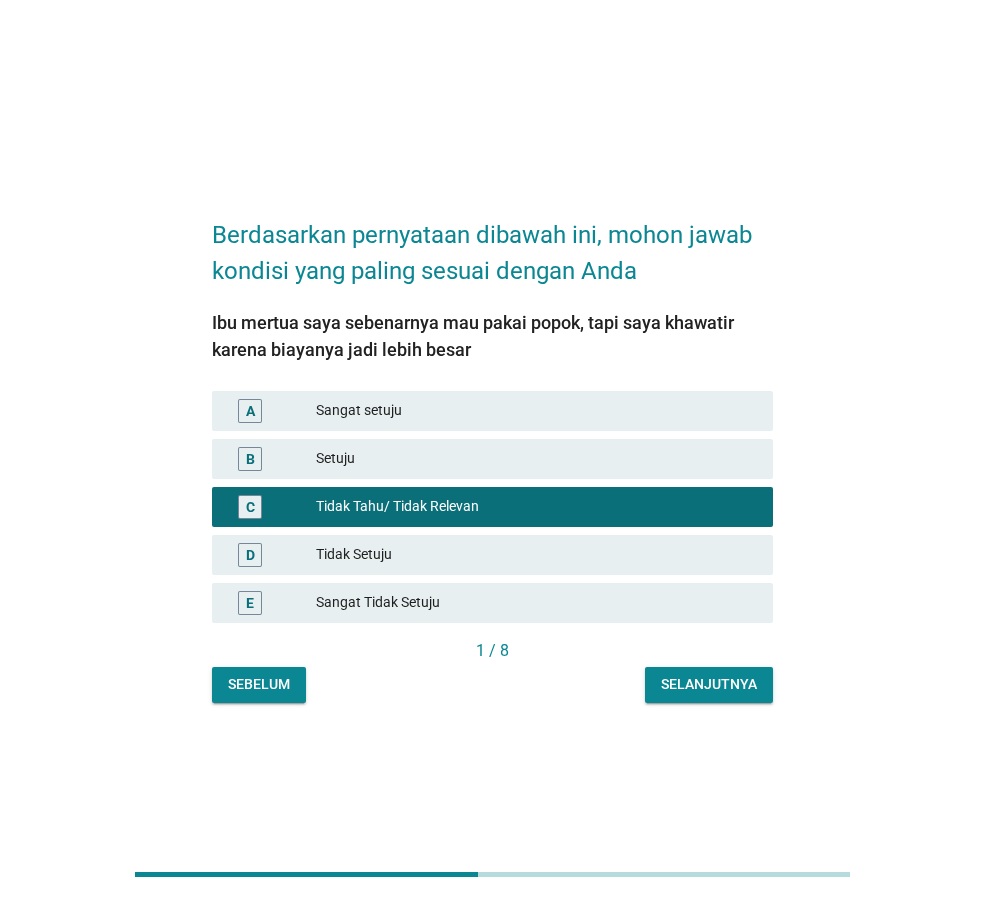 click on "Tidak Setuju" at bounding box center (536, 554) 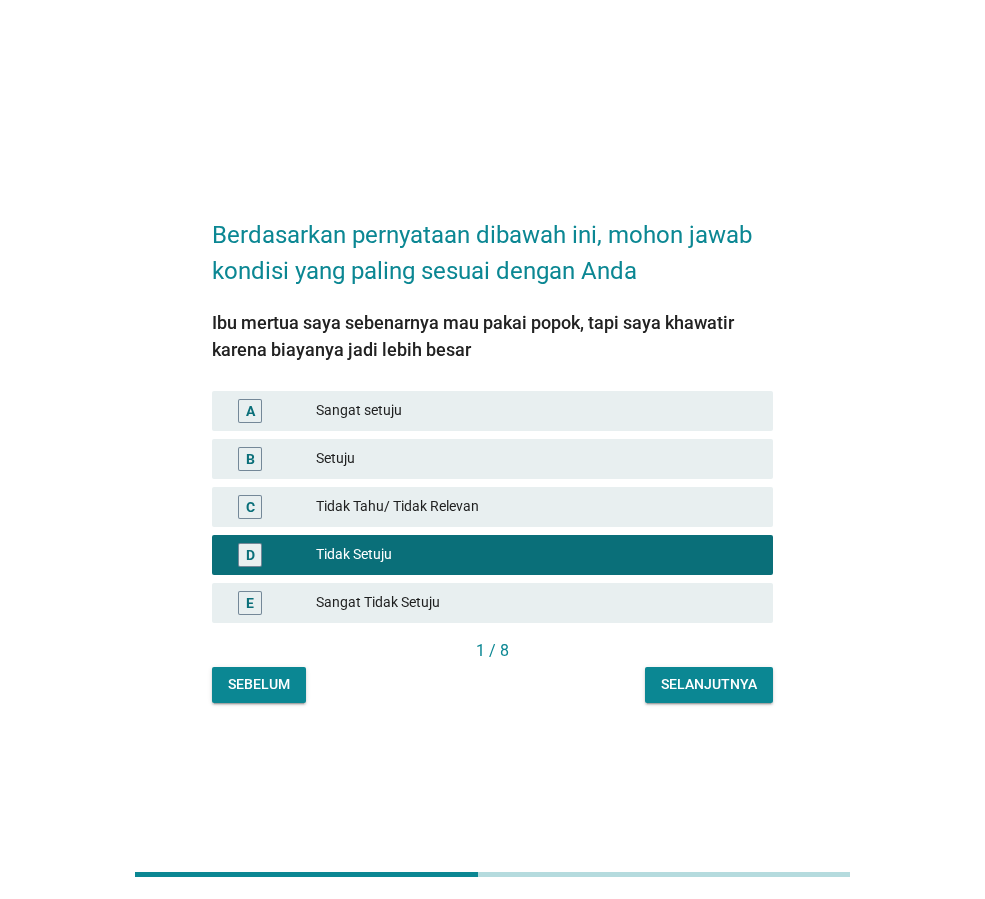 click on "Selanjutnya" at bounding box center [709, 685] 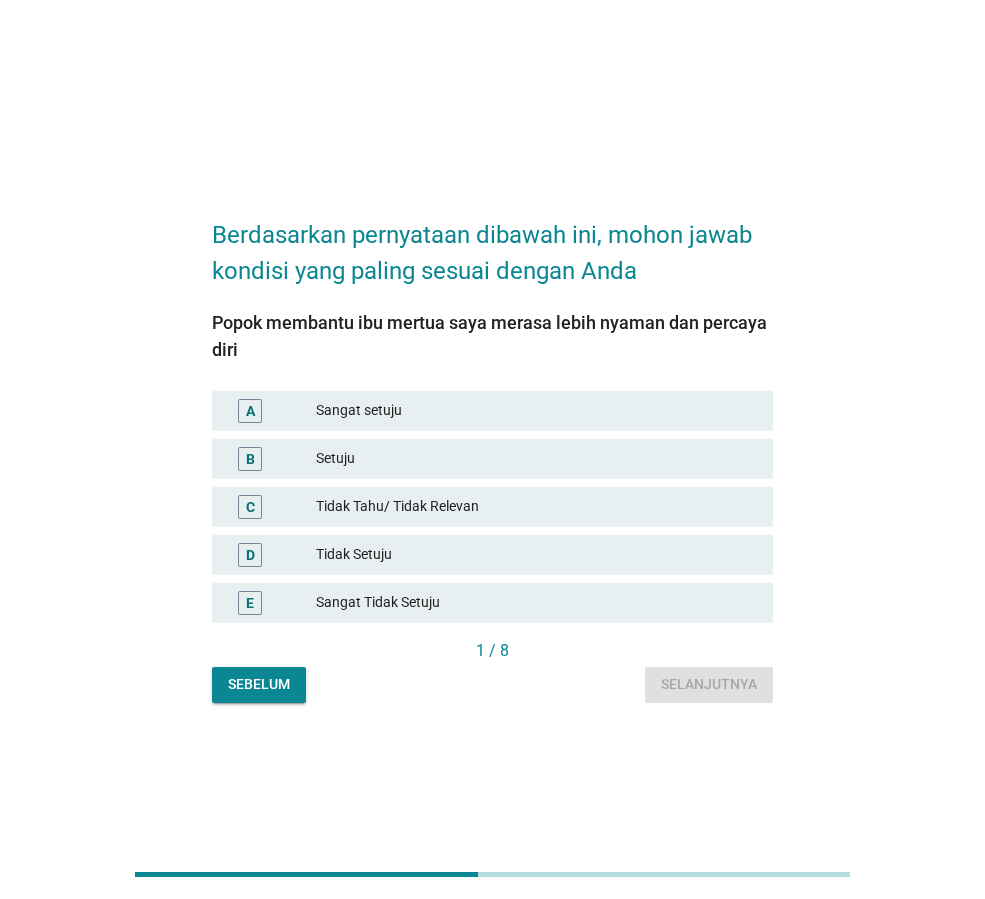 click on "A   Sangat setuju" at bounding box center [492, 411] 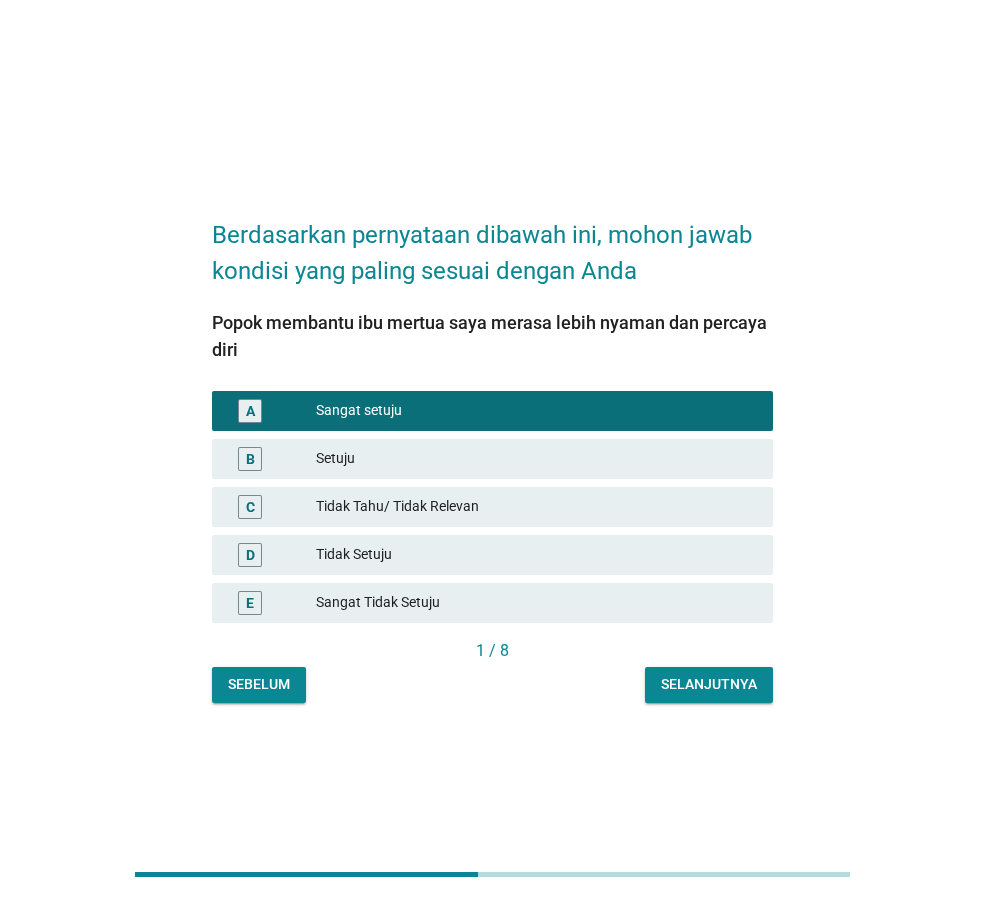 click on "1 / 8" at bounding box center [492, 653] 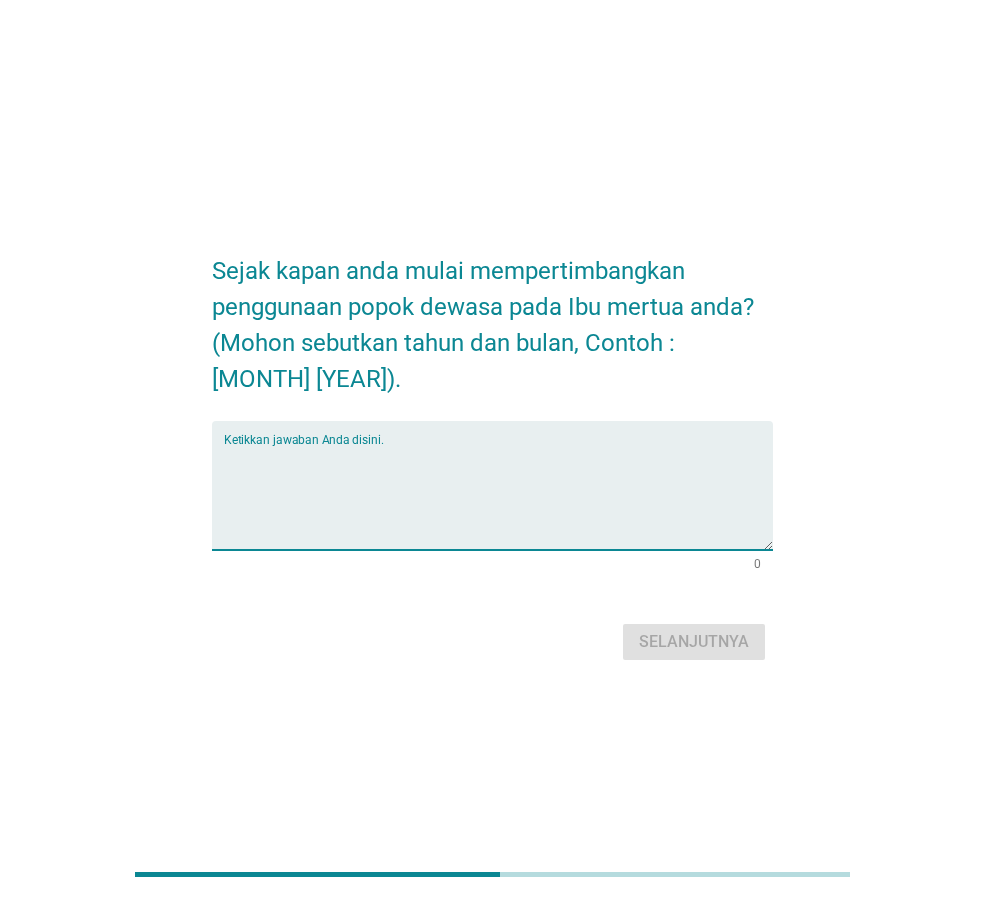 click at bounding box center [498, 497] 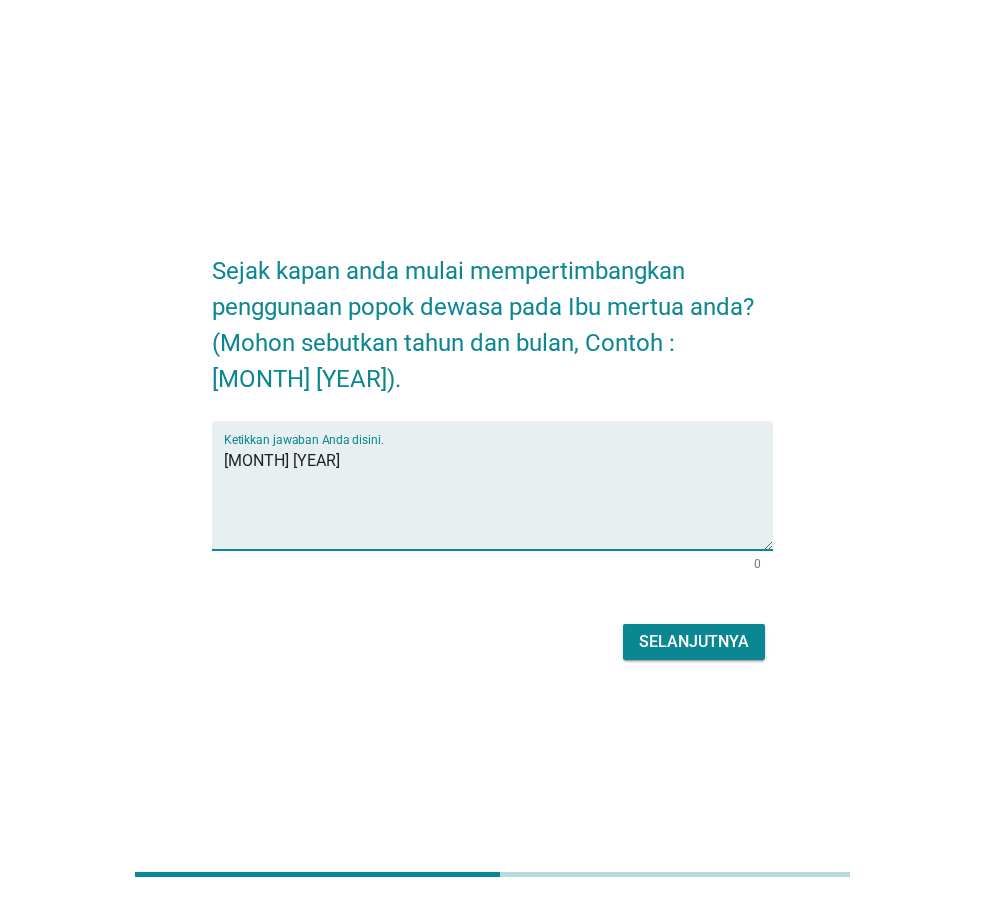 type on "[MONTH] [YEAR]" 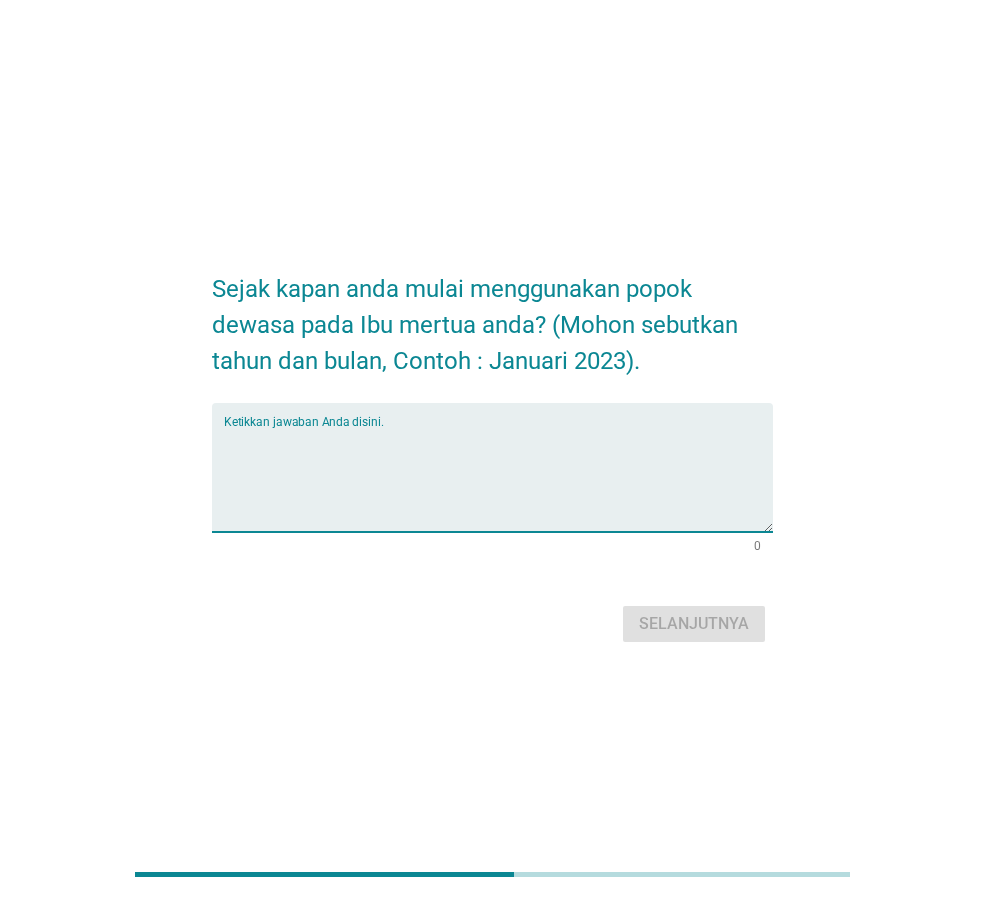 click at bounding box center [498, 479] 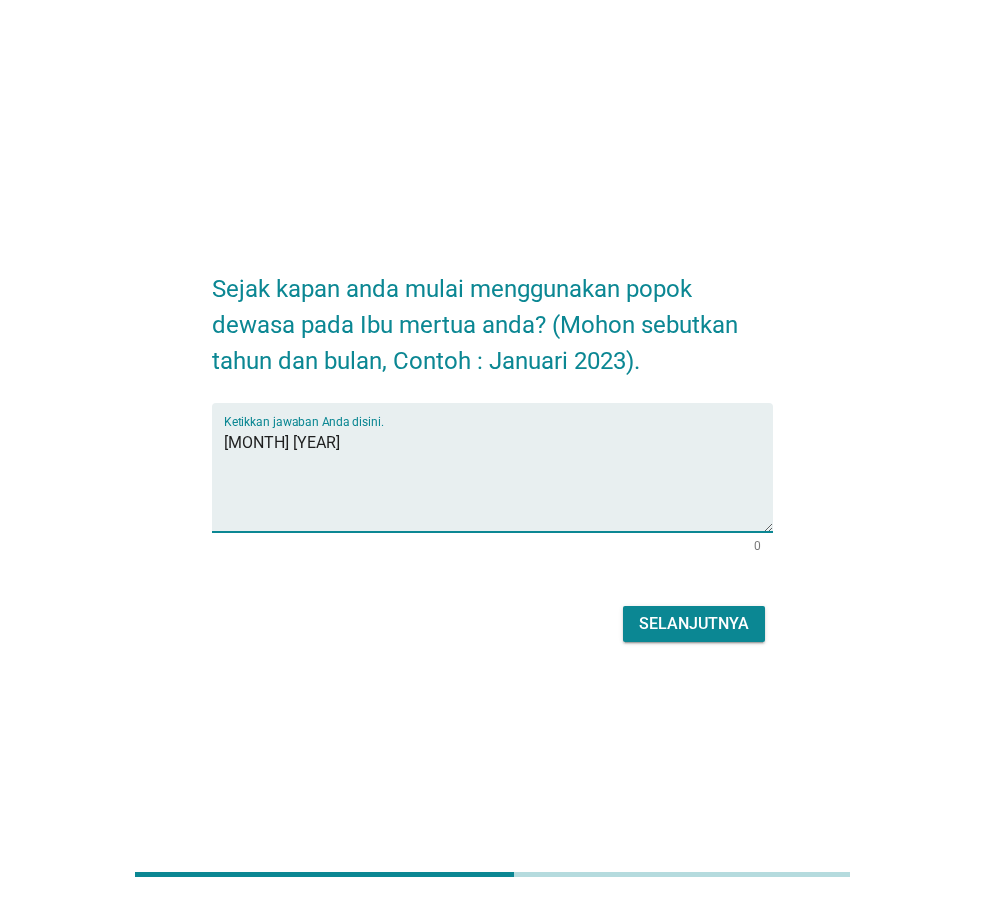 type on "[MONTH] [YEAR]" 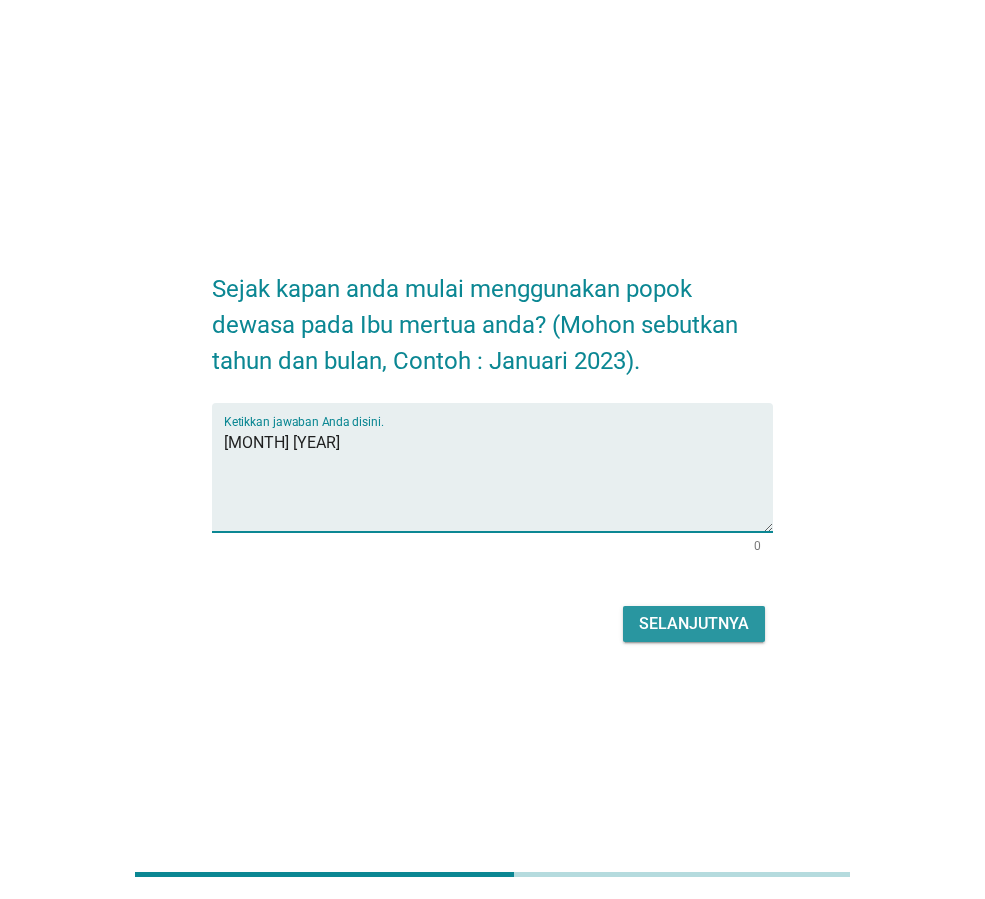 drag, startPoint x: 743, startPoint y: 626, endPoint x: 893, endPoint y: 559, distance: 164.2833 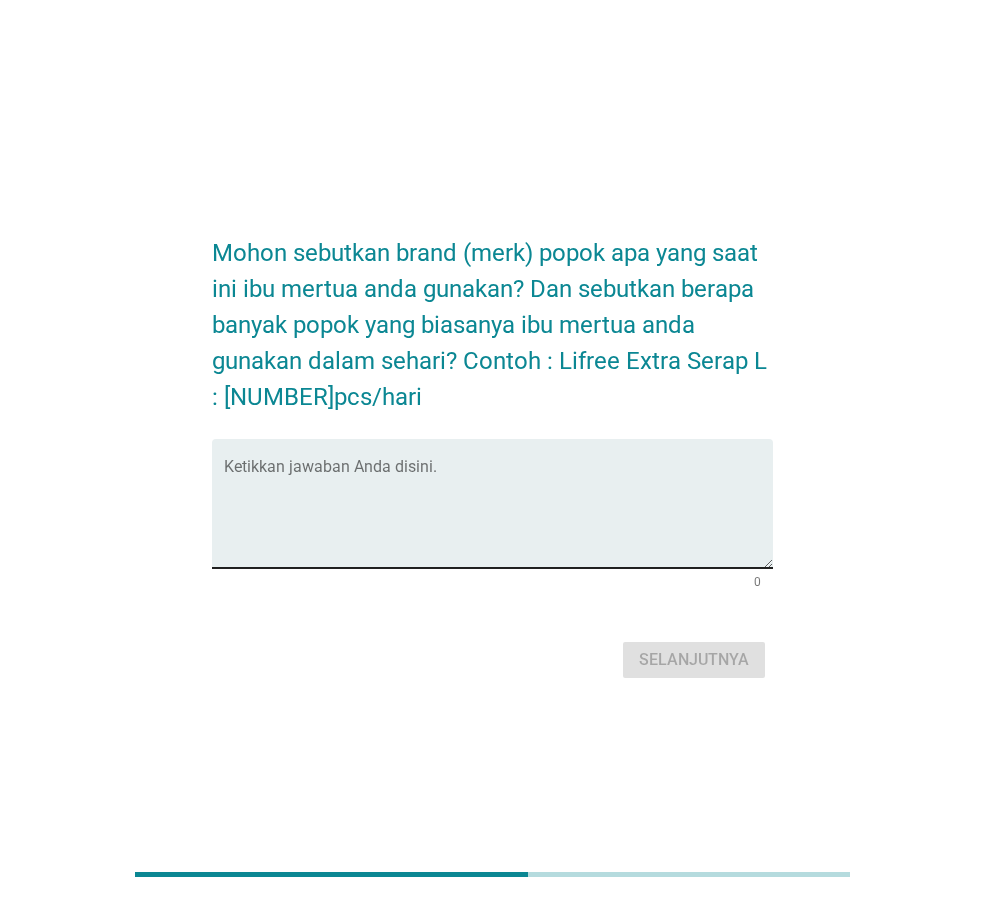click at bounding box center (498, 515) 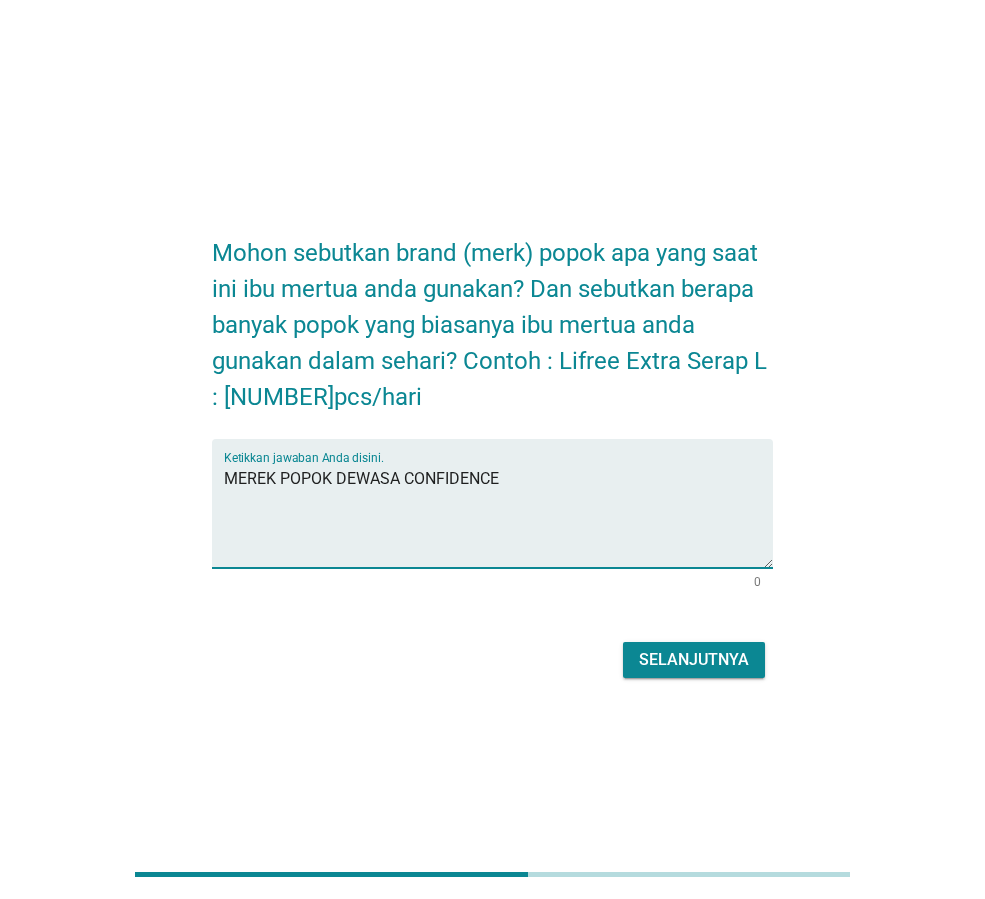 click on "MEREK POPOK DEWASA CONFIDENCE" at bounding box center [498, 515] 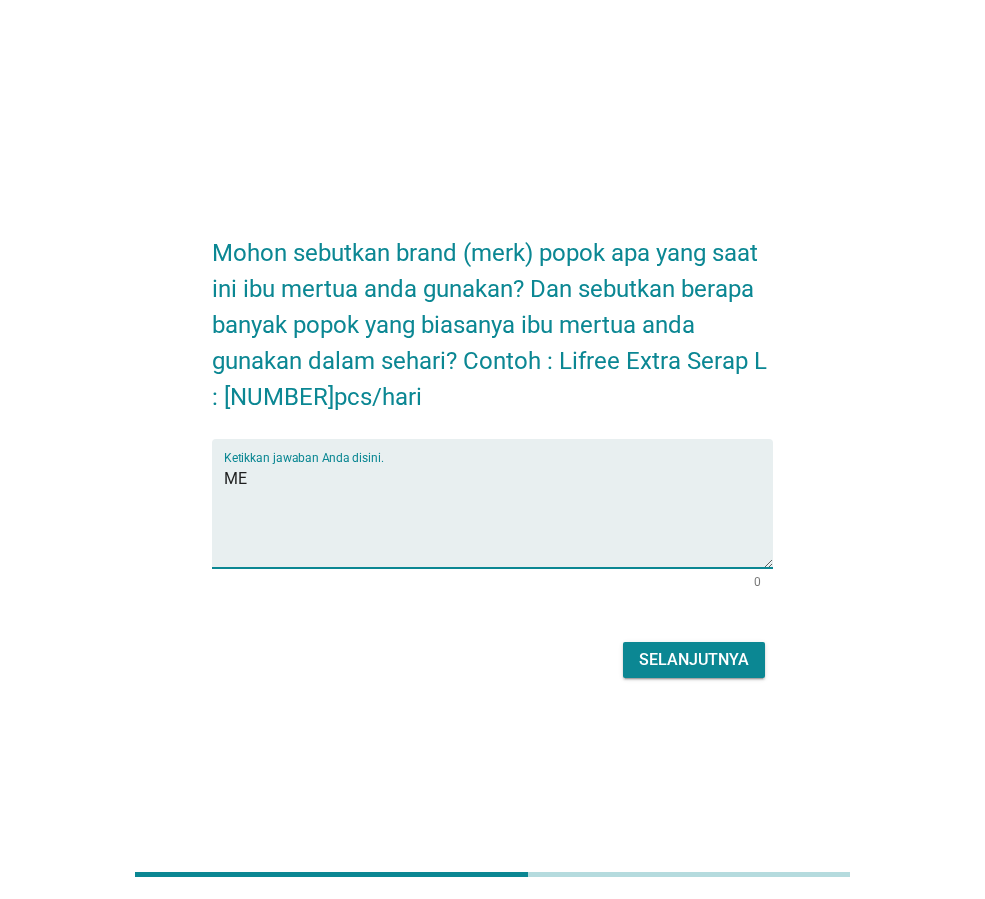 type on "M" 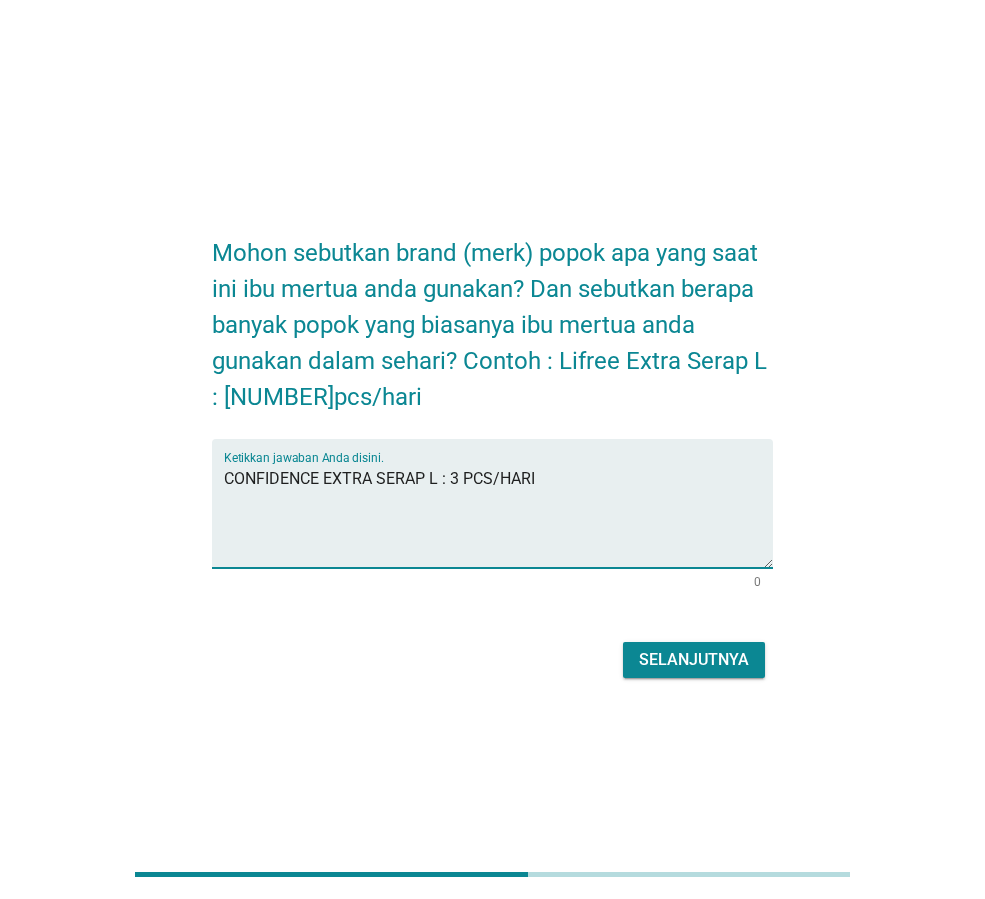 type on "CONFIDENCE EXTRA SERAP L : 3 PCS/HARI" 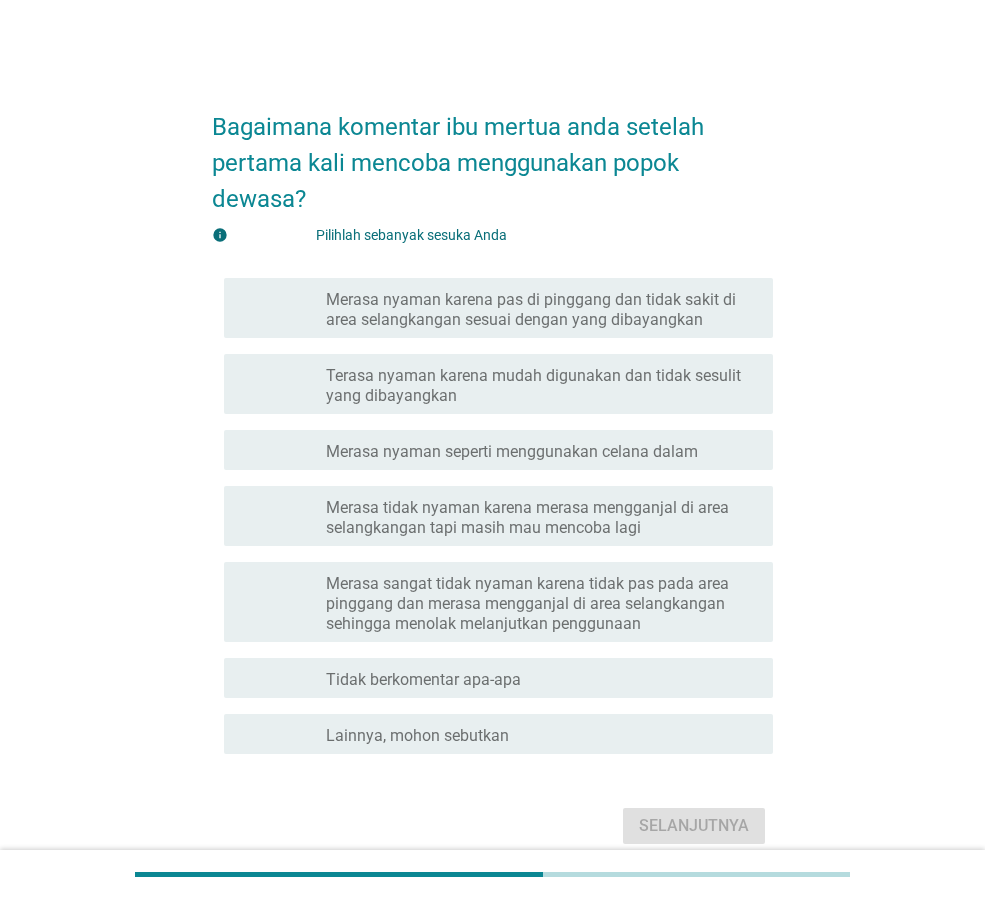 click on "Terasa nyaman karena mudah digunakan dan tidak sesulit yang dibayangkan" at bounding box center [541, 386] 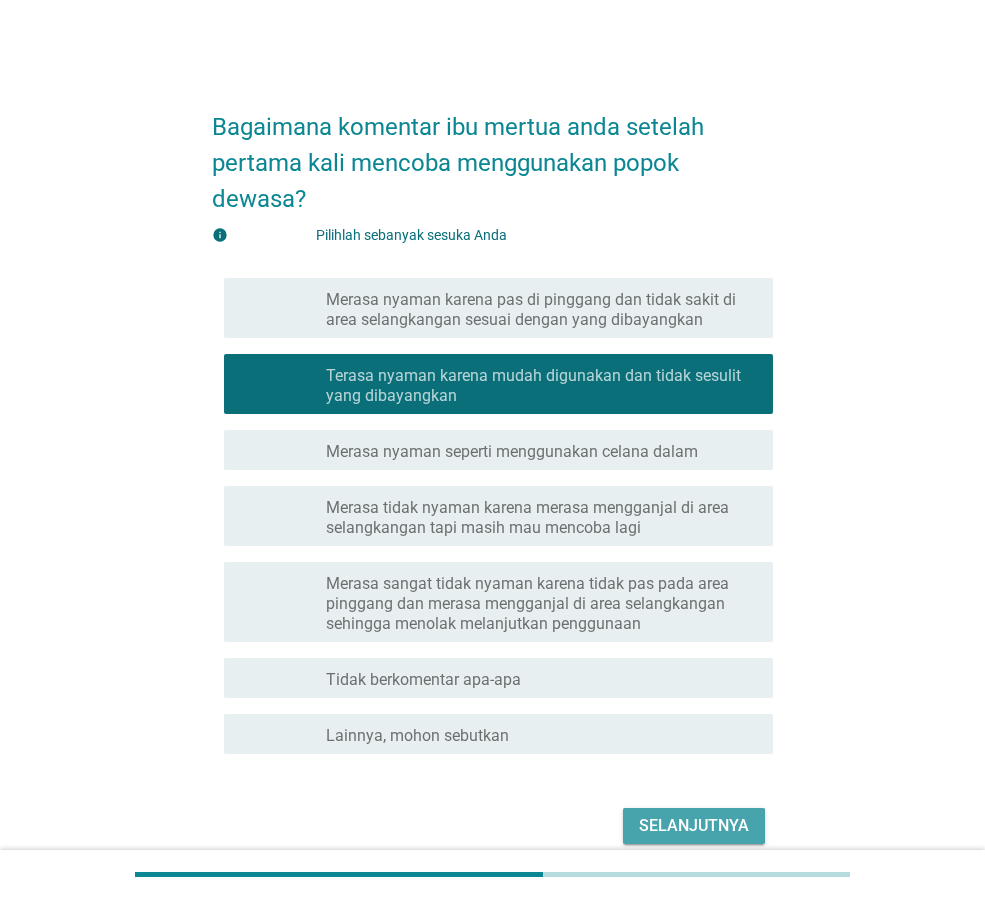 click on "Selanjutnya" at bounding box center [694, 825] 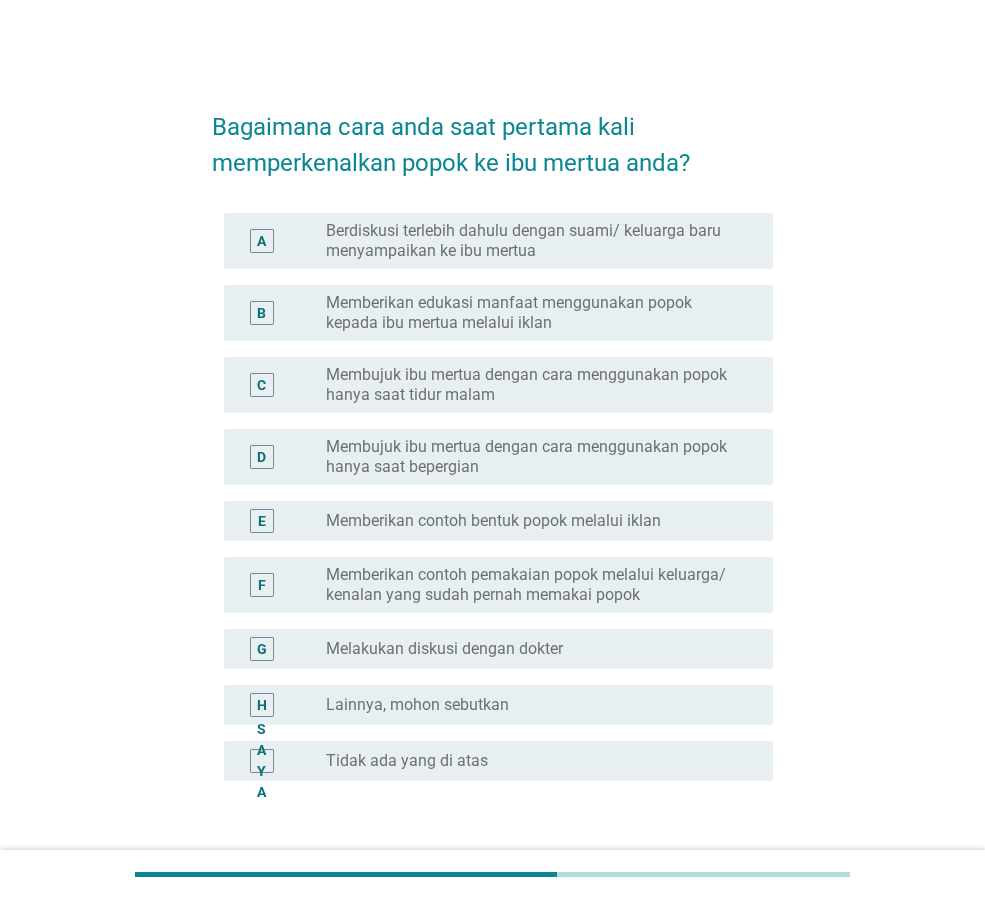 click on "Berdiskusi terlebih dahulu dengan suami/ keluarga baru menyampaikan ke ibu mertua" at bounding box center [533, 241] 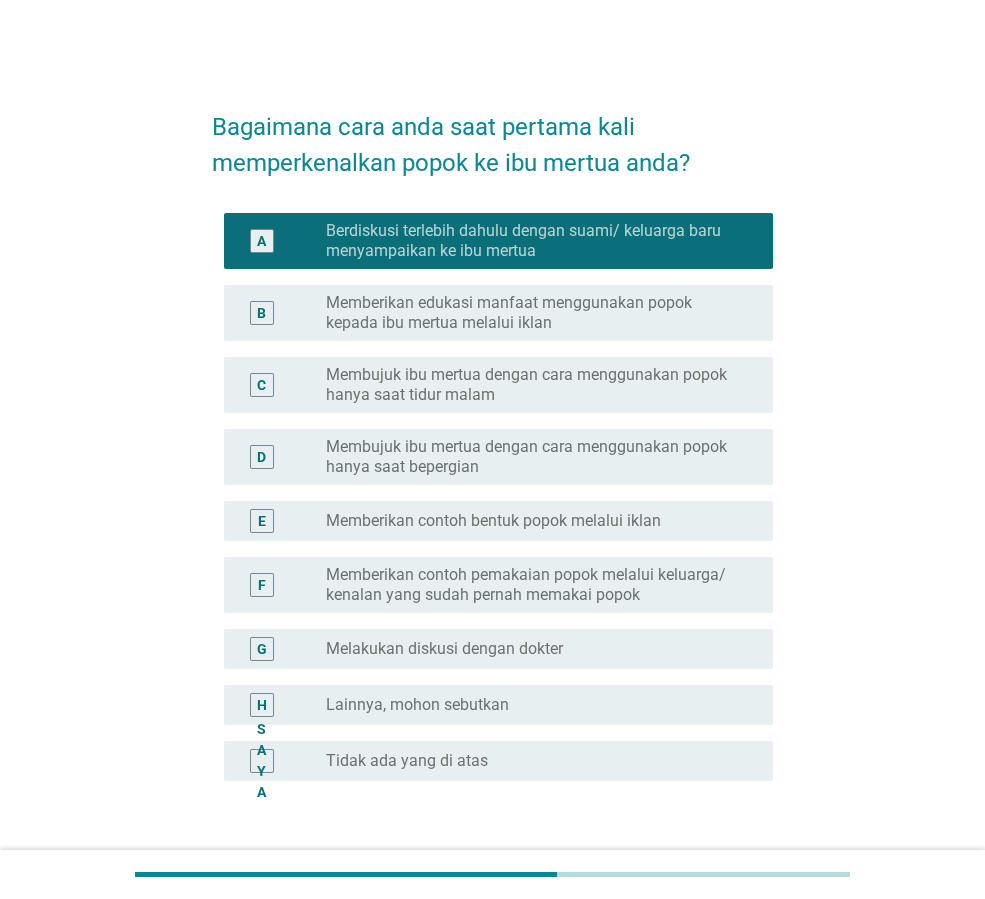 click on "Memberikan contoh bentuk popok melalui iklan" at bounding box center (493, 520) 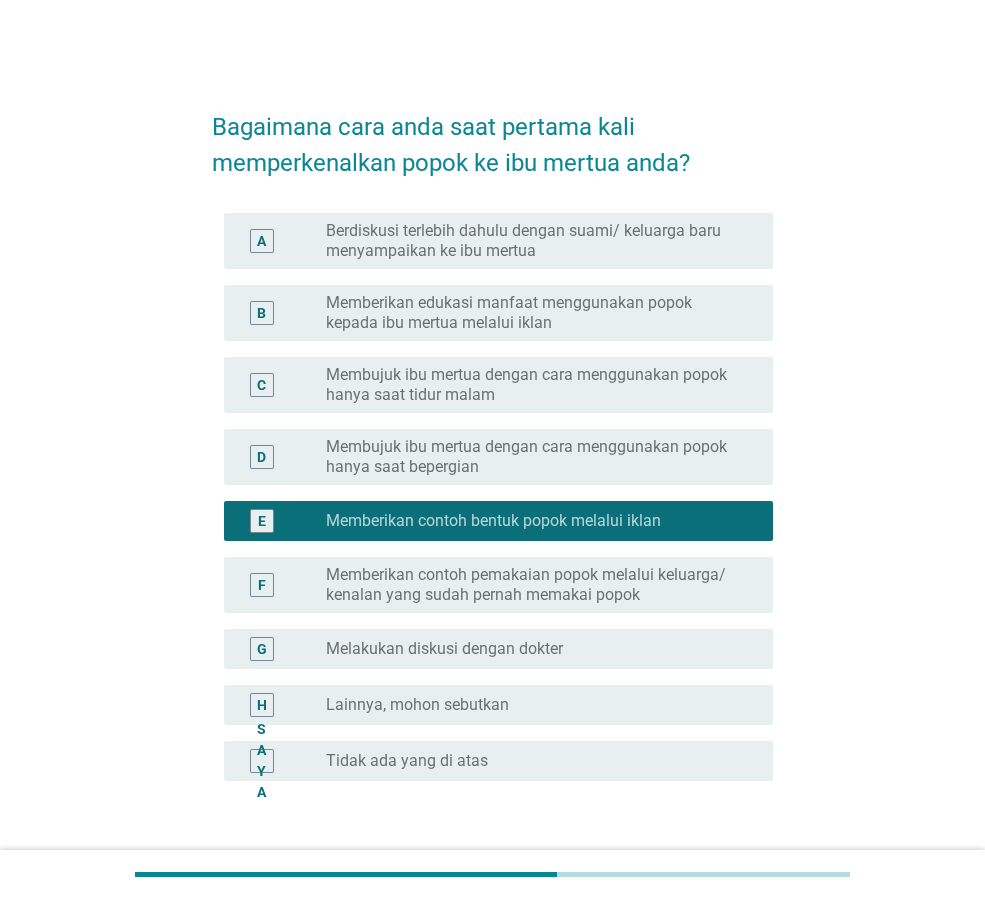 click on "Berdiskusi terlebih dahulu dengan suami/ keluarga baru menyampaikan ke ibu mertua" at bounding box center [533, 241] 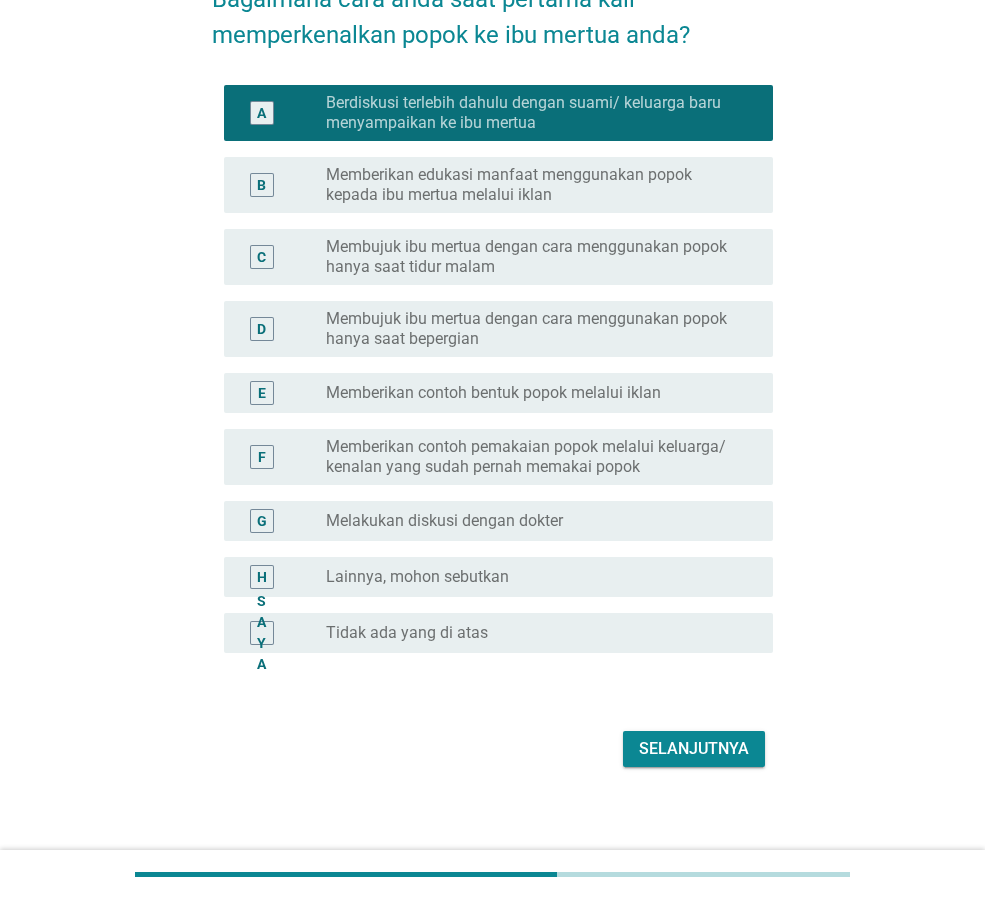 scroll, scrollTop: 139, scrollLeft: 0, axis: vertical 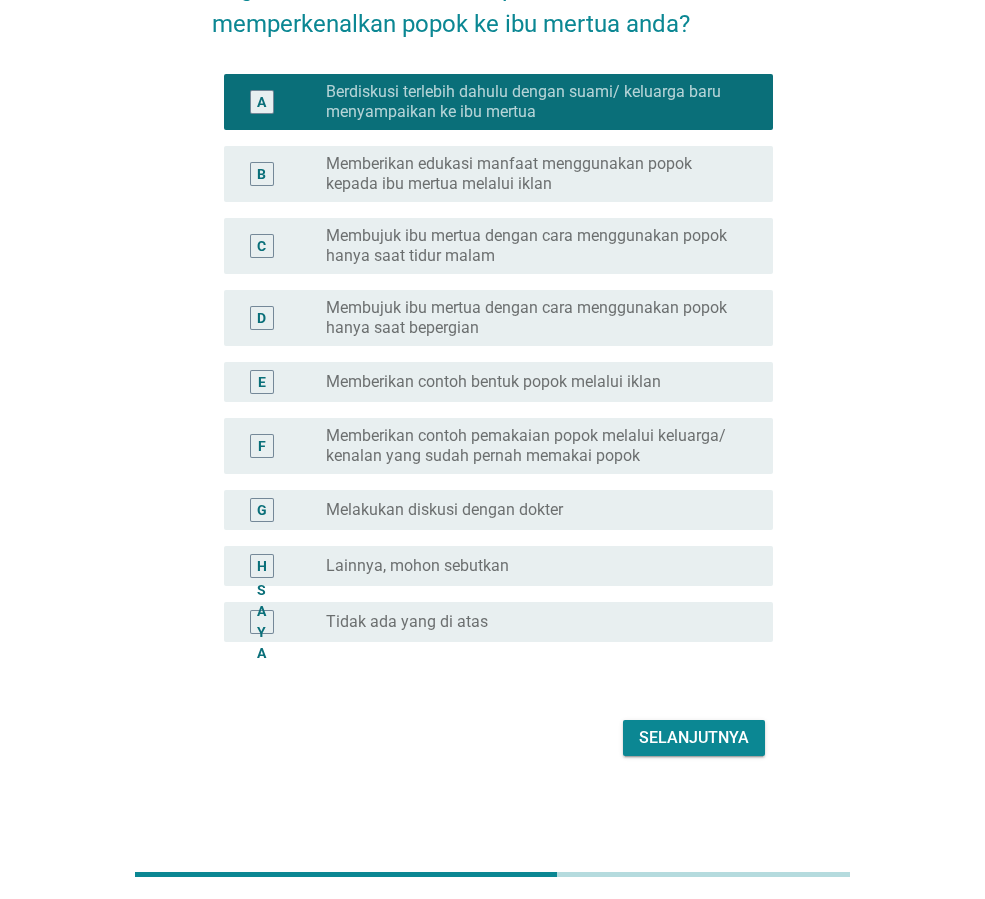 click on "Selanjutnya" at bounding box center [694, 737] 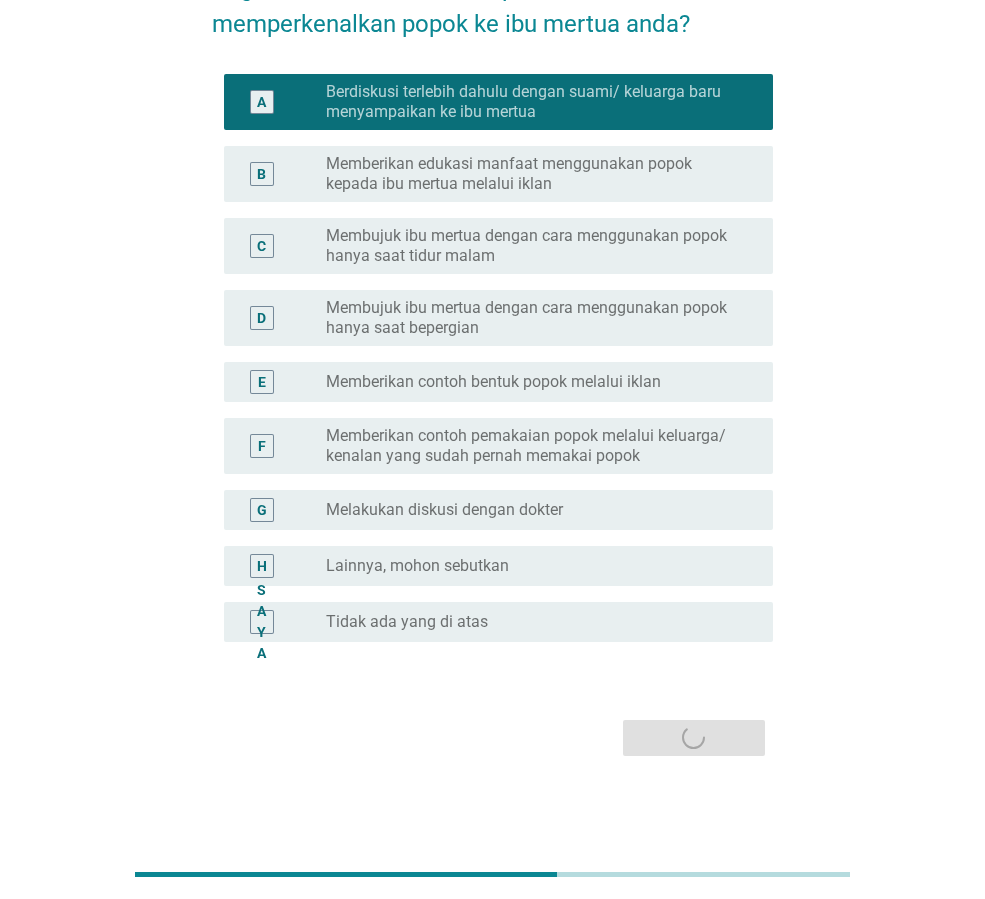 scroll, scrollTop: 0, scrollLeft: 0, axis: both 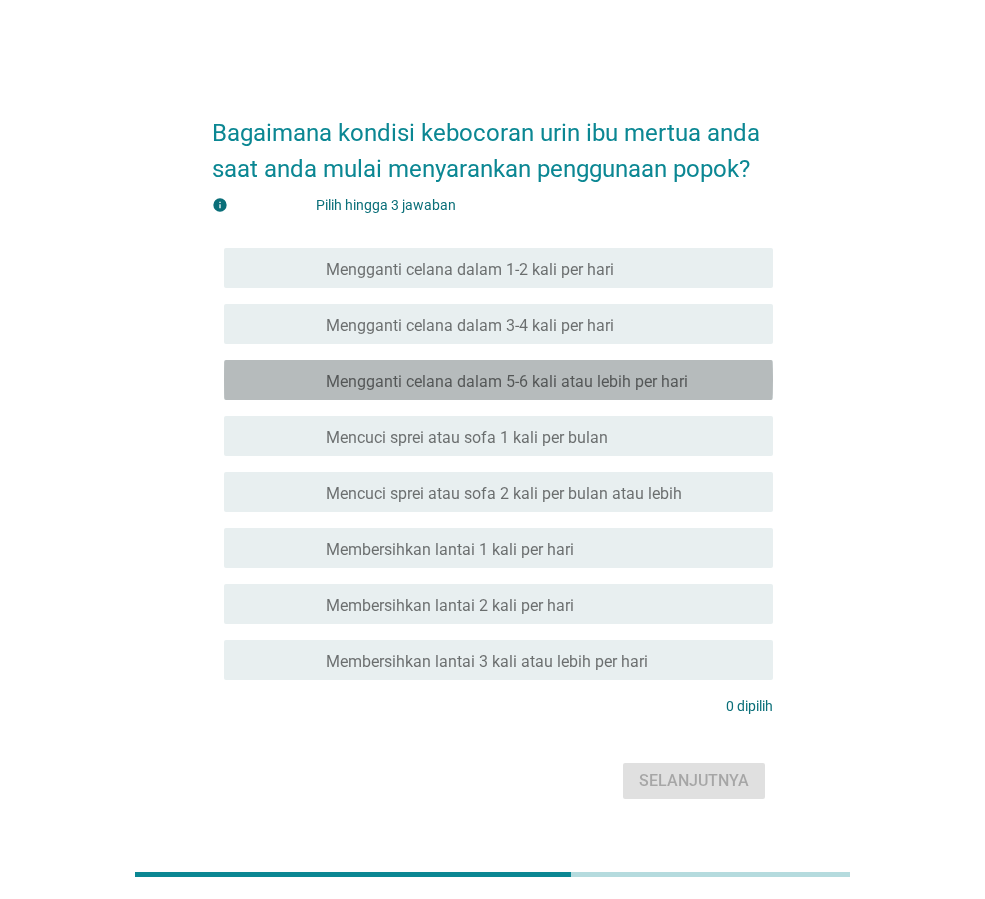click on "Mengganti celana dalam 5-6 kali atau lebih per hari" at bounding box center (507, 381) 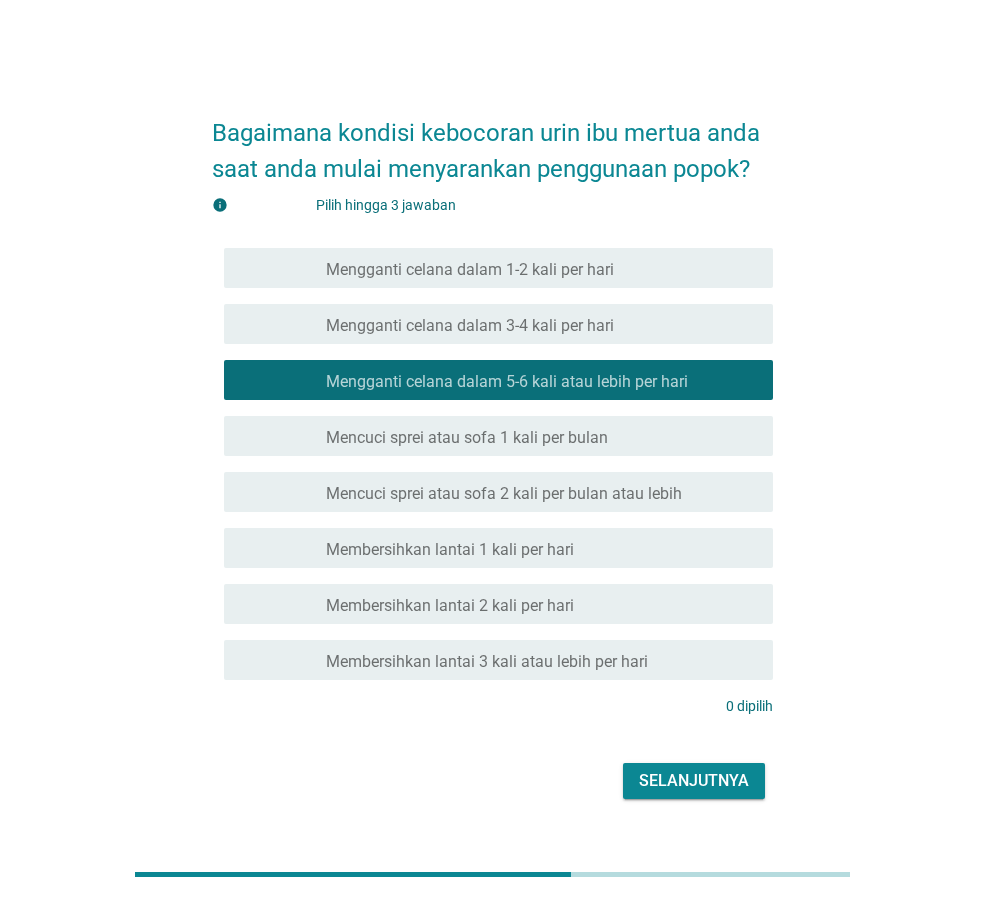 click on "garis besar kotak centang kosong Mencuci sprei atau sofa [NUMBER] kali per bulan" at bounding box center [541, 436] 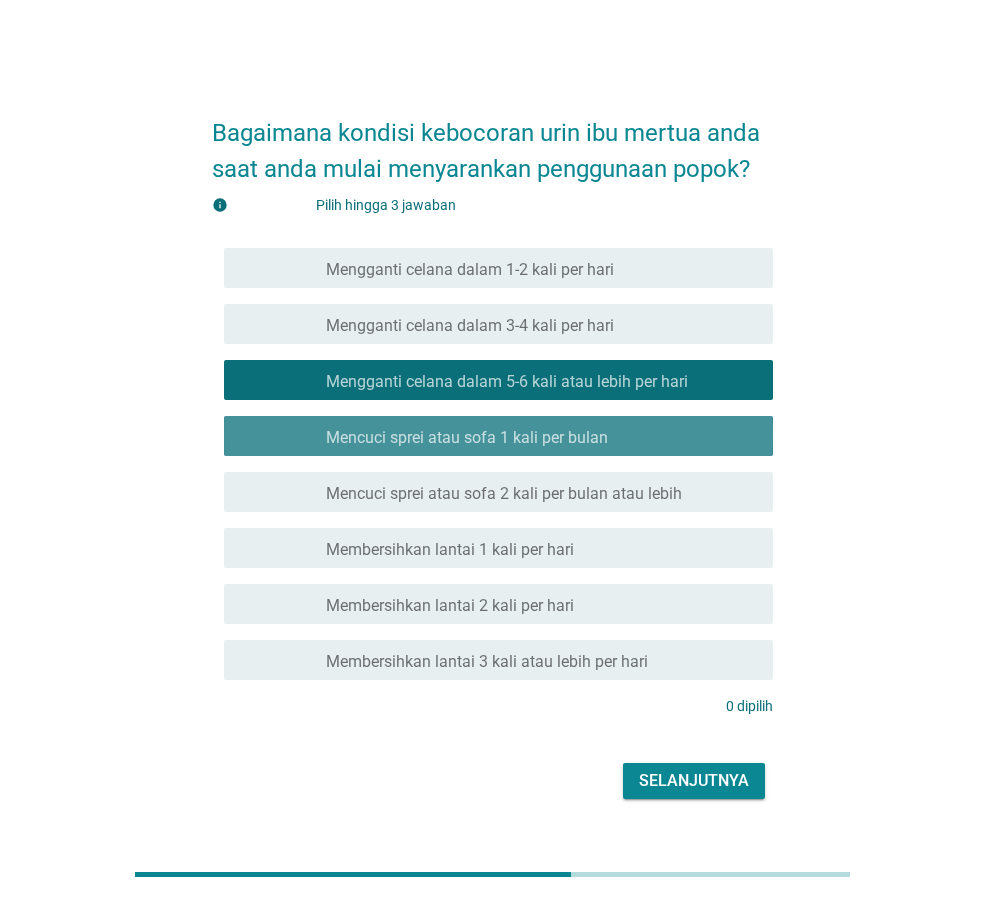 click on "garis besar kotak centang kosong Mencuci sprei atau sofa [NUMBER] kali per bulan" at bounding box center [541, 436] 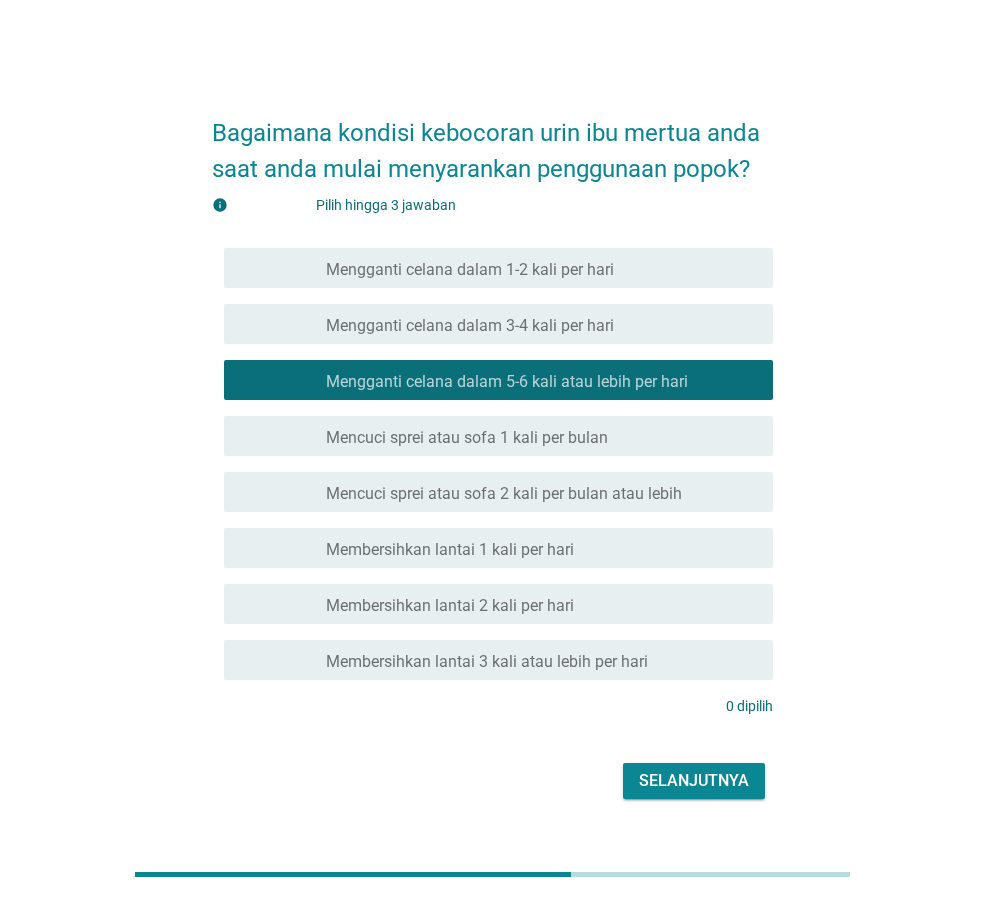 click on "Mencuci sprei atau sofa 2 kali per bulan atau lebih" at bounding box center [504, 493] 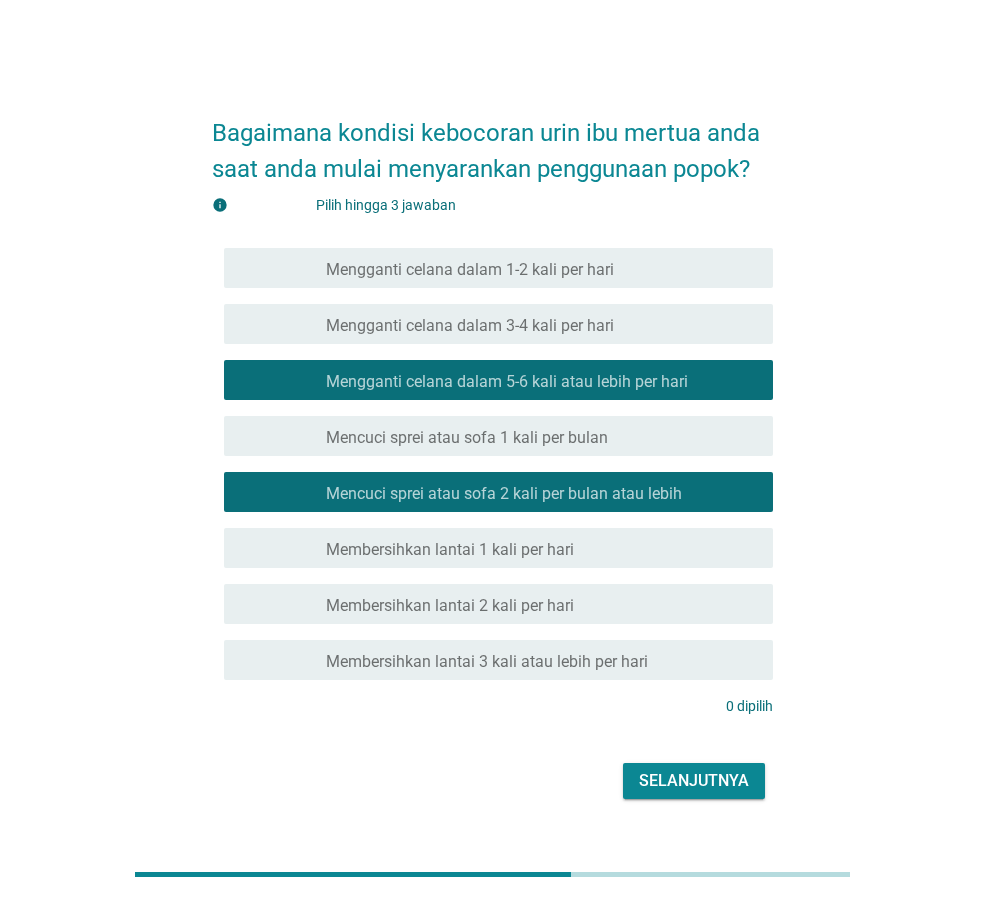 click on "garis besar kotak centang kosong Membersihkan lantai [NUMBER] kali per hari" at bounding box center (541, 604) 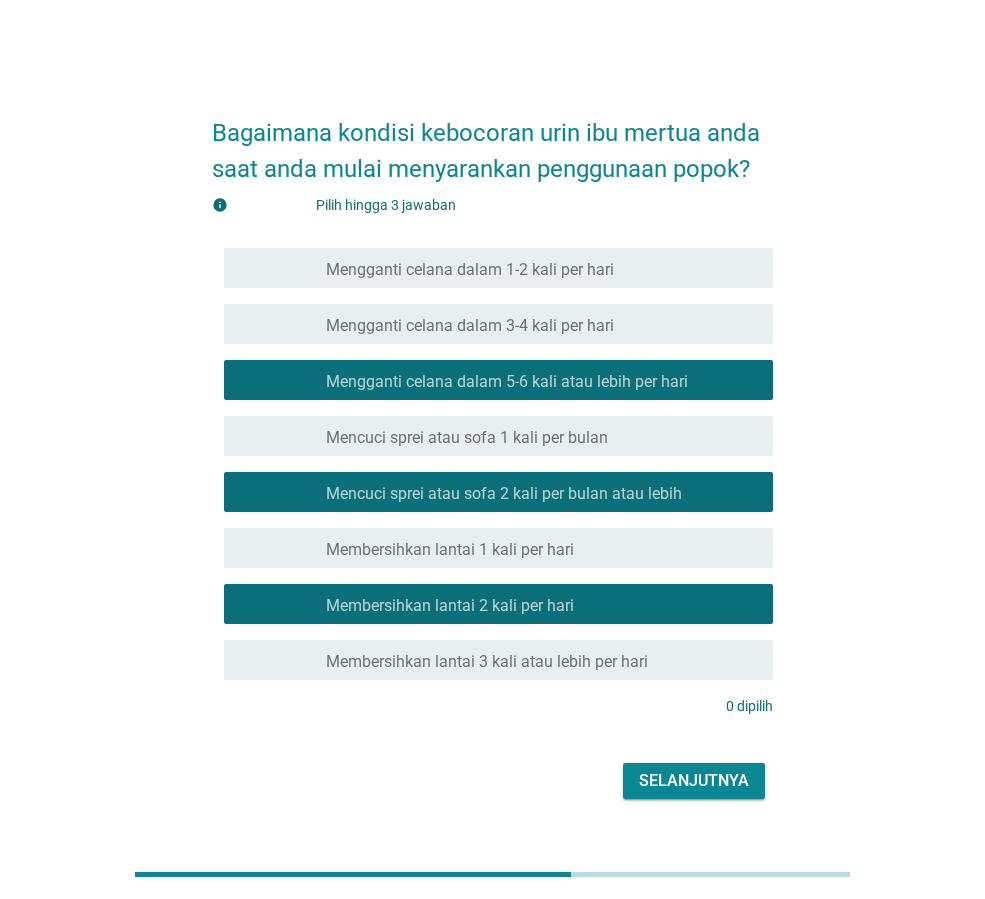 click on "Membersihkan lantai 2 kali per hari" at bounding box center (450, 605) 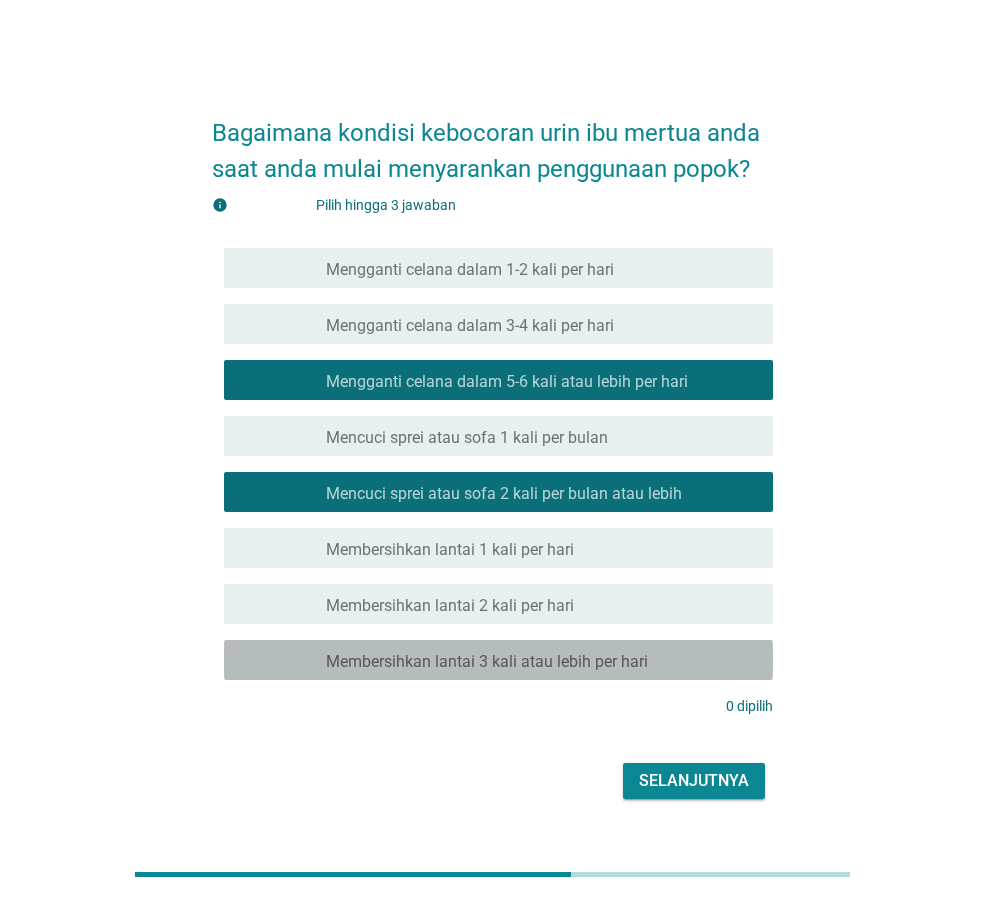 click on "Membersihkan lantai 3 kali atau lebih per hari" at bounding box center [487, 661] 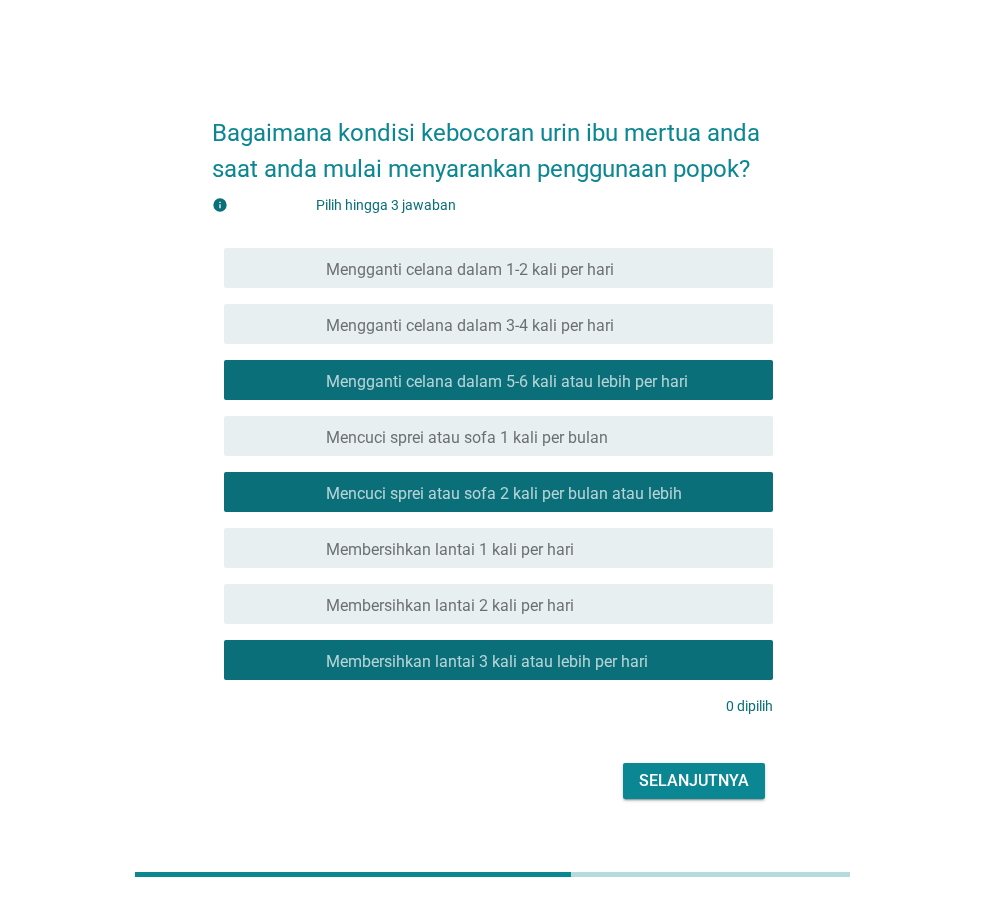 click on "memeriksa     garis besar kotak centang kosong Membersihkan lantai 3 kali atau lebih per hari" at bounding box center [498, 660] 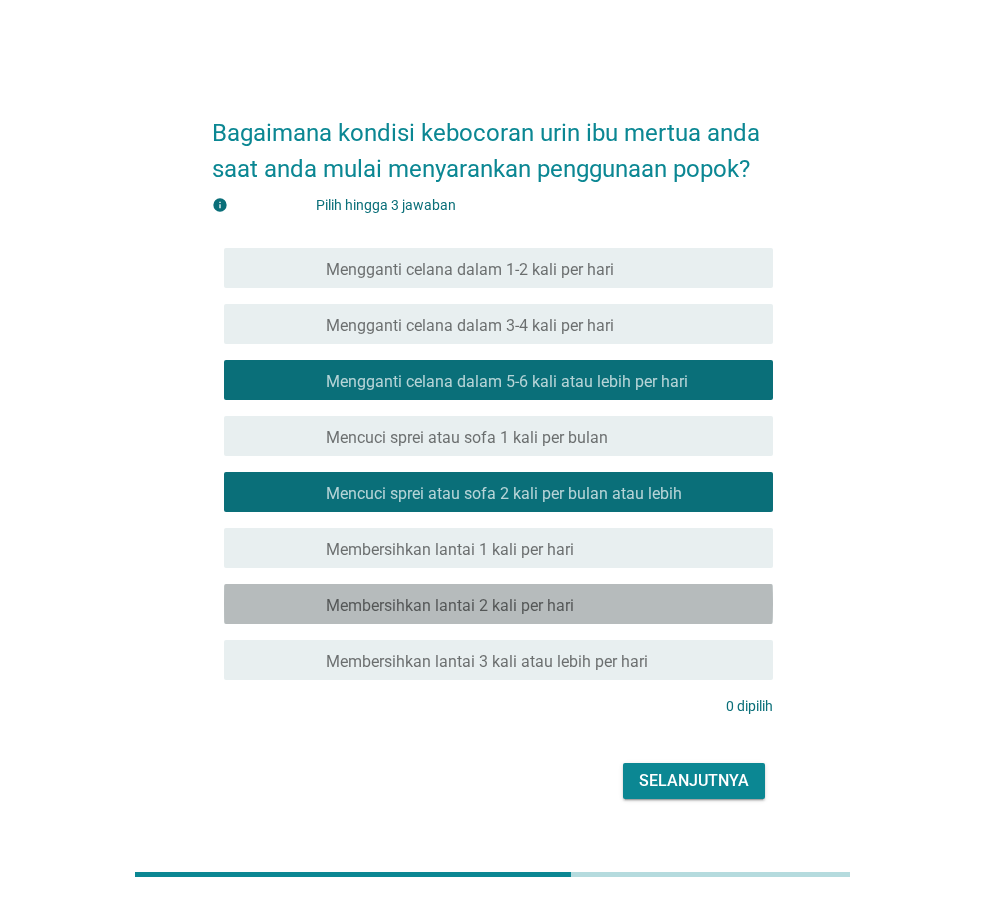 click on "garis besar kotak centang kosong Membersihkan lantai [NUMBER] kali per hari" at bounding box center (541, 604) 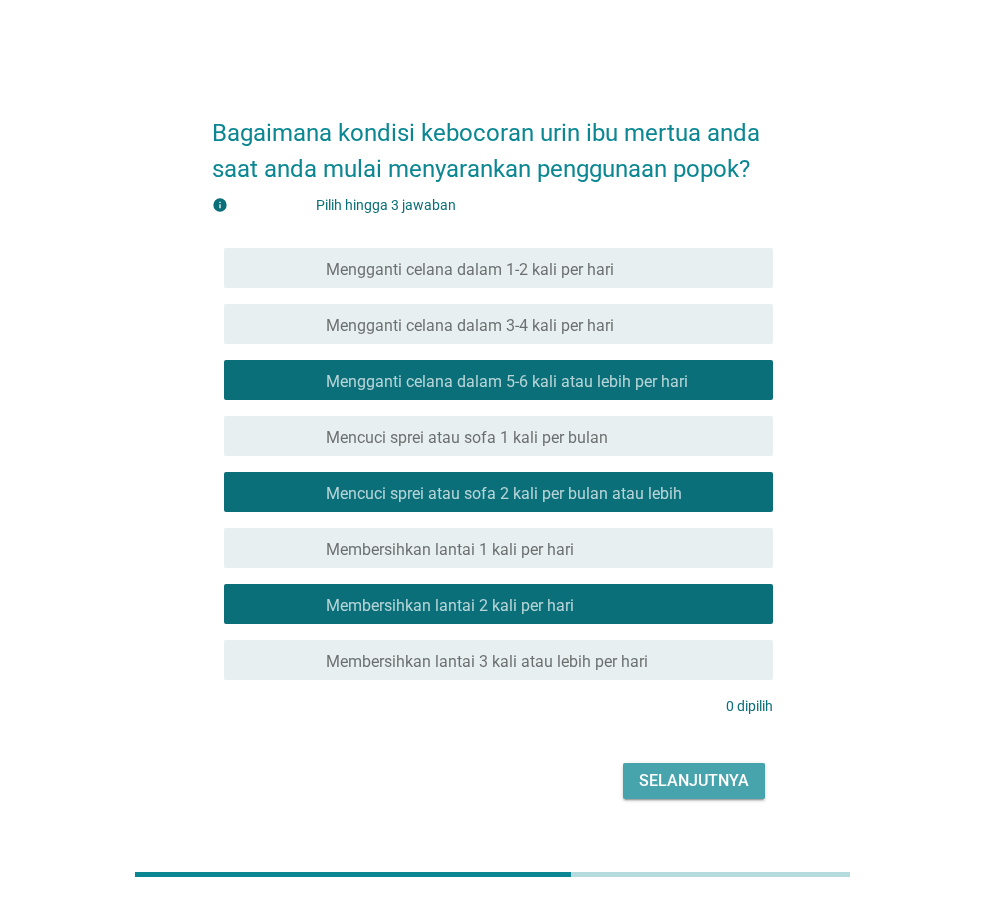 click on "Selanjutnya" at bounding box center [694, 780] 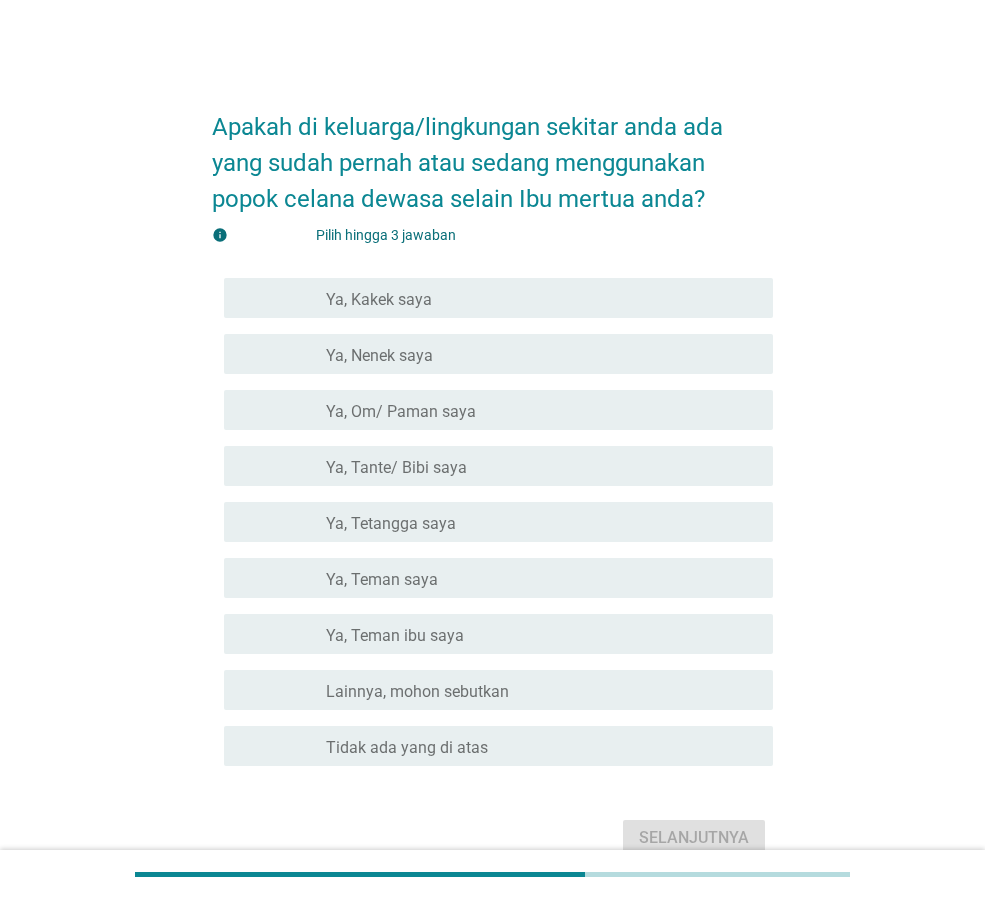 click on "Apakah di keluarga/lingkungan sekitar anda ada yang sudah pernah atau sedang menggunakan popok celana dewasa selain Ibu mertua anda?     informasi   Pilih hingga 3 jawaban   memeriksa     garis besar kotak centang kosong Ya, Kakek saya   memeriksa     garis besar kotak centang kosong Ya, Nenek saya   memeriksa     garis besar kotak centang kosong Ya, Om/ Paman saya   memeriksa     garis besar kotak centang kosong Ya, Tante/ Bibi saya   memeriksa     garis besar kotak centang kosong Ya, Tetangga saya   memeriksa     garis besar kotak centang kosong Ya, Teman saya   memeriksa     garis besar kotak centang kosong Ya, Teman ibu saya   memeriksa     garis besar kotak centang kosong Lainnya, mohon sebutkan   memeriksa     garis besar kotak centang kosong Tidak ada yang di atas       Selanjutnya" at bounding box center (492, 475) 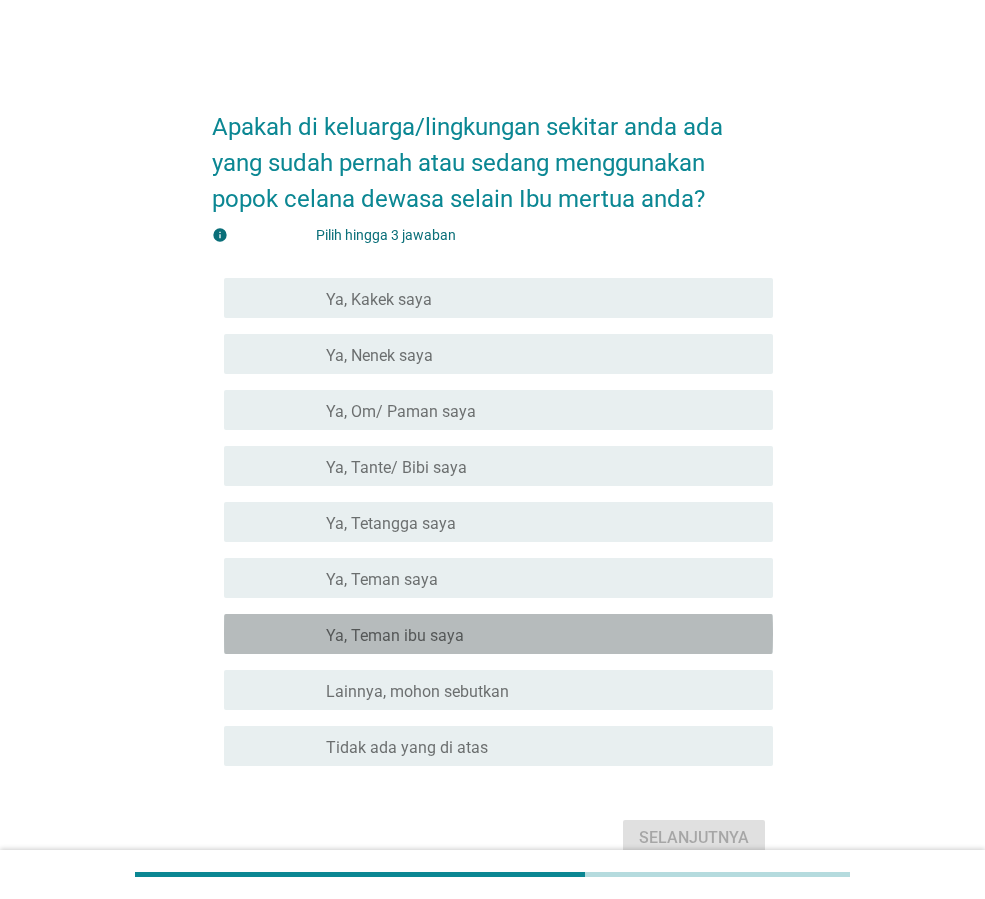 click on "garis besar kotak centang kosong Ya, Teman ibu saya" at bounding box center (541, 634) 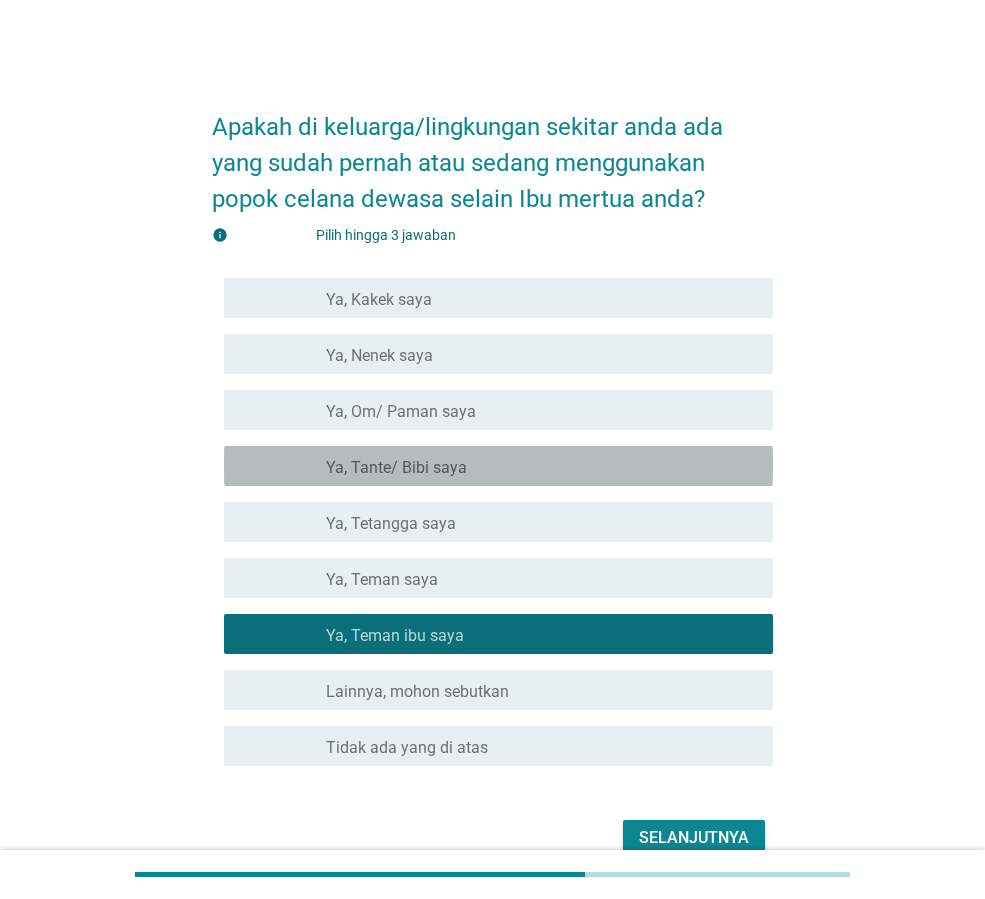 click on "garis besar kotak centang kosong Ya, Tante/ Bibi saya" at bounding box center (541, 466) 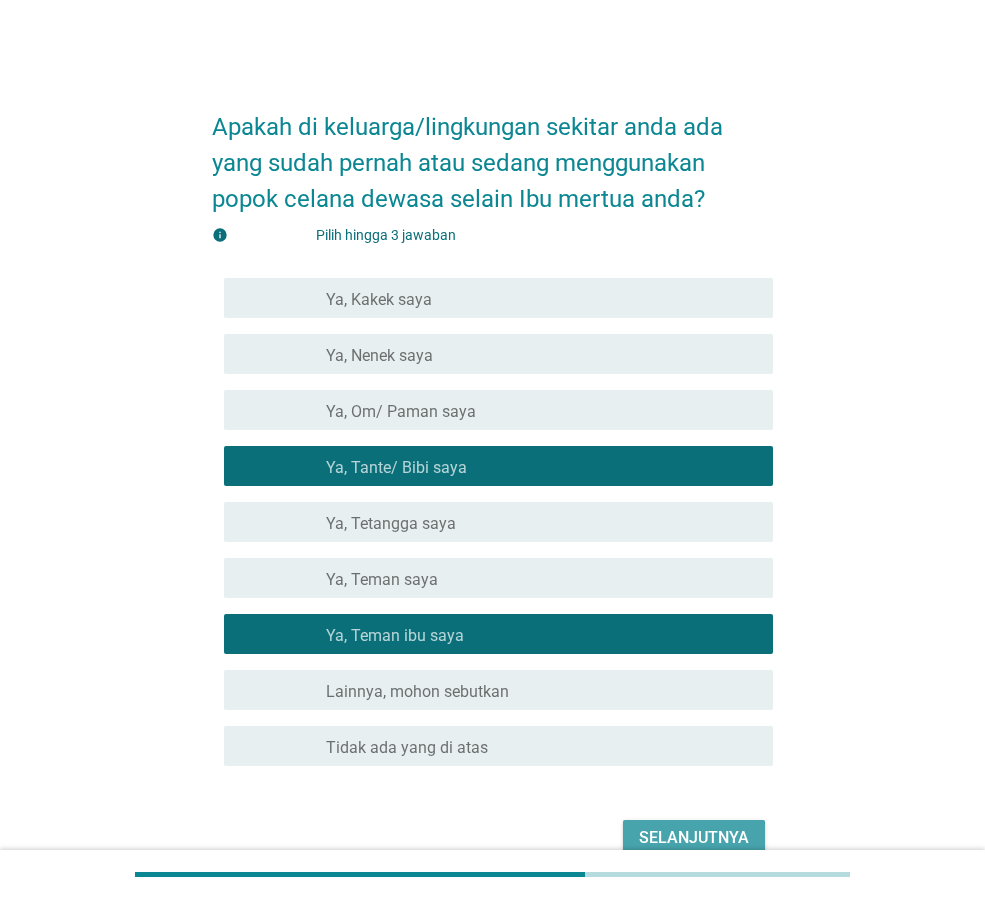 click on "Selanjutnya" at bounding box center (694, 837) 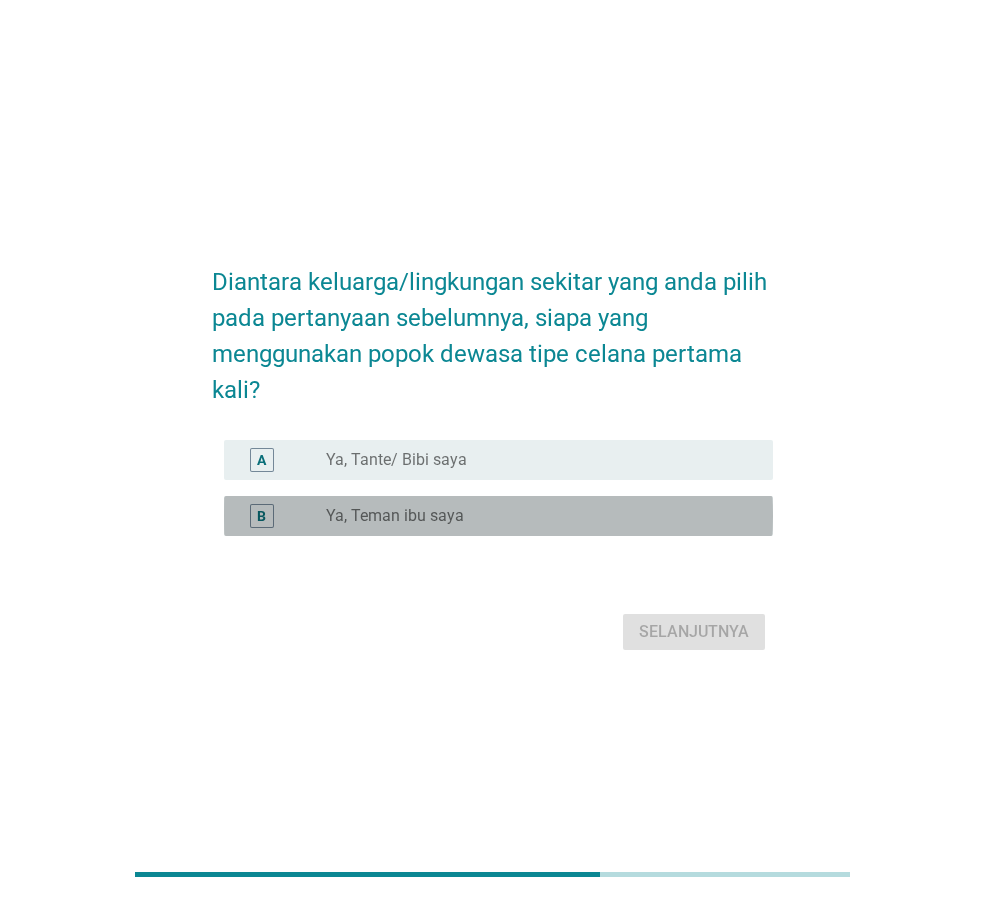 click on "tombol radio tidak dicentang Ya, Teman ibu saya" at bounding box center (533, 516) 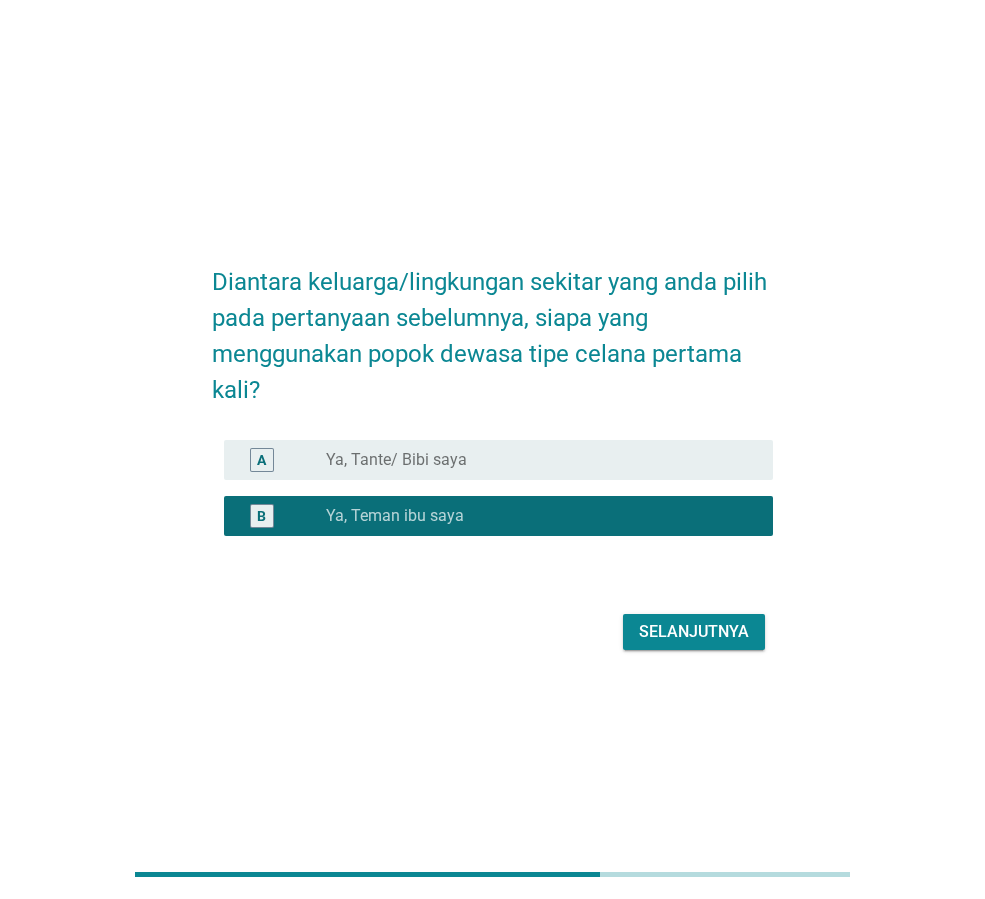 click on "Selanjutnya" at bounding box center (694, 631) 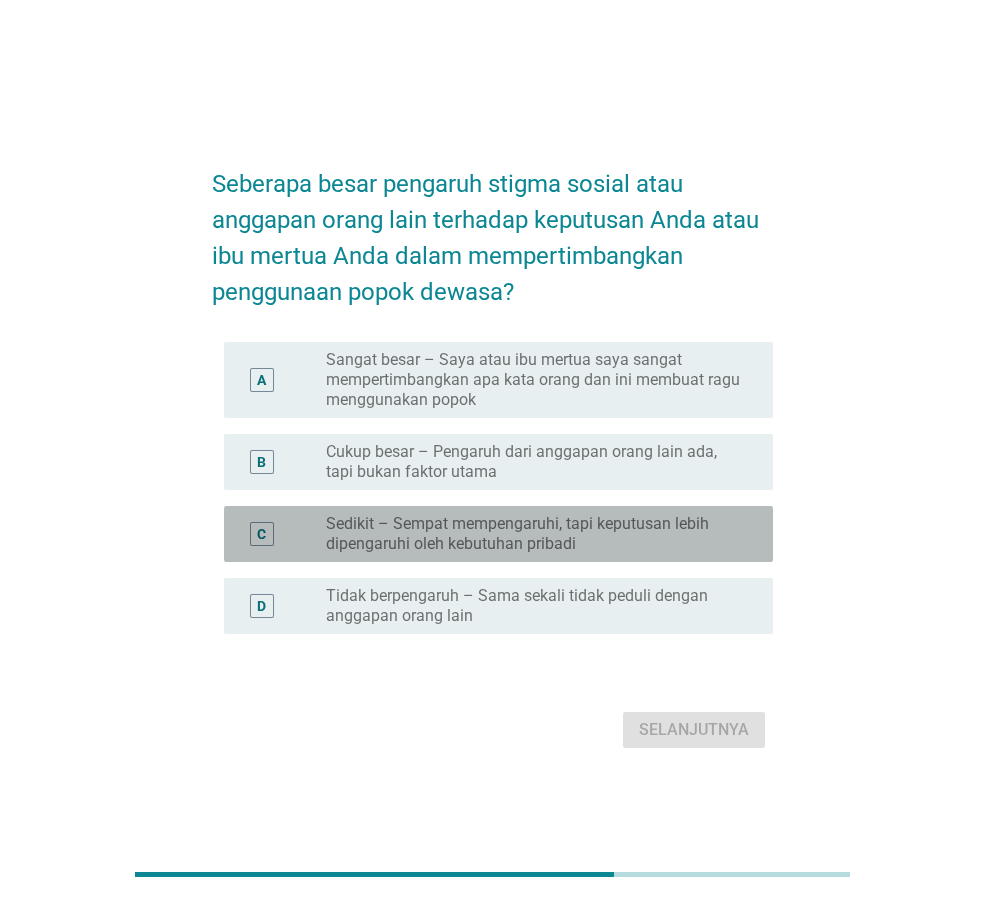 click on "Sedikit – Sempat mempengaruhi, tapi keputusan lebih dipengaruhi oleh kebutuhan pribadi" at bounding box center [533, 534] 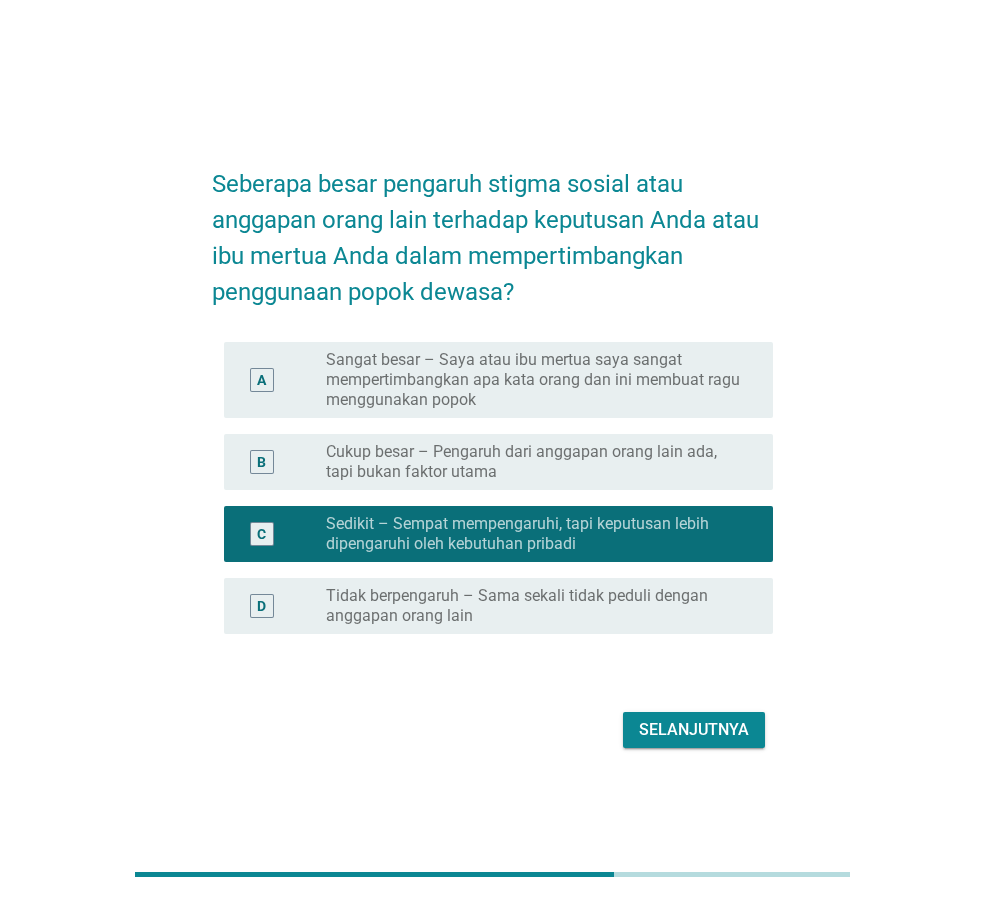 click on "Selanjutnya" at bounding box center [694, 729] 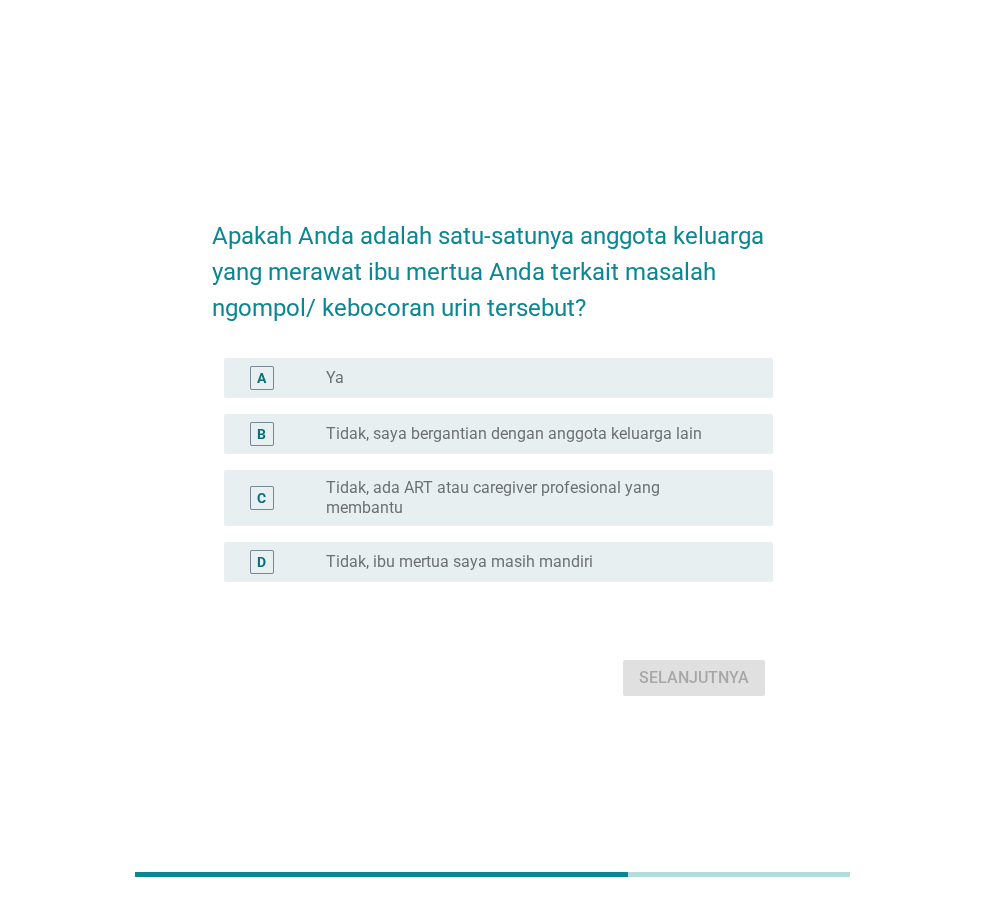click on "tombol radio tidak dicentang Tidak, saya bergantian dengan anggota keluarga lain" at bounding box center (533, 434) 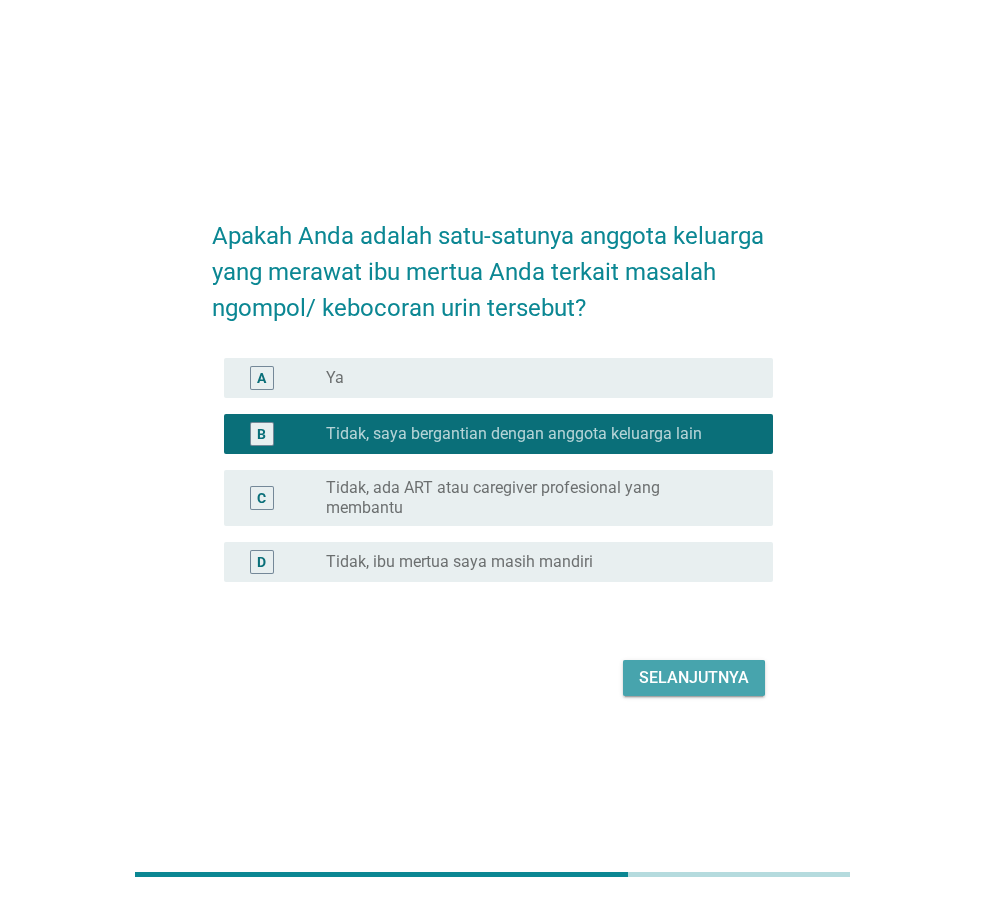click on "Selanjutnya" at bounding box center [694, 677] 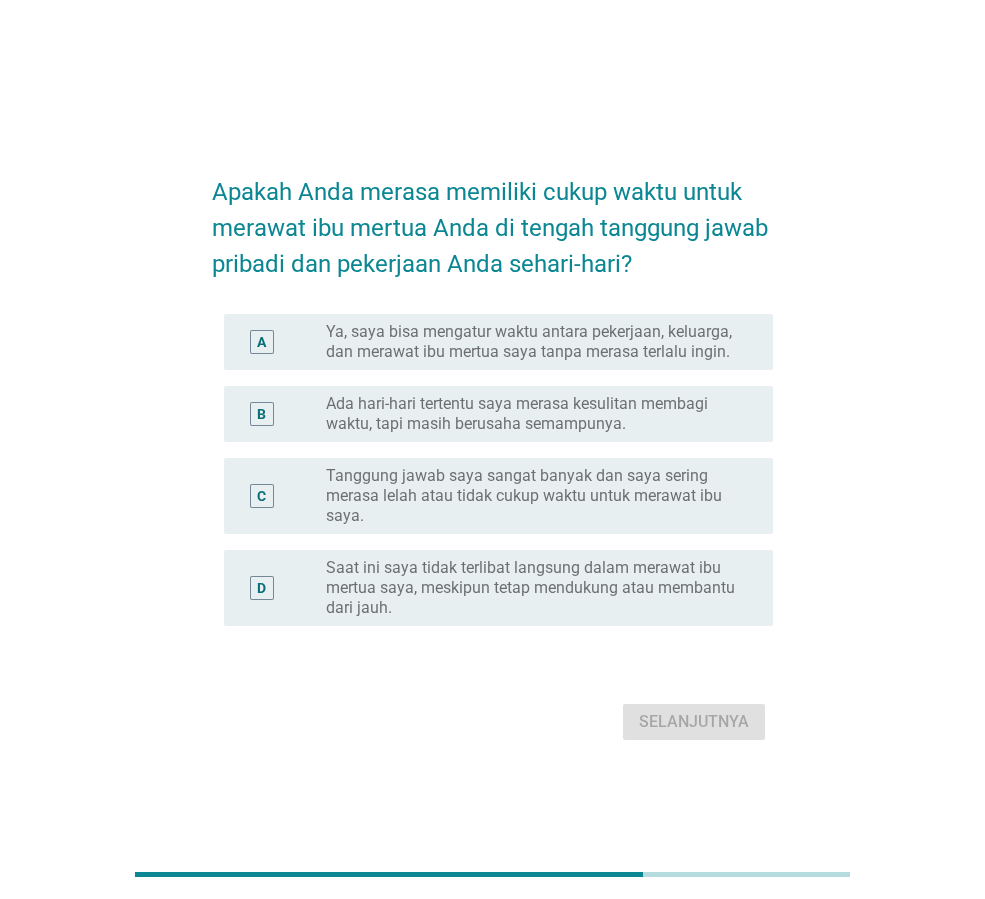 click on "Ada hari-hari tertentu saya merasa kesulitan membagi waktu, tapi masih berusaha semampunya." at bounding box center (517, 413) 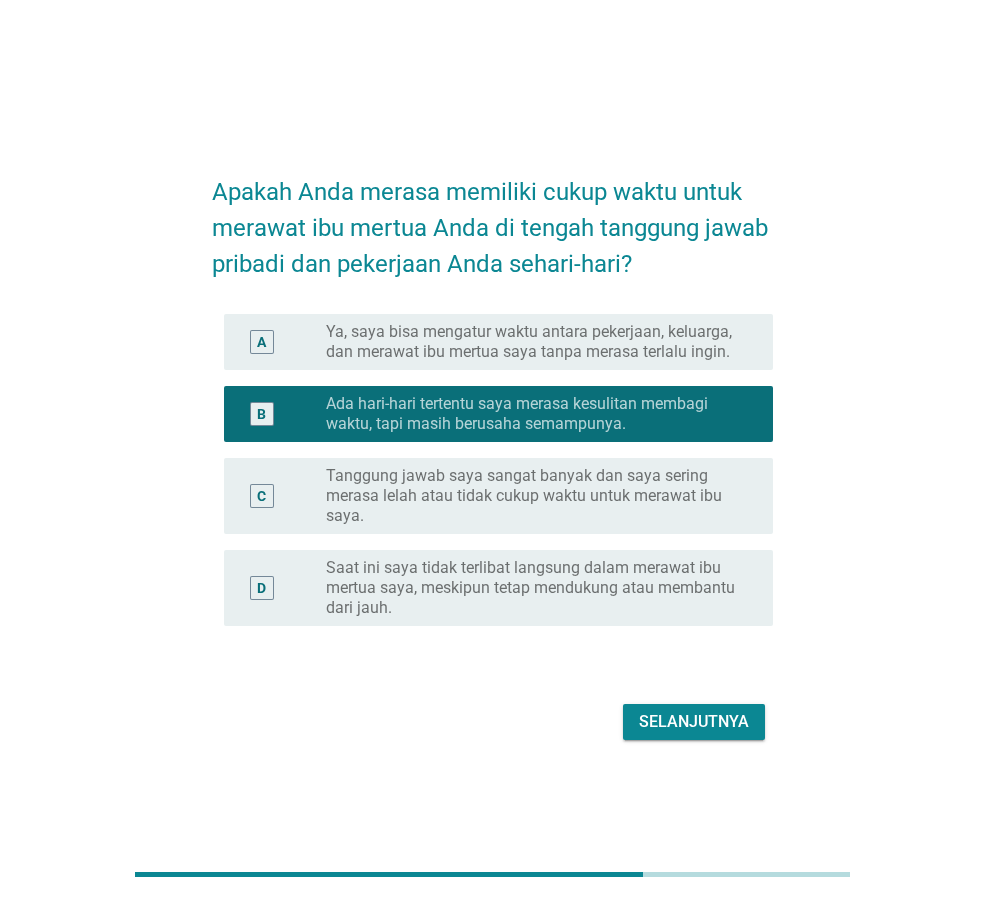 click on "Selanjutnya" at bounding box center [694, 721] 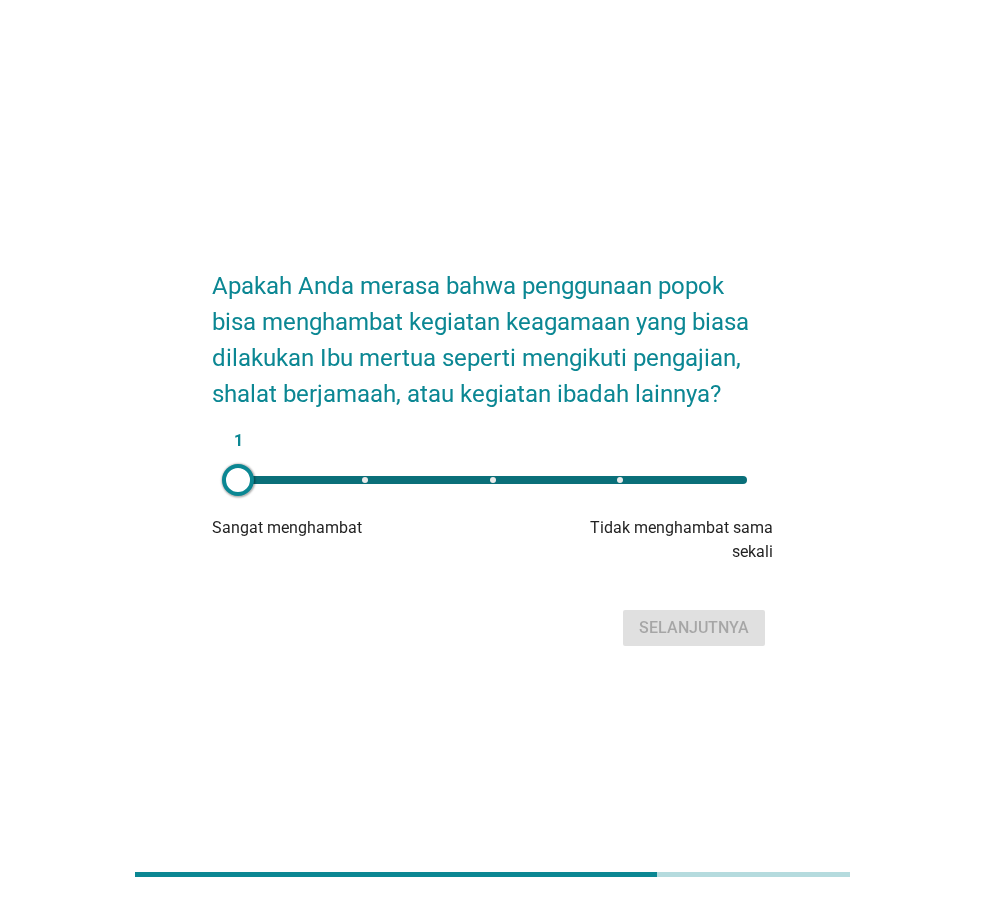 click on "1" at bounding box center [492, 480] 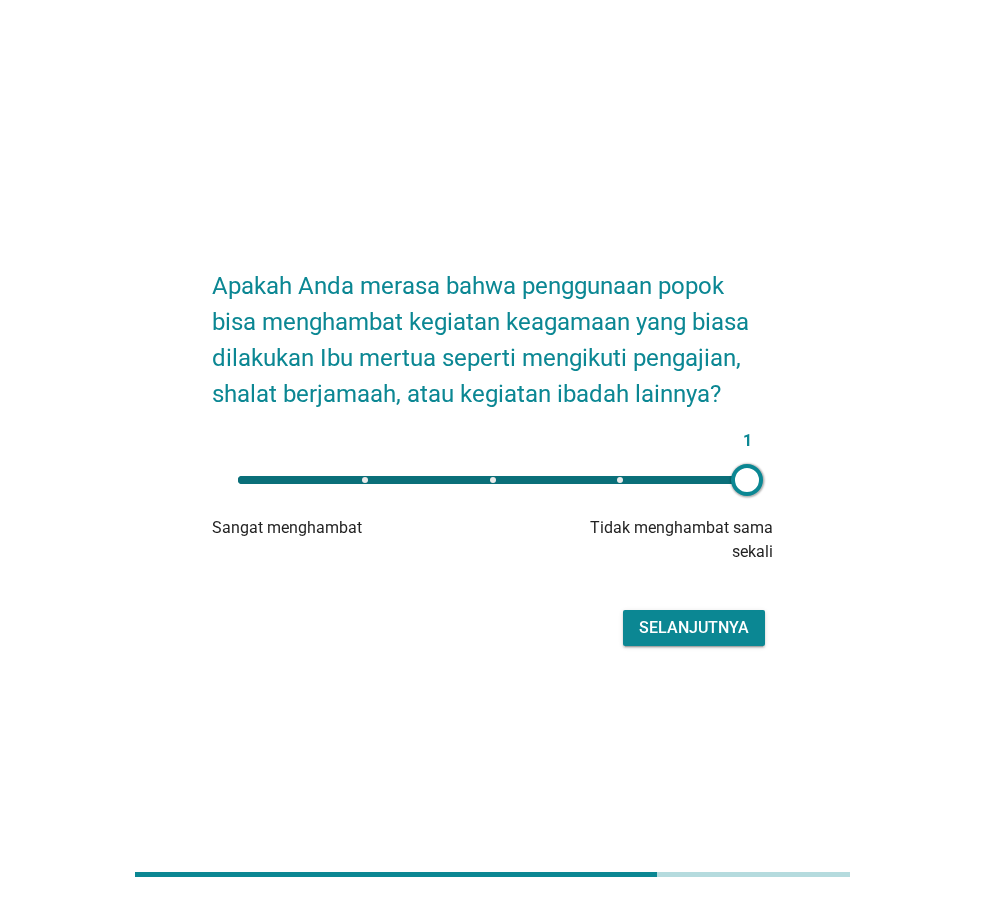 click on "Selanjutnya" at bounding box center (694, 627) 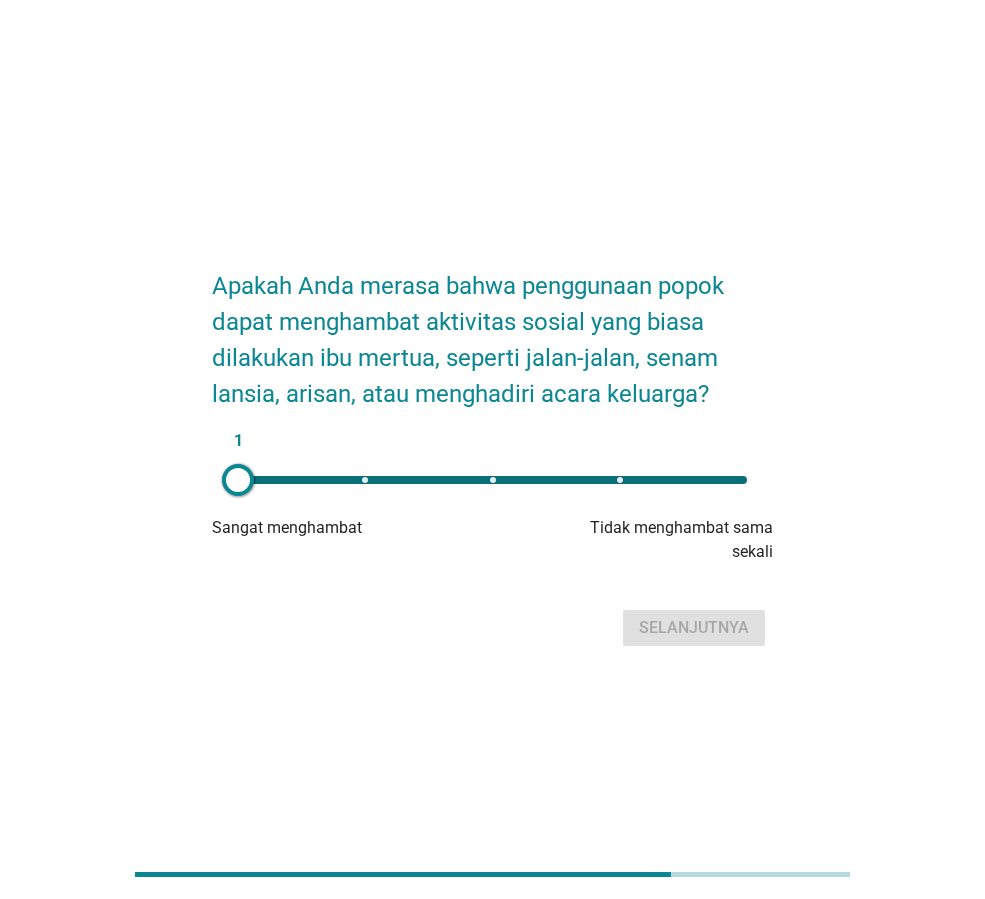click on "1" at bounding box center (492, 480) 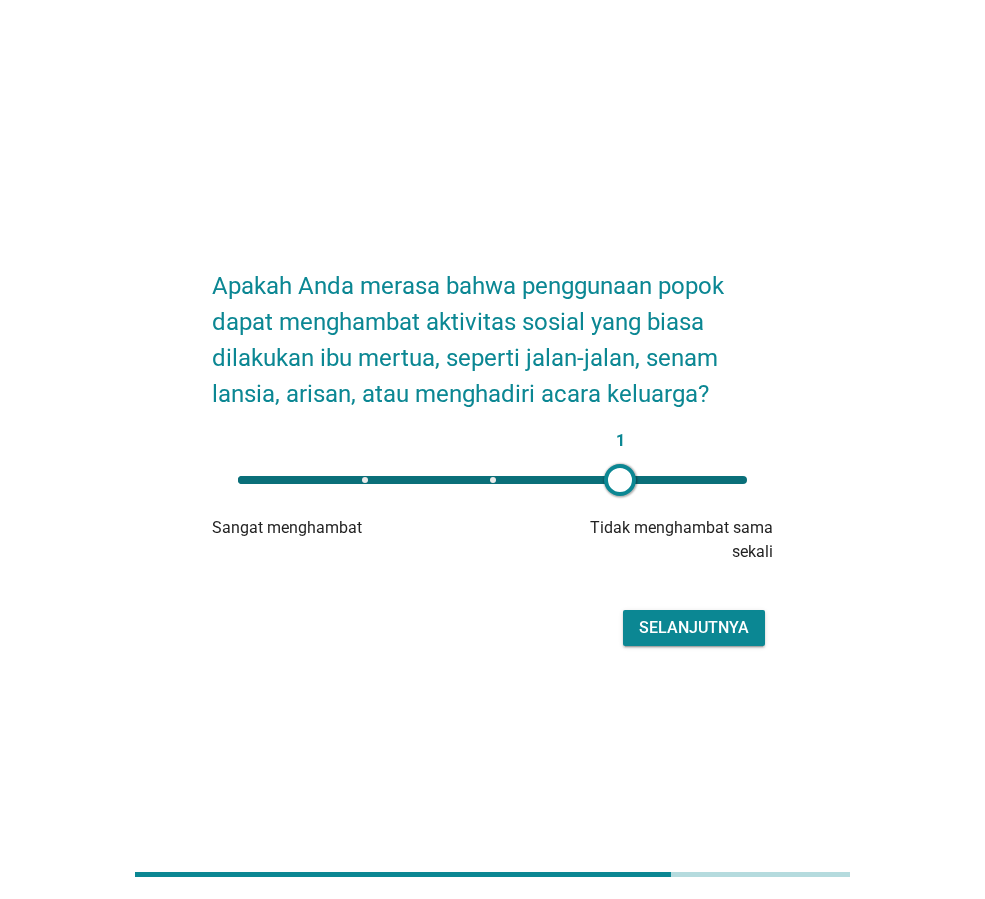 click on "Selanjutnya" at bounding box center [694, 627] 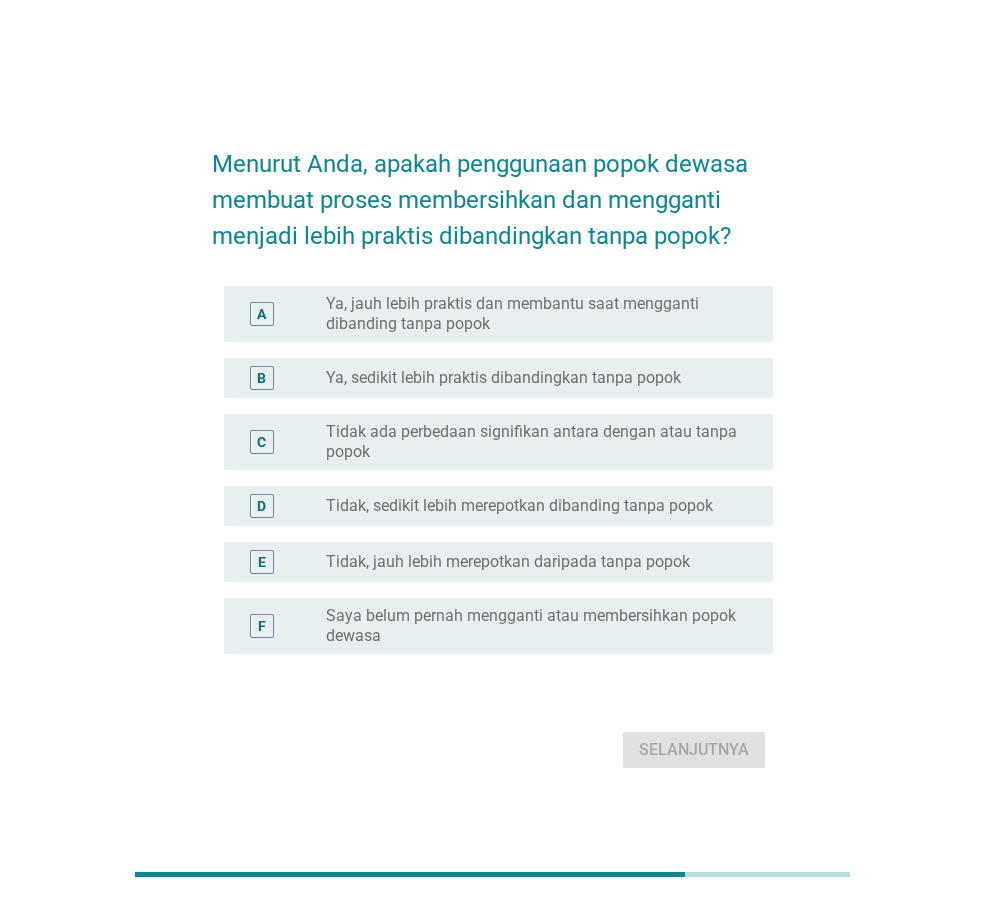 click on "Ya, jauh lebih praktis dan membantu saat mengganti dibanding tanpa popok" at bounding box center [533, 314] 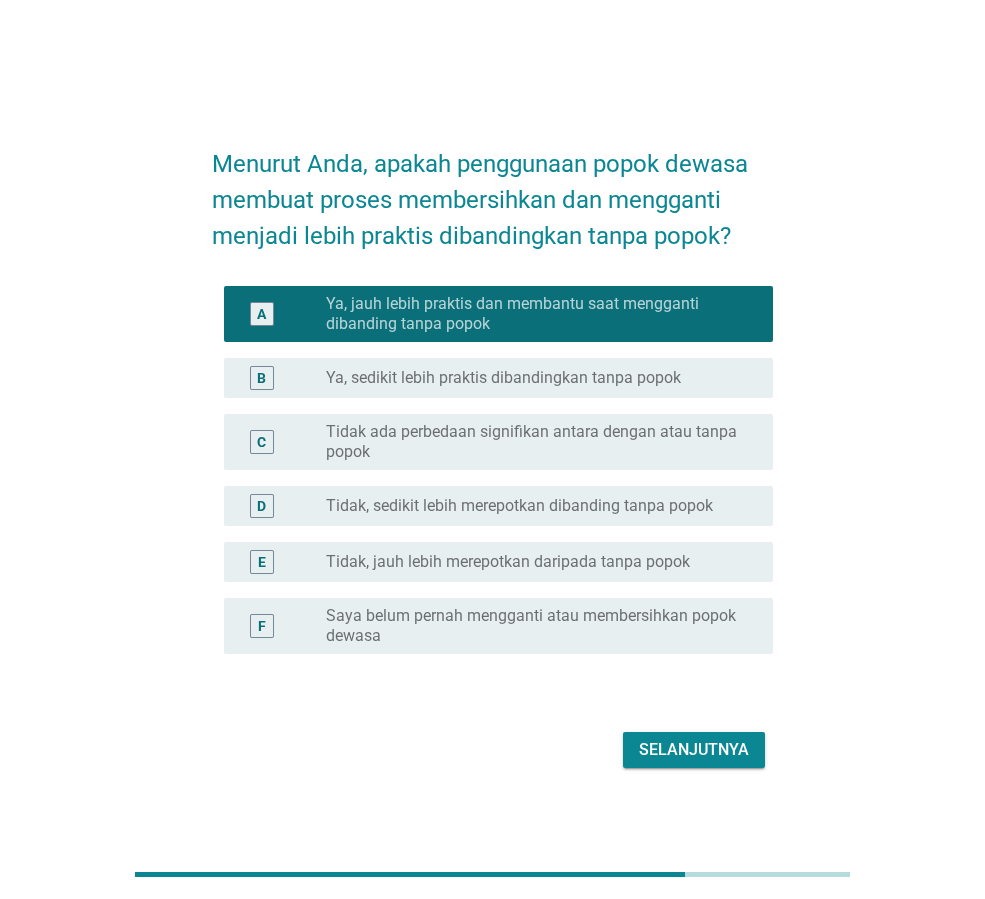 click on "Selanjutnya" at bounding box center [694, 749] 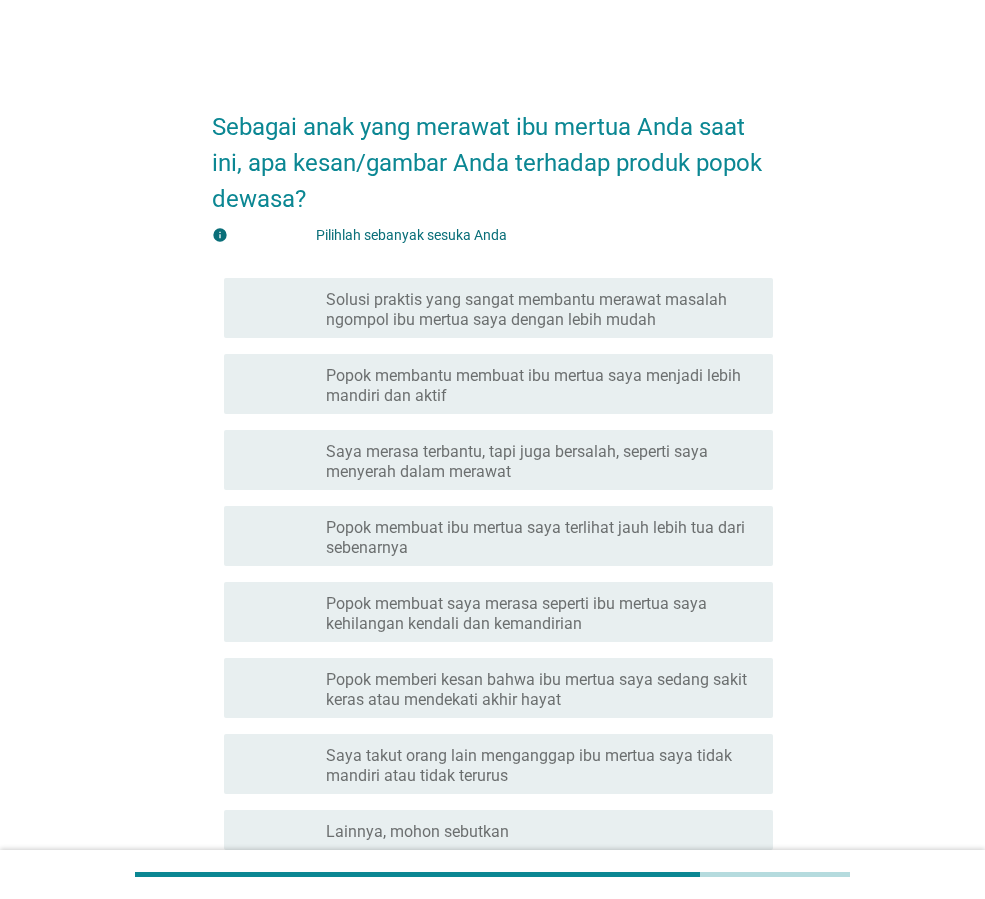 click on "Solusi praktis yang sangat membantu merawat masalah ngompol ibu mertua saya dengan lebih mudah" at bounding box center (541, 310) 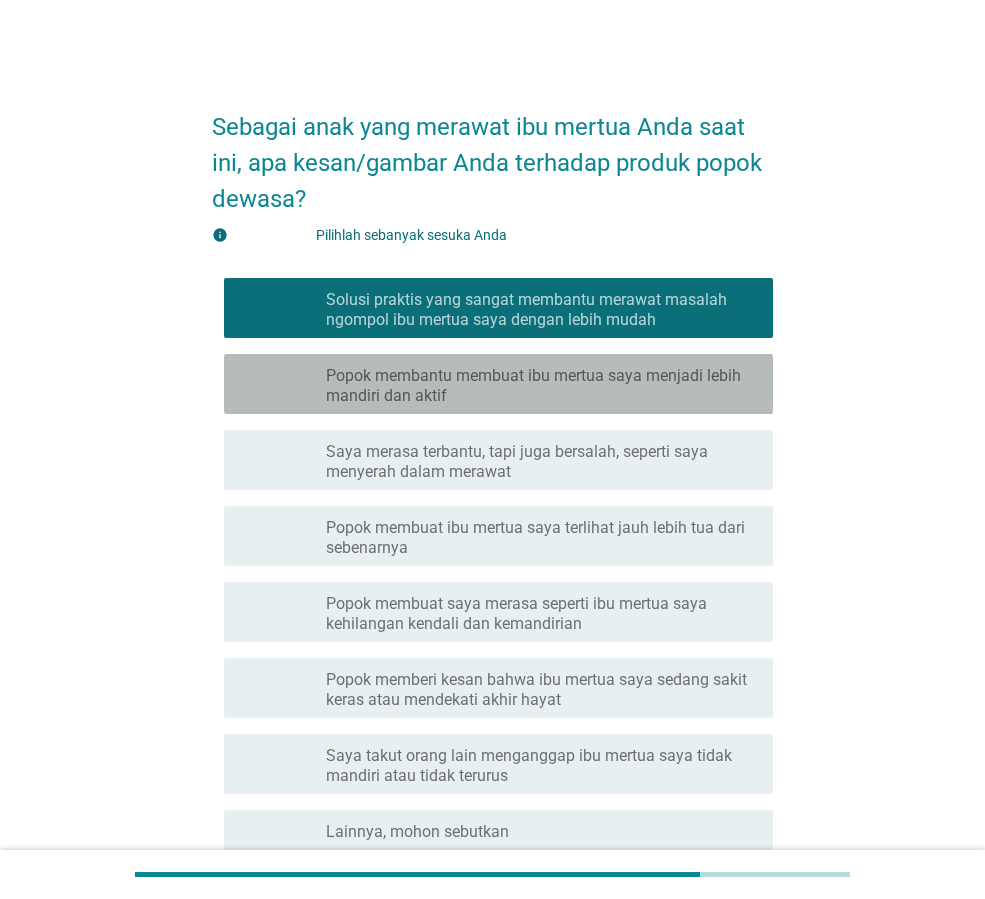 click on "Popok membantu membuat ibu mertua saya menjadi lebih mandiri dan aktif" at bounding box center (541, 386) 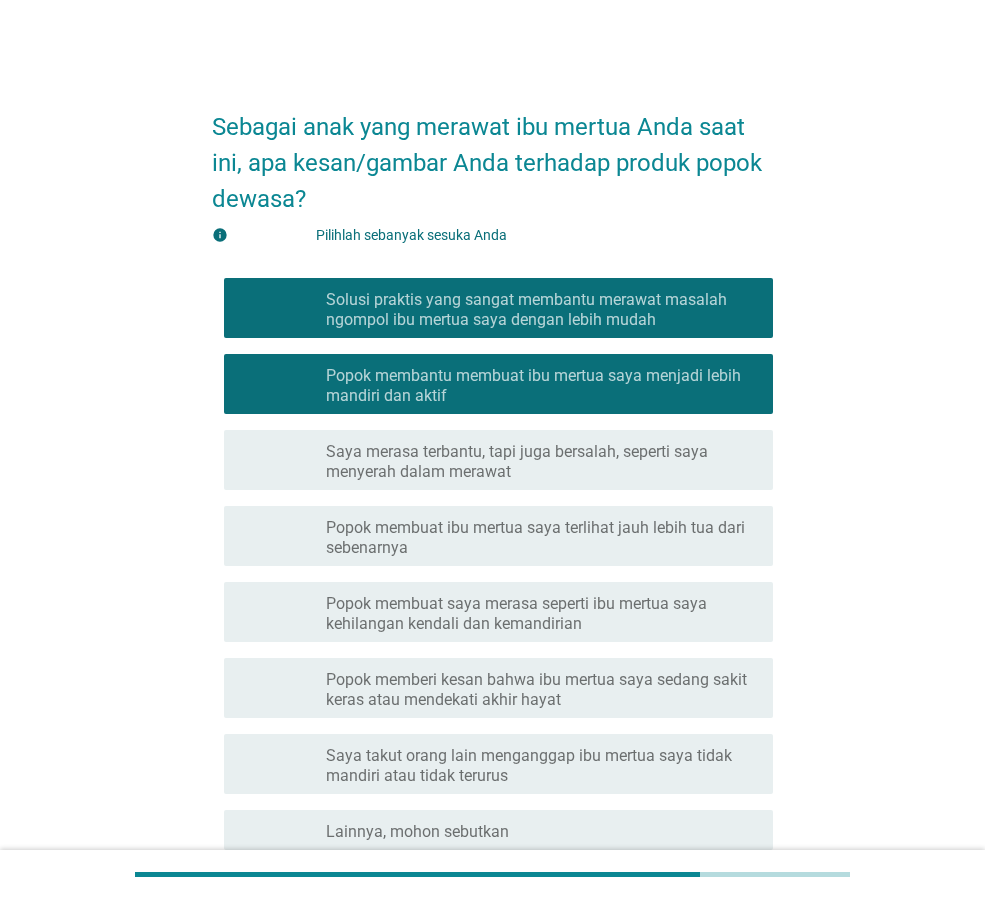 scroll, scrollTop: 184, scrollLeft: 0, axis: vertical 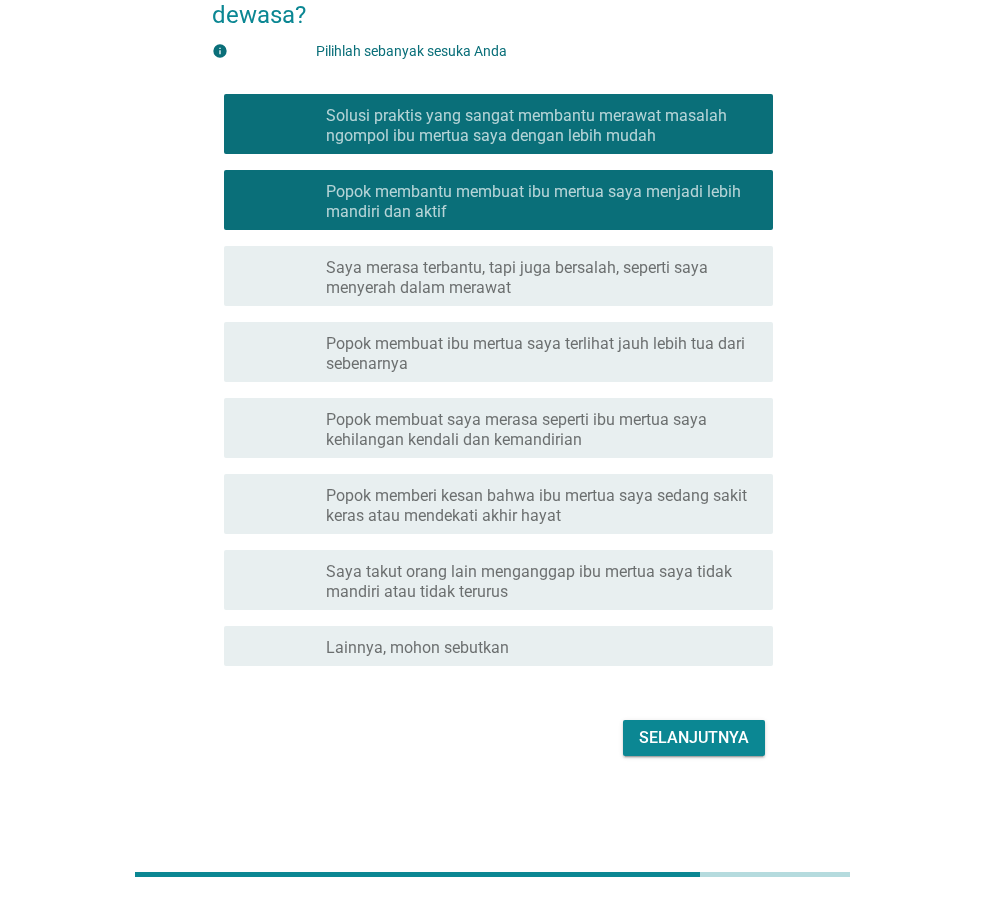 click on "Selanjutnya" at bounding box center (694, 737) 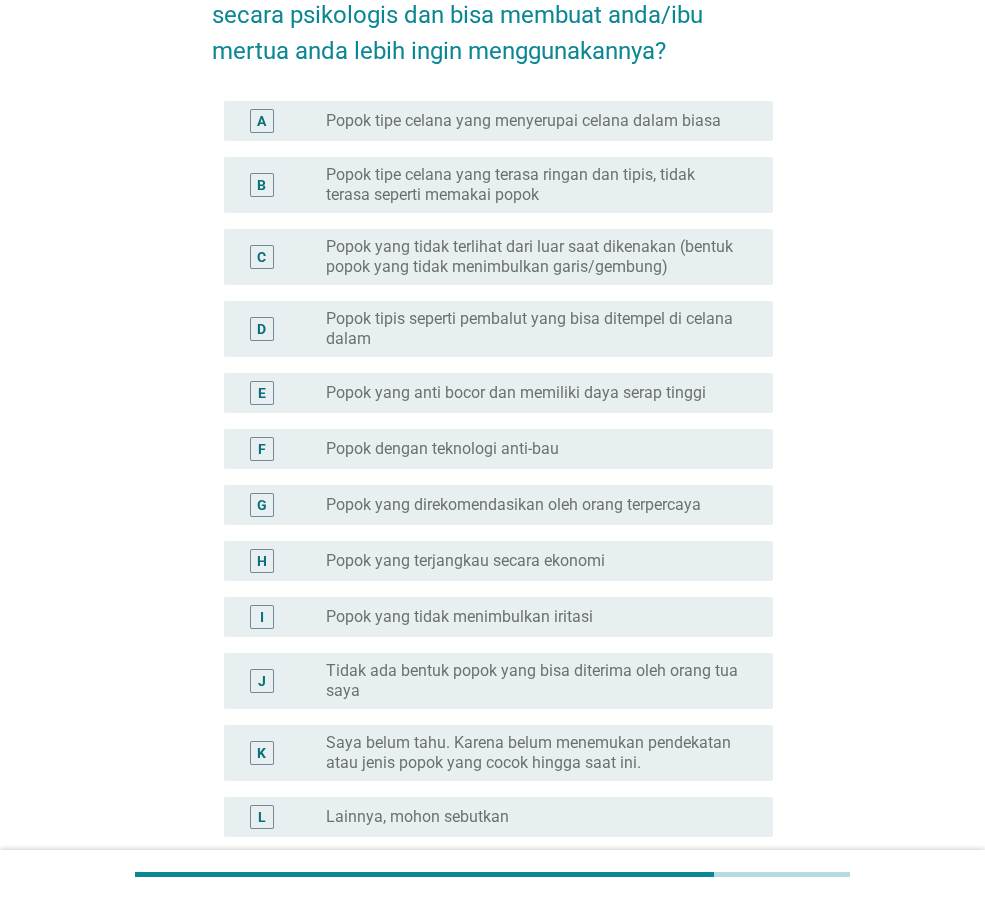 scroll, scrollTop: 0, scrollLeft: 0, axis: both 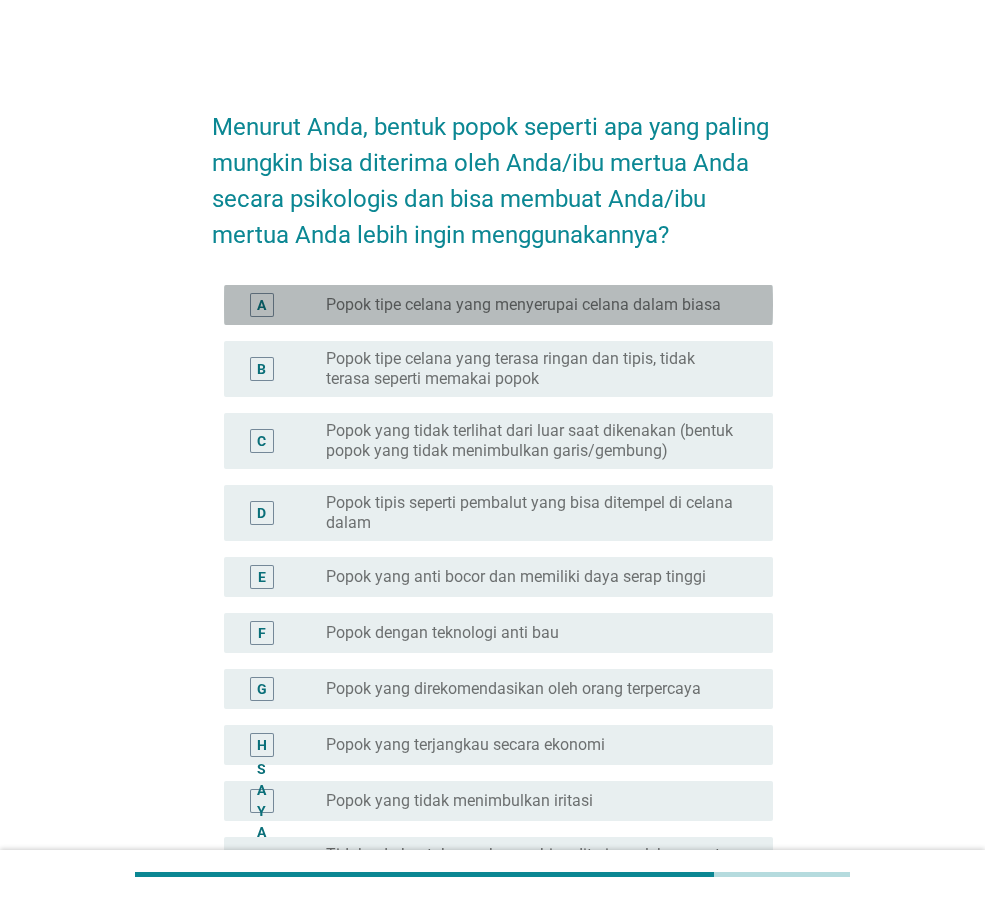 click on "Popok tipe celana yang menyerupai celana dalam biasa" at bounding box center (523, 304) 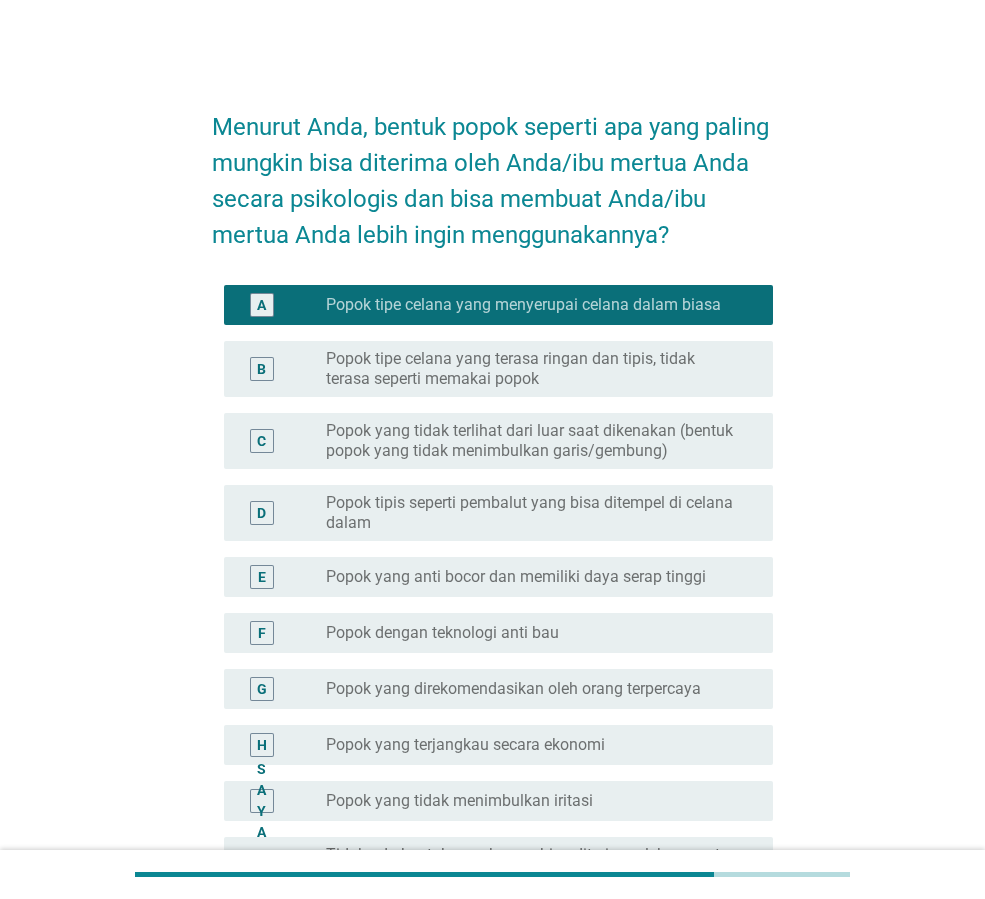 click on "Popok tipe celana yang terasa ringan dan tipis, tidak terasa seperti memakai popok" at bounding box center [533, 369] 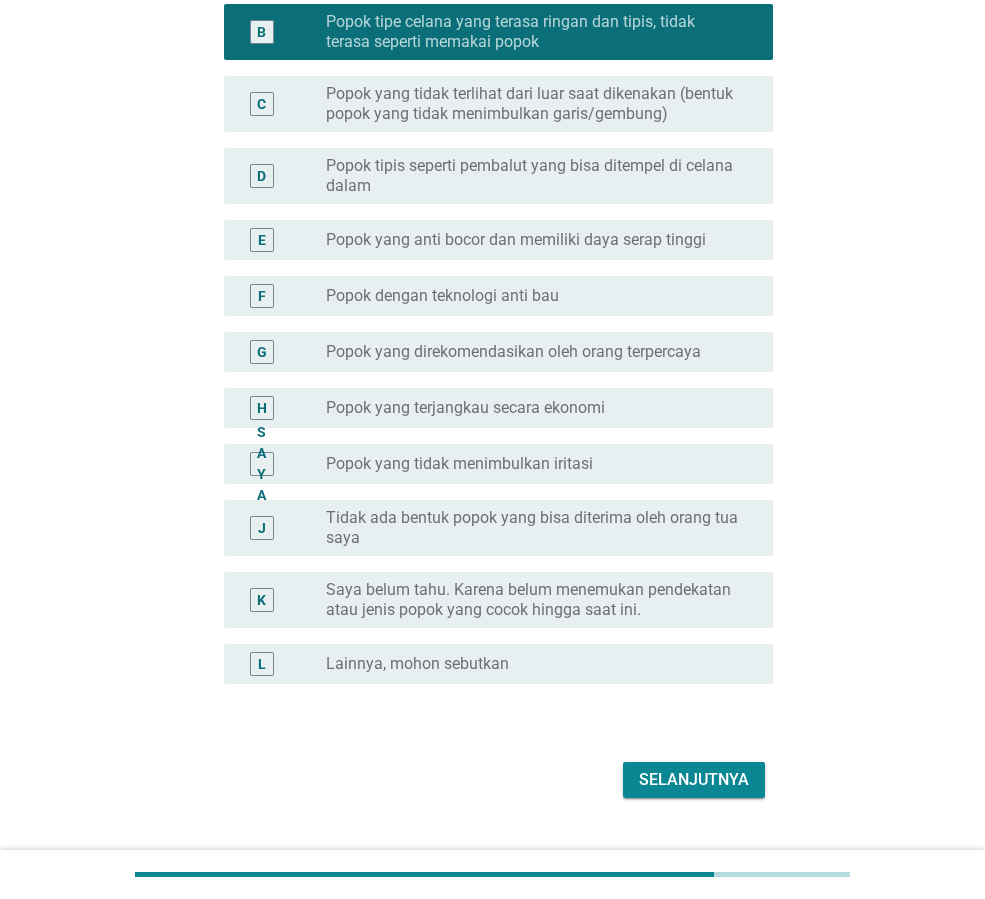 scroll, scrollTop: 379, scrollLeft: 0, axis: vertical 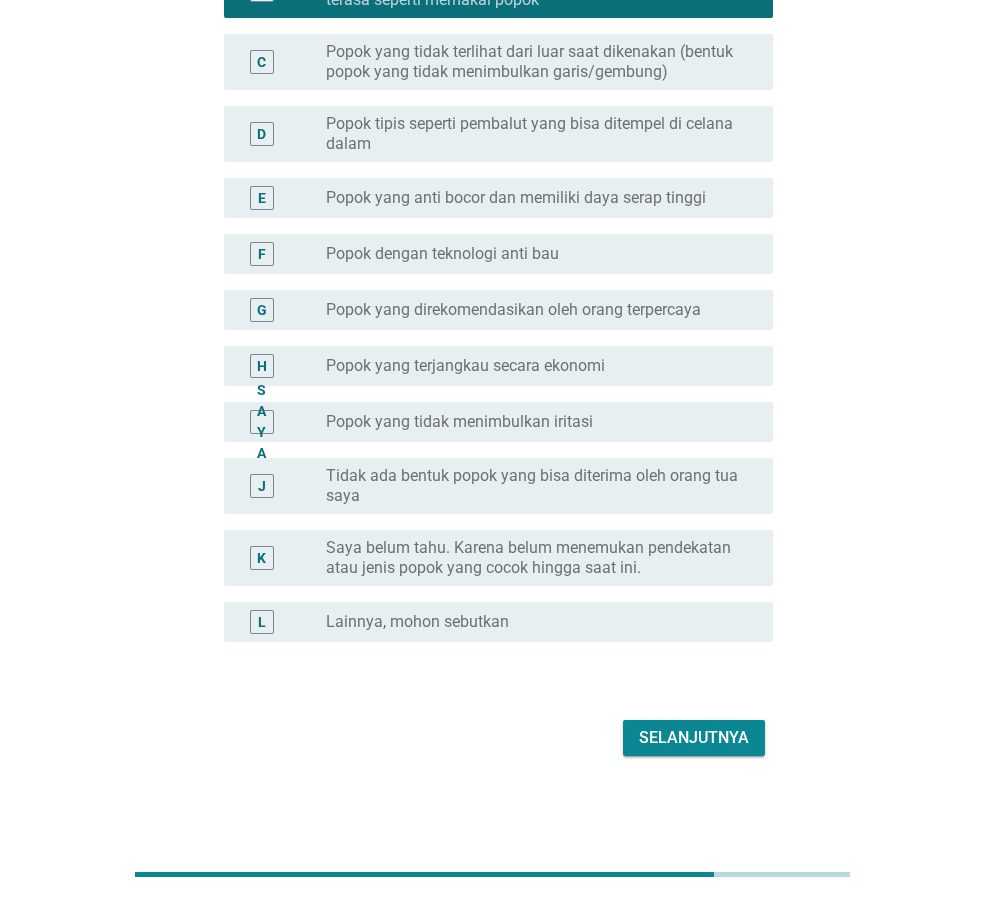 click on "Selanjutnya" at bounding box center (694, 737) 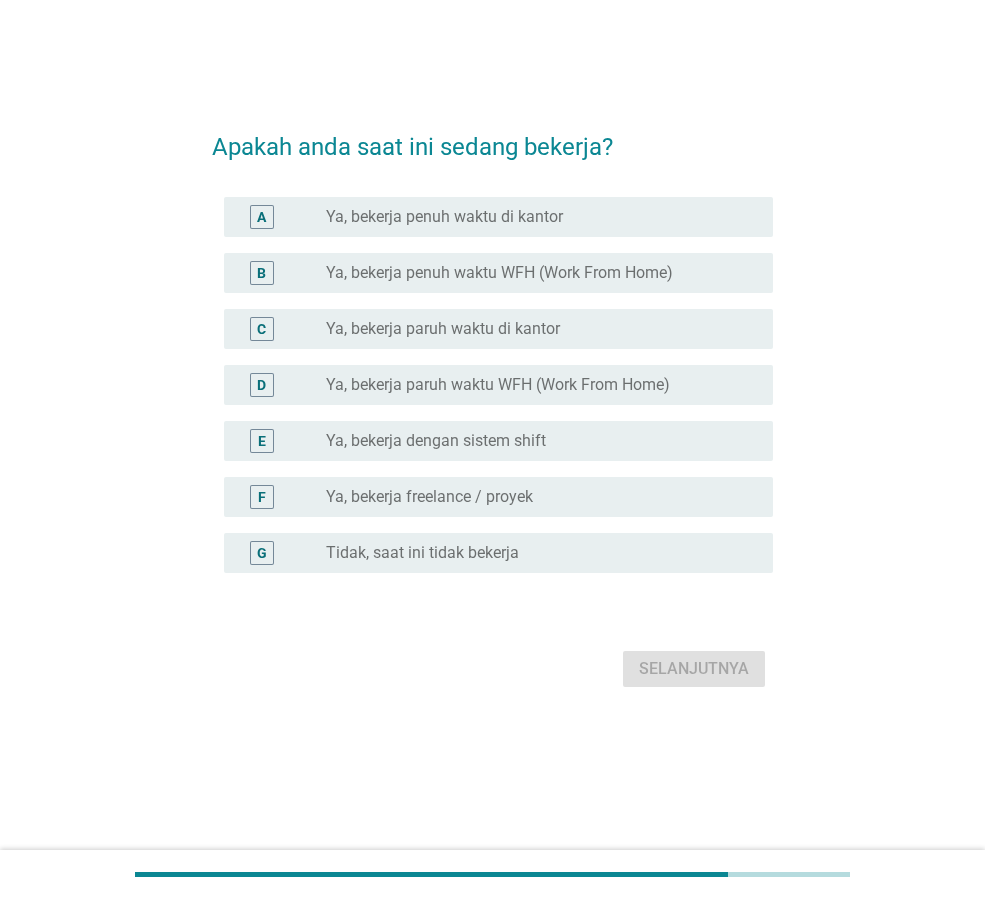 scroll, scrollTop: 0, scrollLeft: 0, axis: both 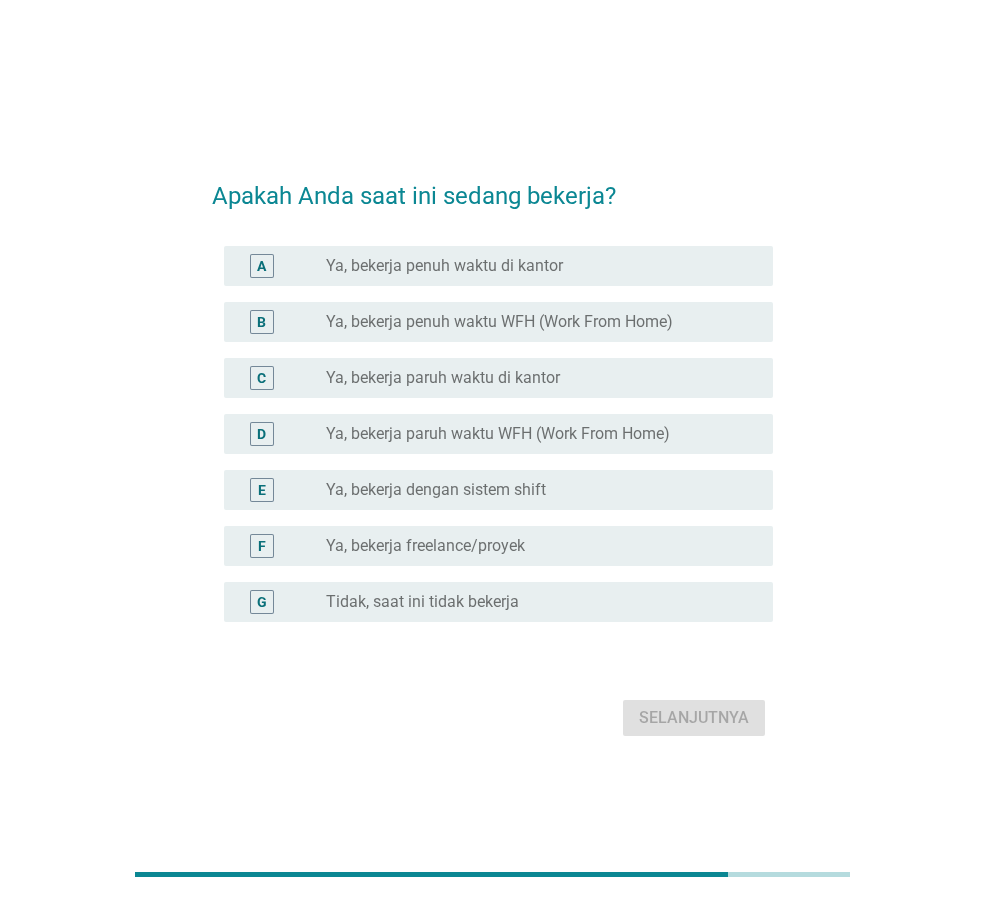 click on "tombol radio tidak dicentang Ya, bekerja penuh waktu di kantor" at bounding box center (533, 266) 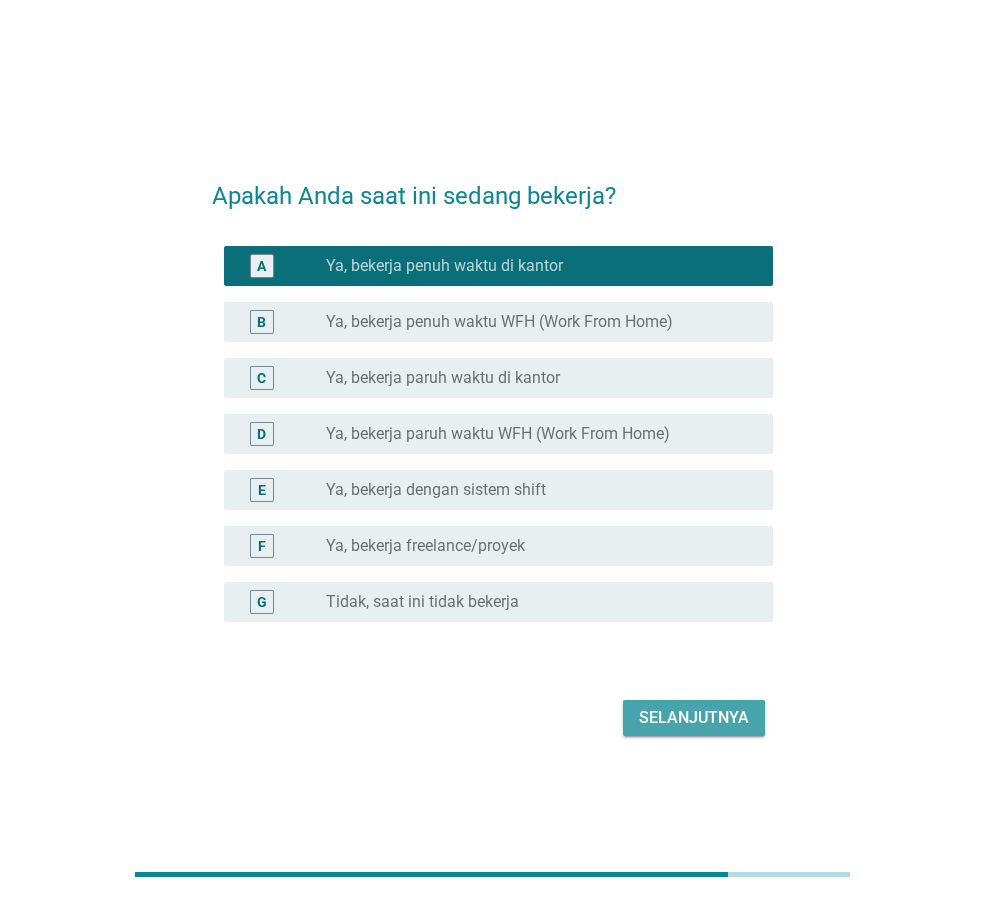 click on "Selanjutnya" at bounding box center [694, 717] 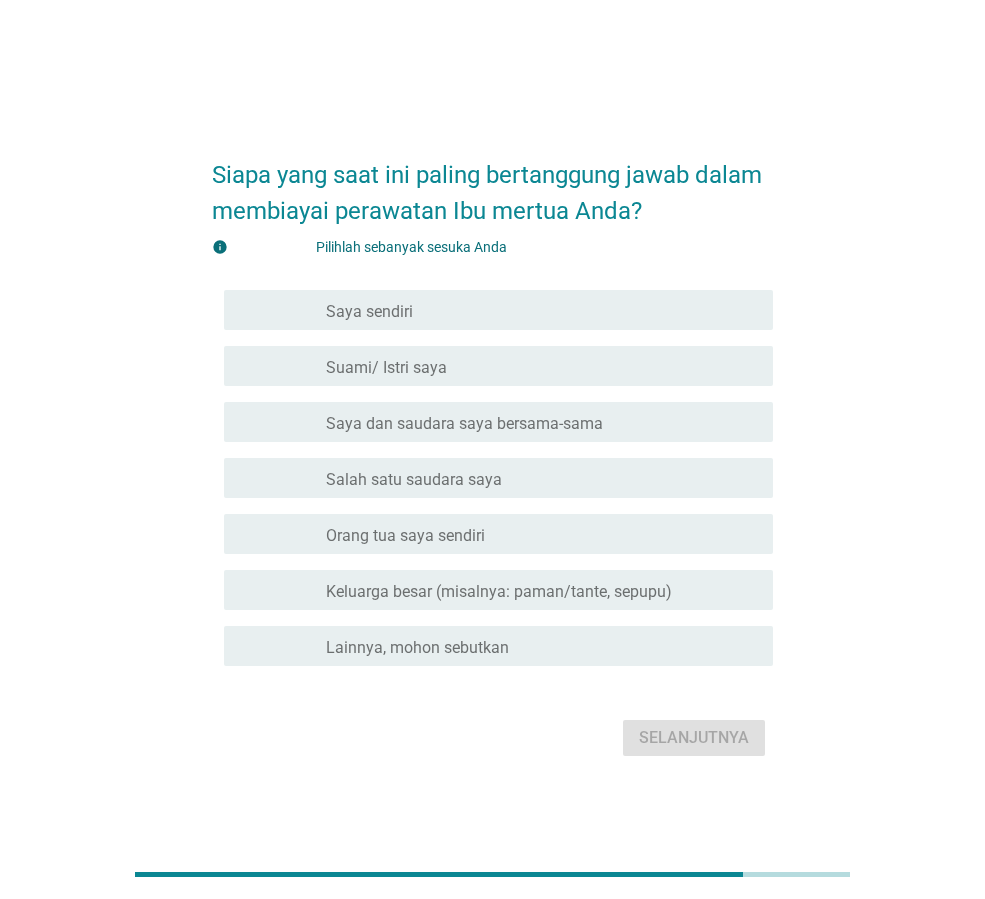 click on "garis besar kotak centang kosong Suami/ Istri saya" at bounding box center [541, 366] 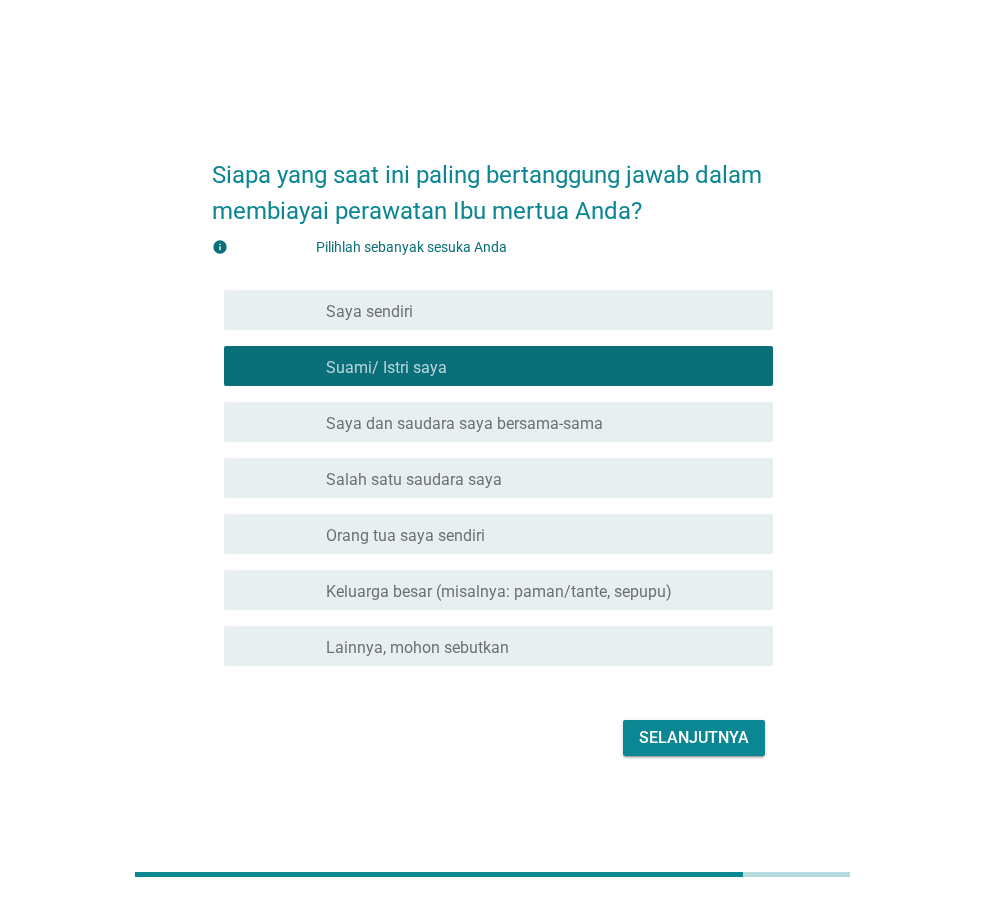 click on "Selanjutnya" at bounding box center (694, 737) 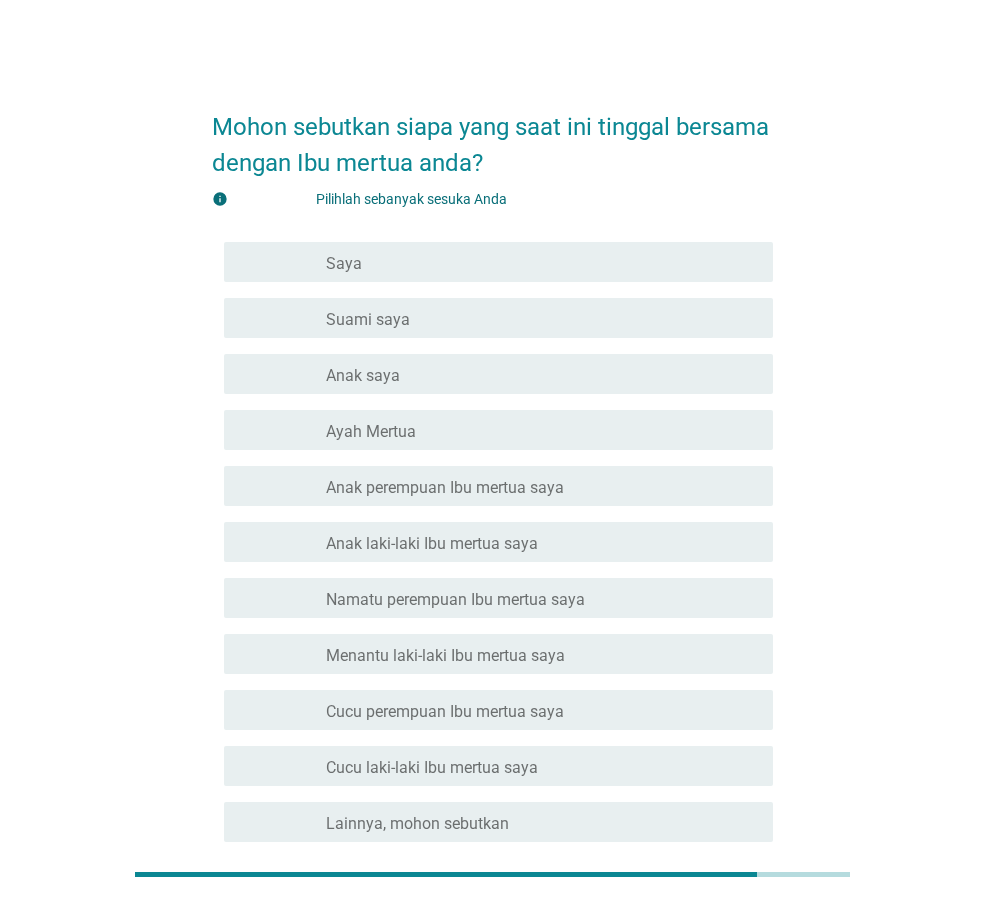 click on "garis besar kotak centang kosong Saya" at bounding box center (541, 262) 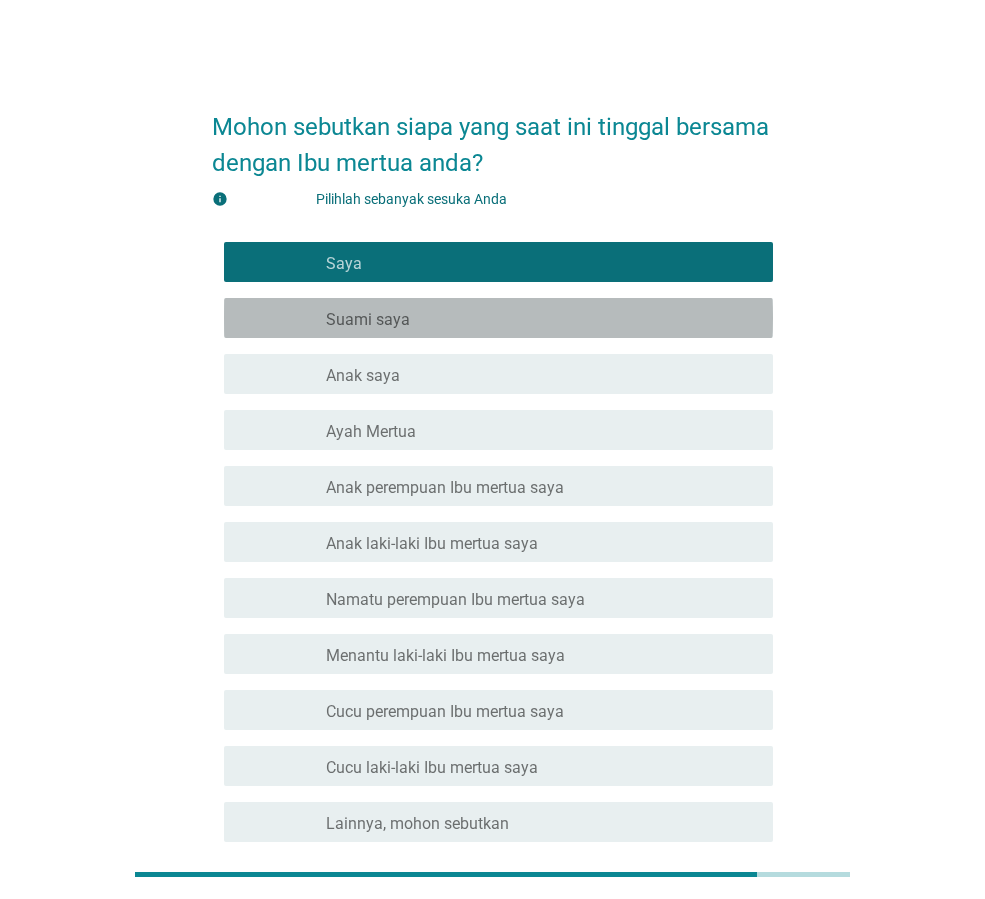 click on "memeriksa     garis besar kotak centang kosong Suami saya" at bounding box center [498, 318] 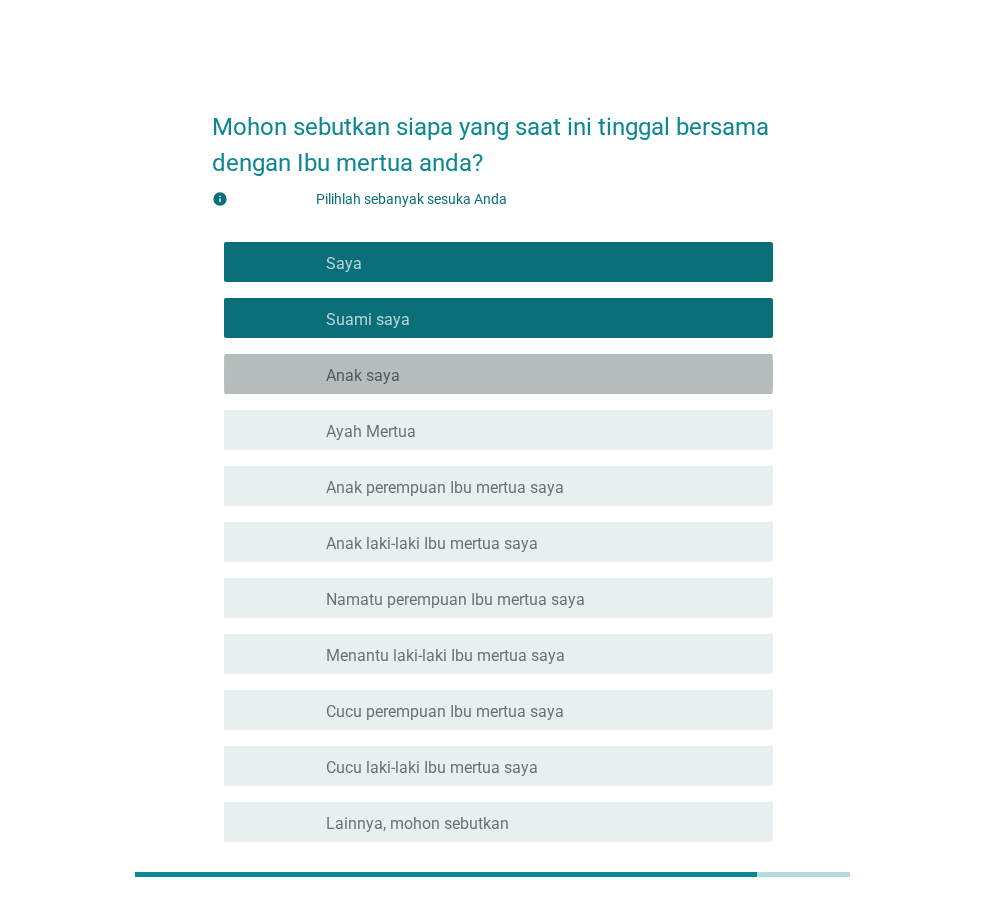 click on "garis besar kotak centang kosong Anak saya" at bounding box center (541, 374) 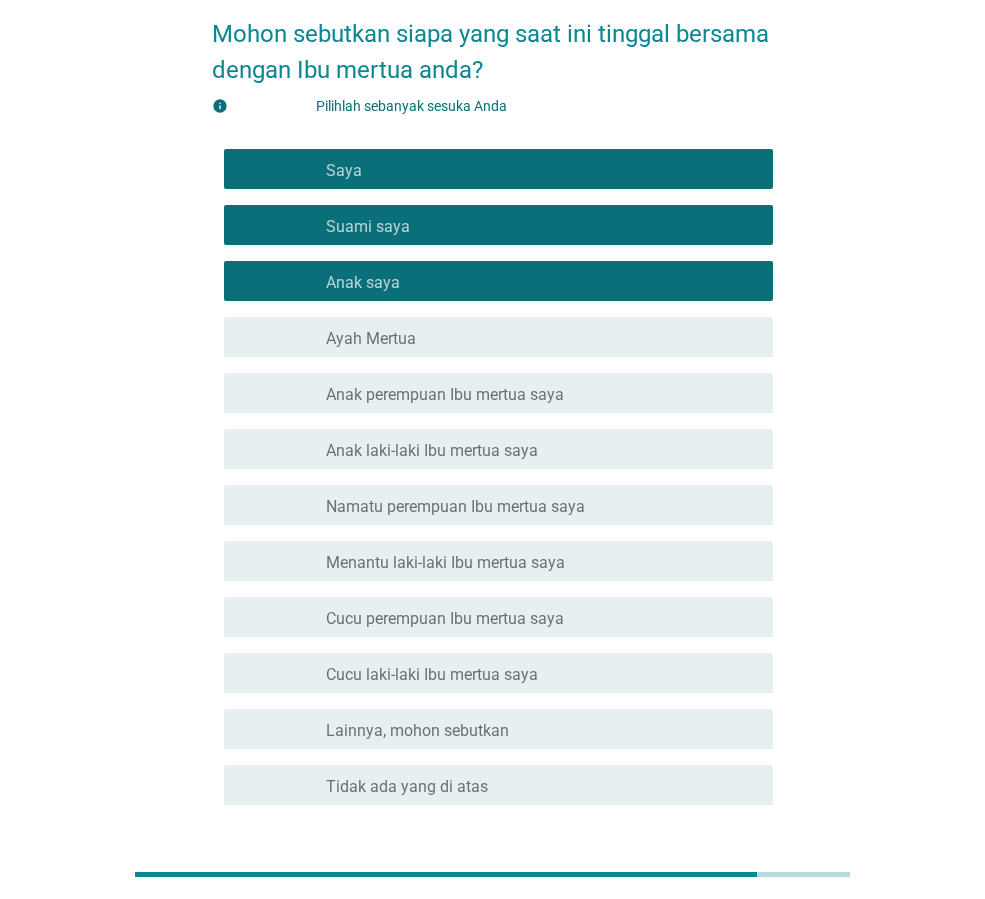scroll, scrollTop: 232, scrollLeft: 0, axis: vertical 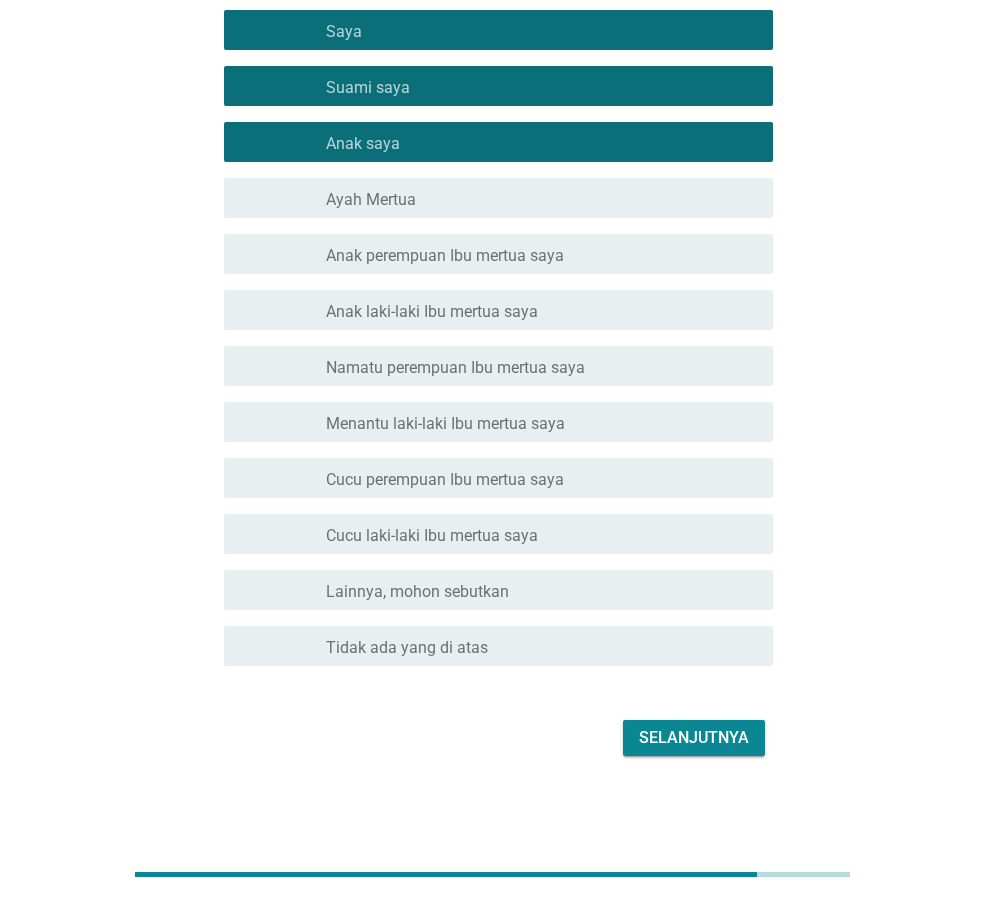 click on "Anak perempuan Ibu mertua saya" at bounding box center [445, 255] 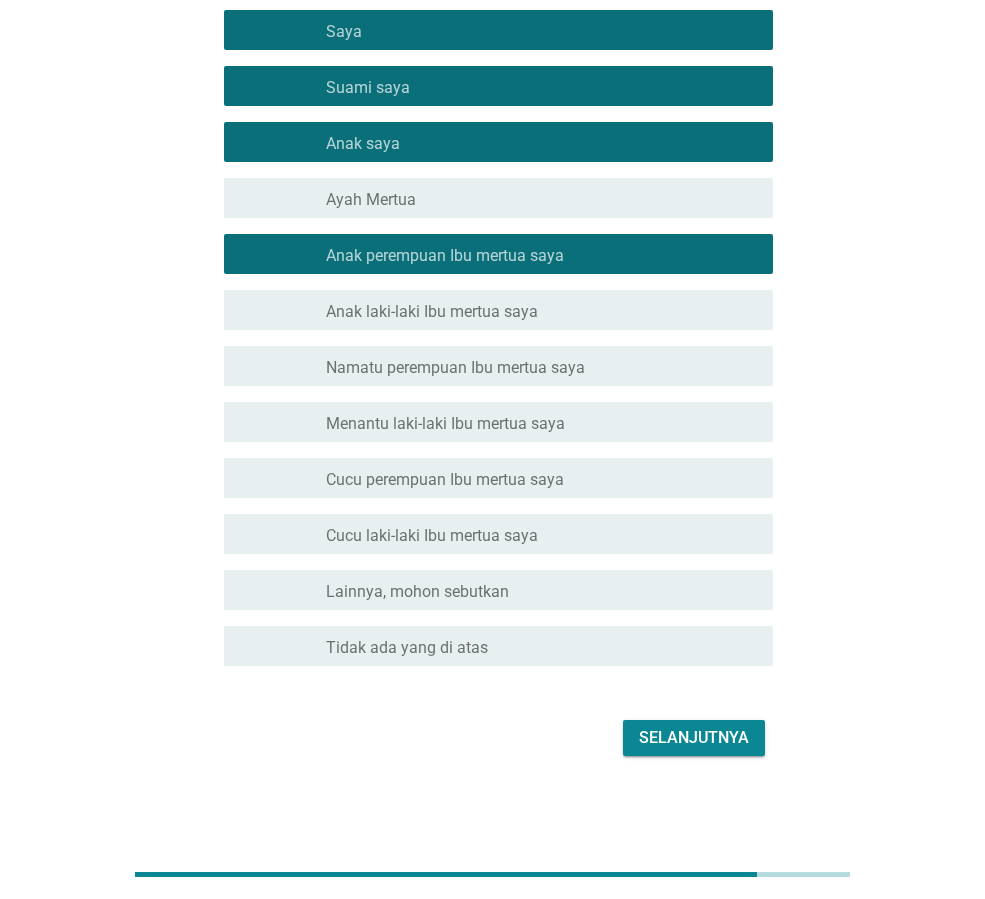 click on "Selanjutnya" at bounding box center [694, 737] 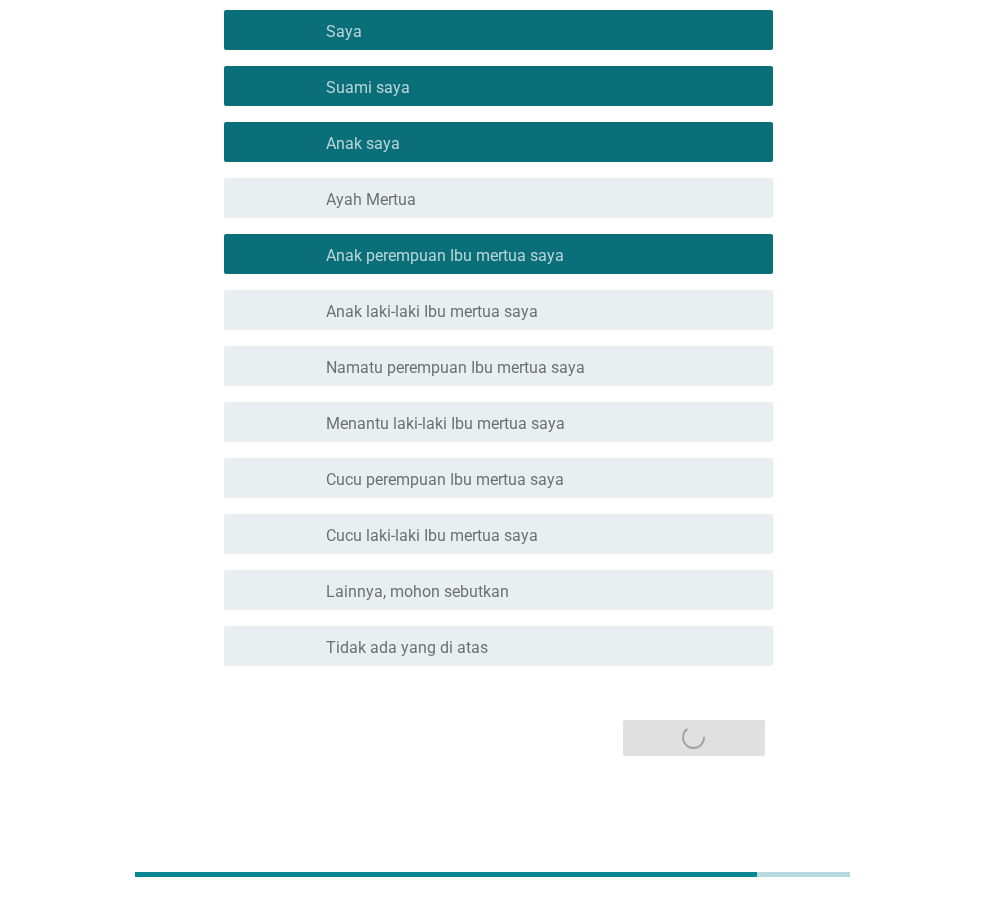 scroll, scrollTop: 0, scrollLeft: 0, axis: both 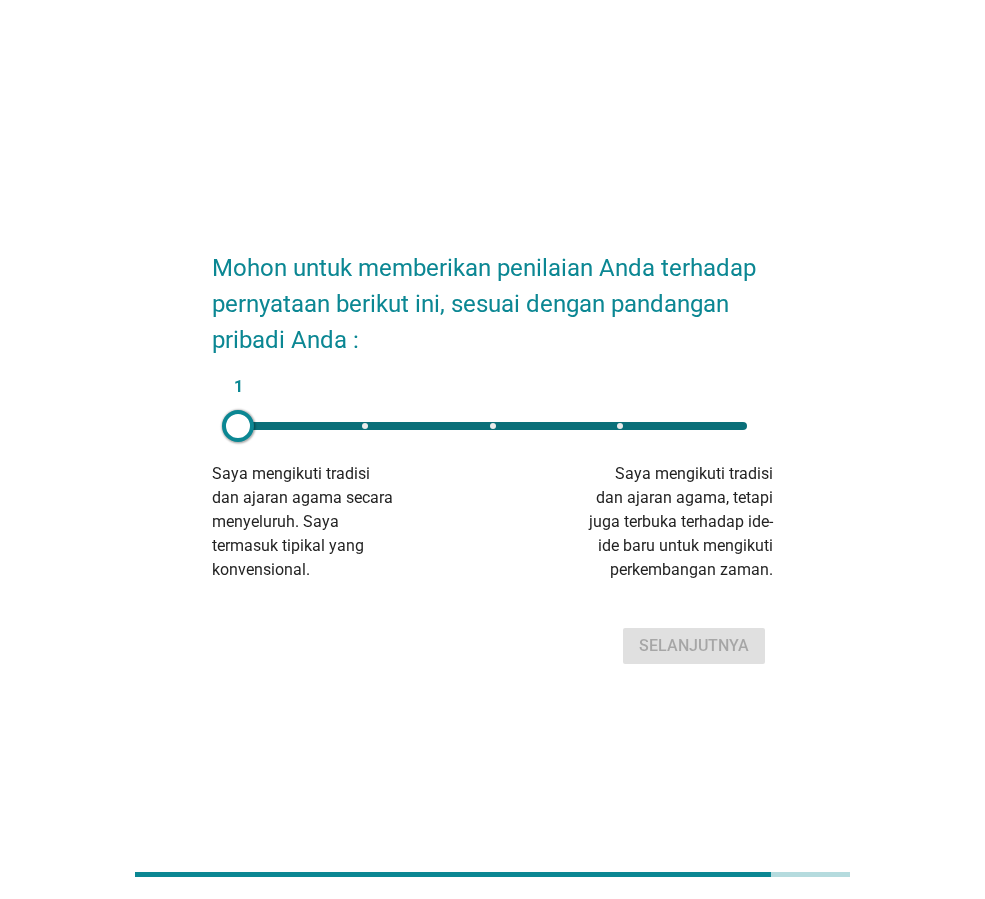 click on "1" at bounding box center [492, 426] 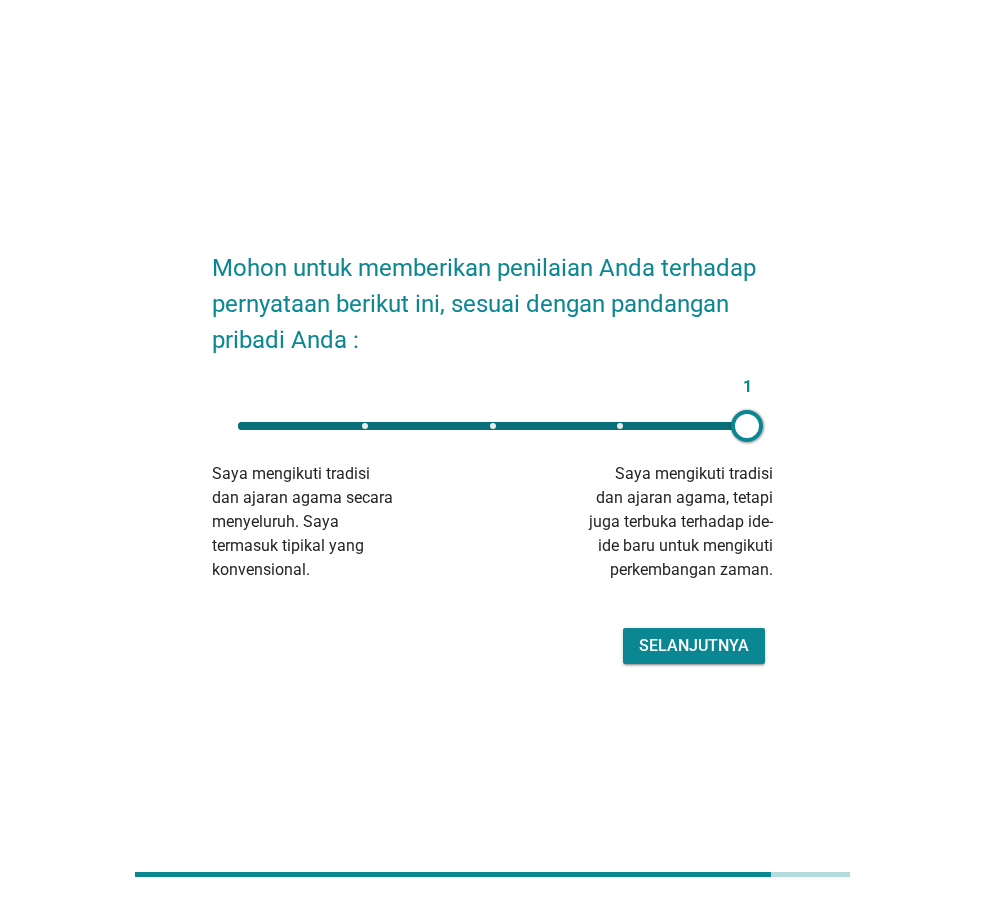 click on "Selanjutnya" at bounding box center [694, 645] 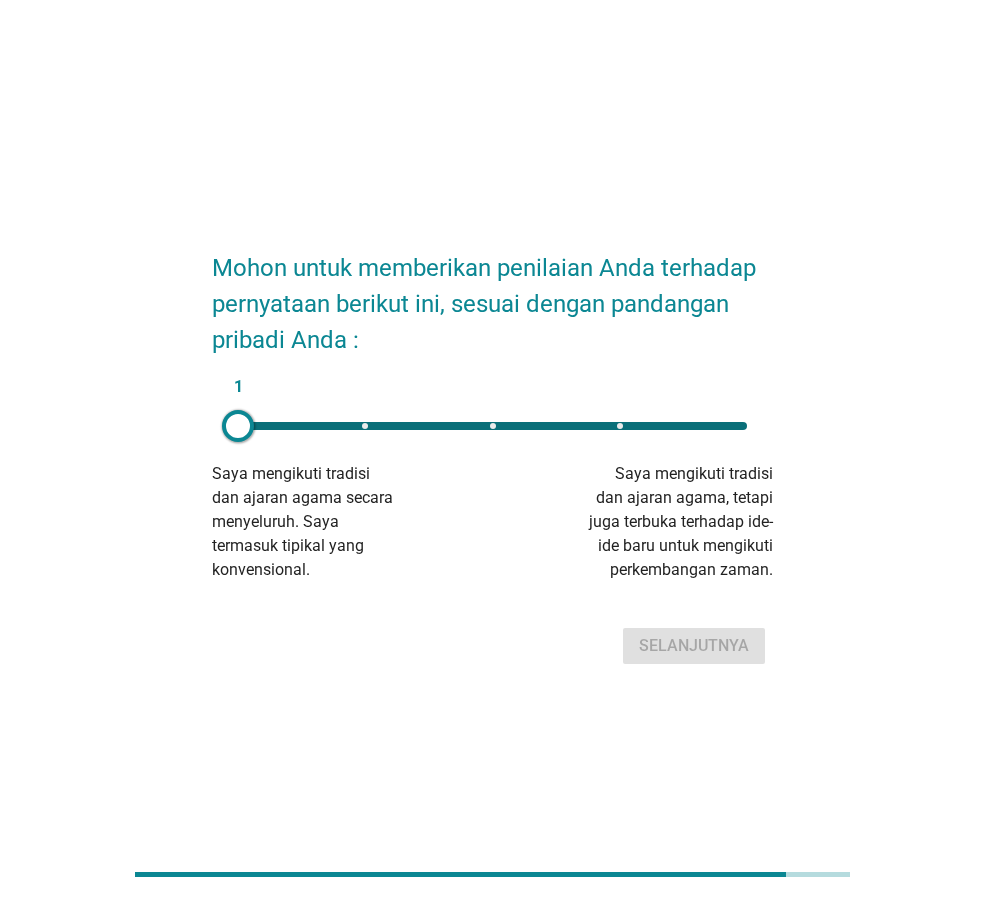 click on "1" at bounding box center [492, 426] 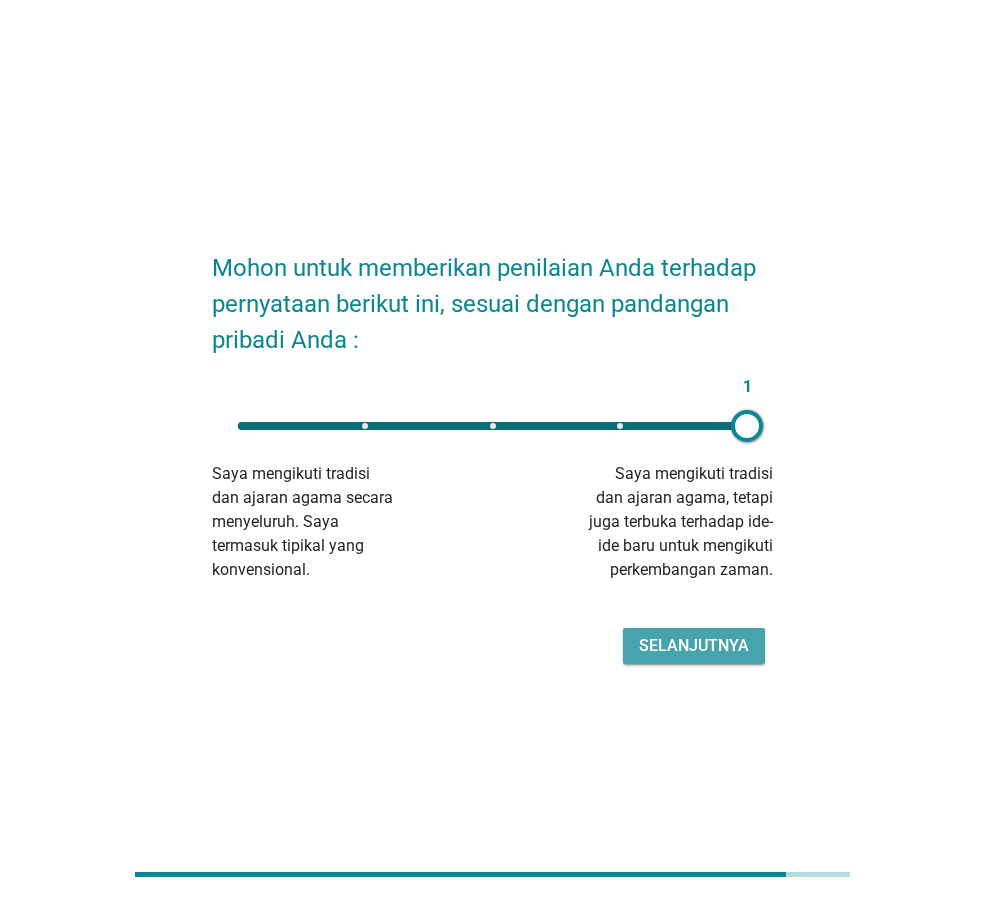 click on "Selanjutnya" at bounding box center (694, 645) 